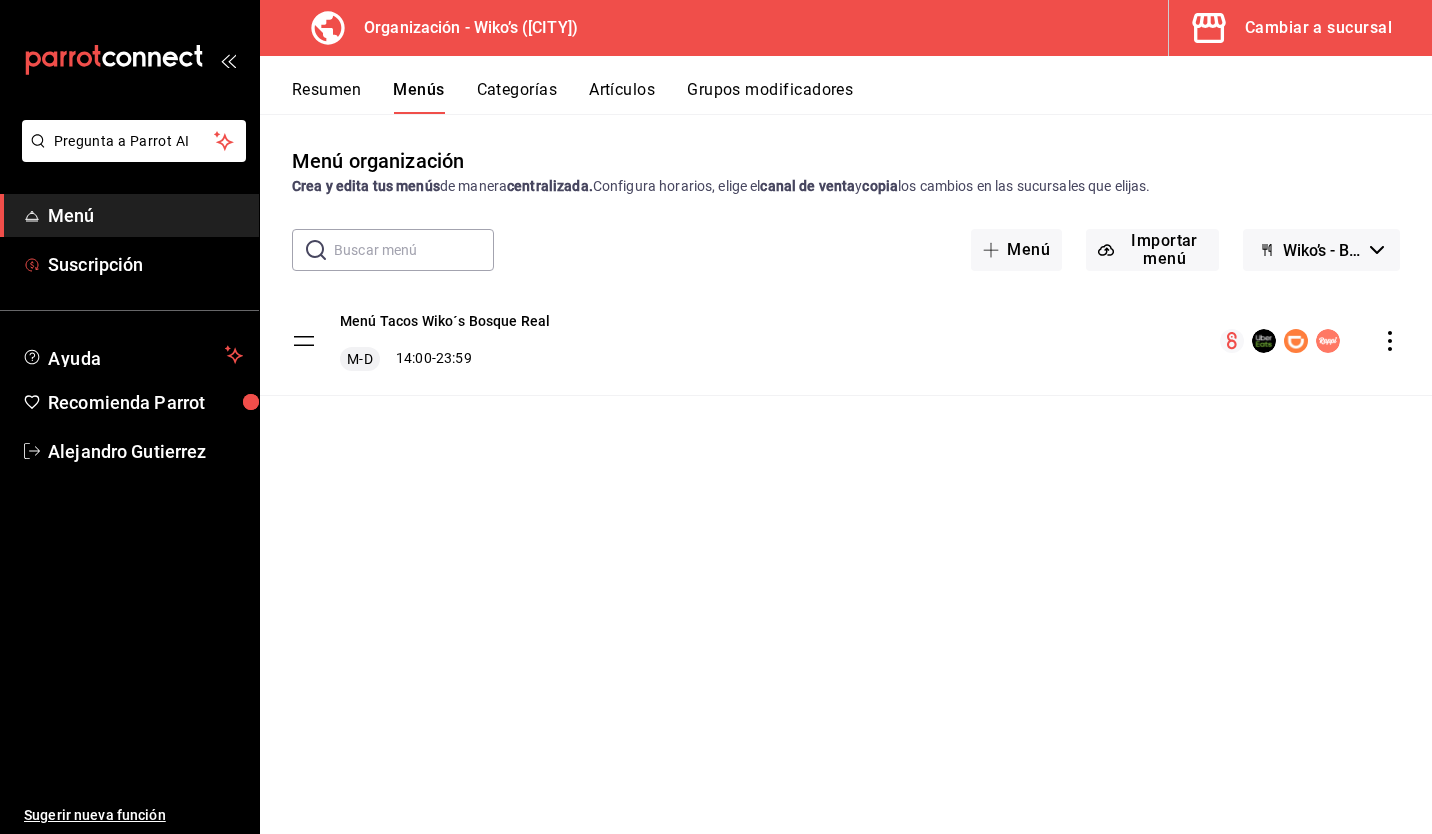 scroll, scrollTop: 0, scrollLeft: 0, axis: both 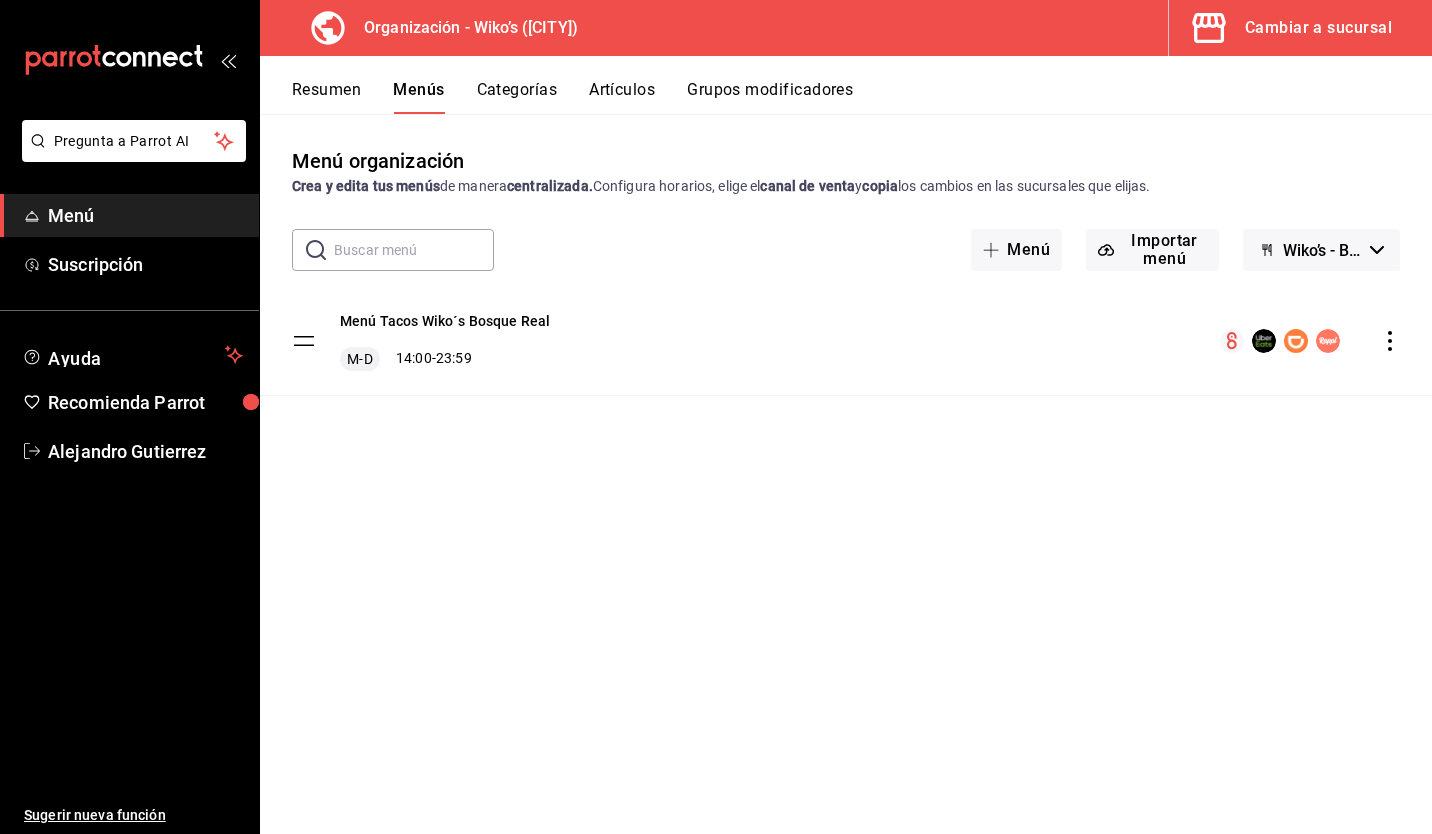 click on "Menú" at bounding box center (129, 215) 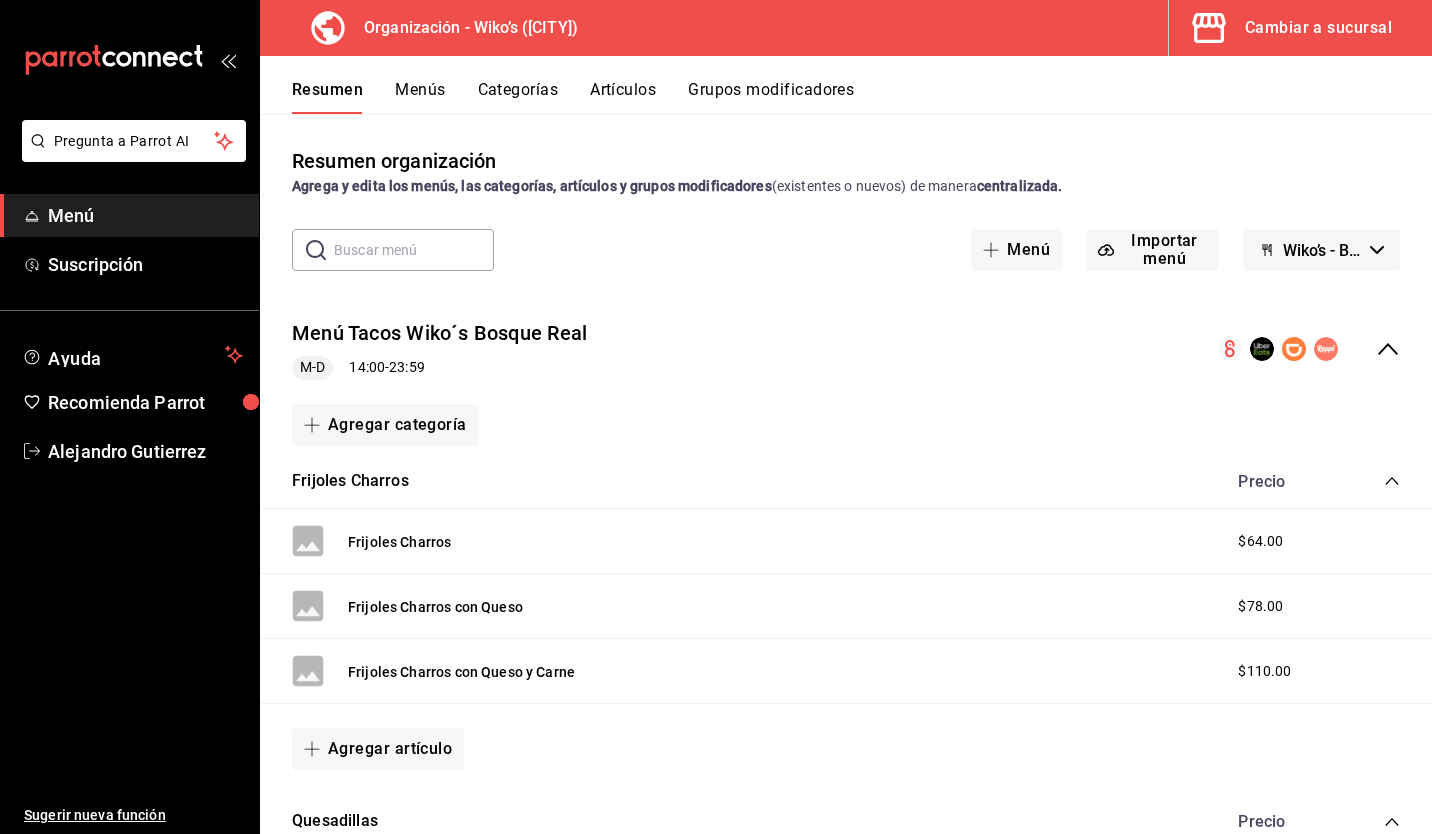 click 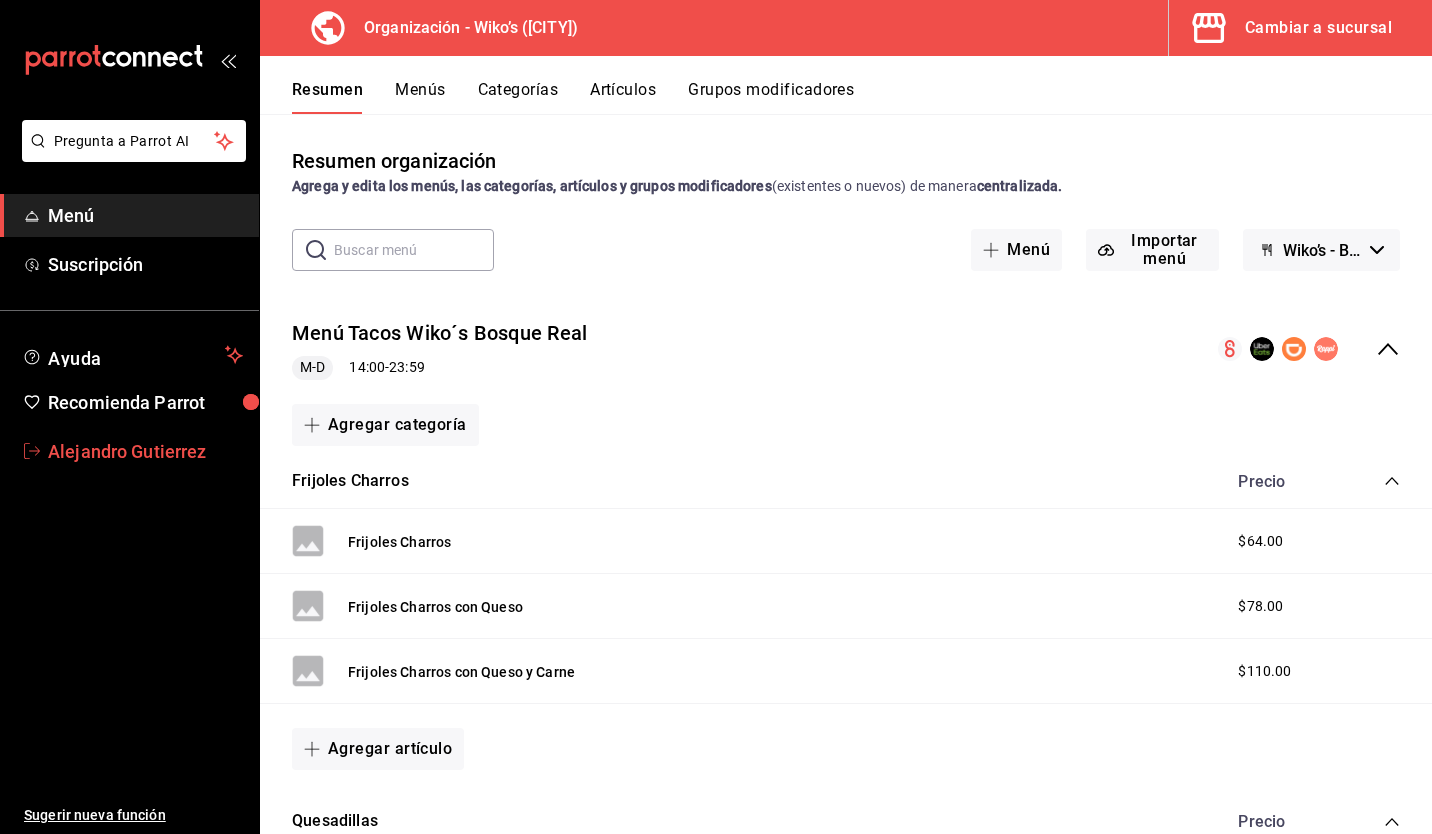 click on "Alejandro Gutierrez" at bounding box center [145, 451] 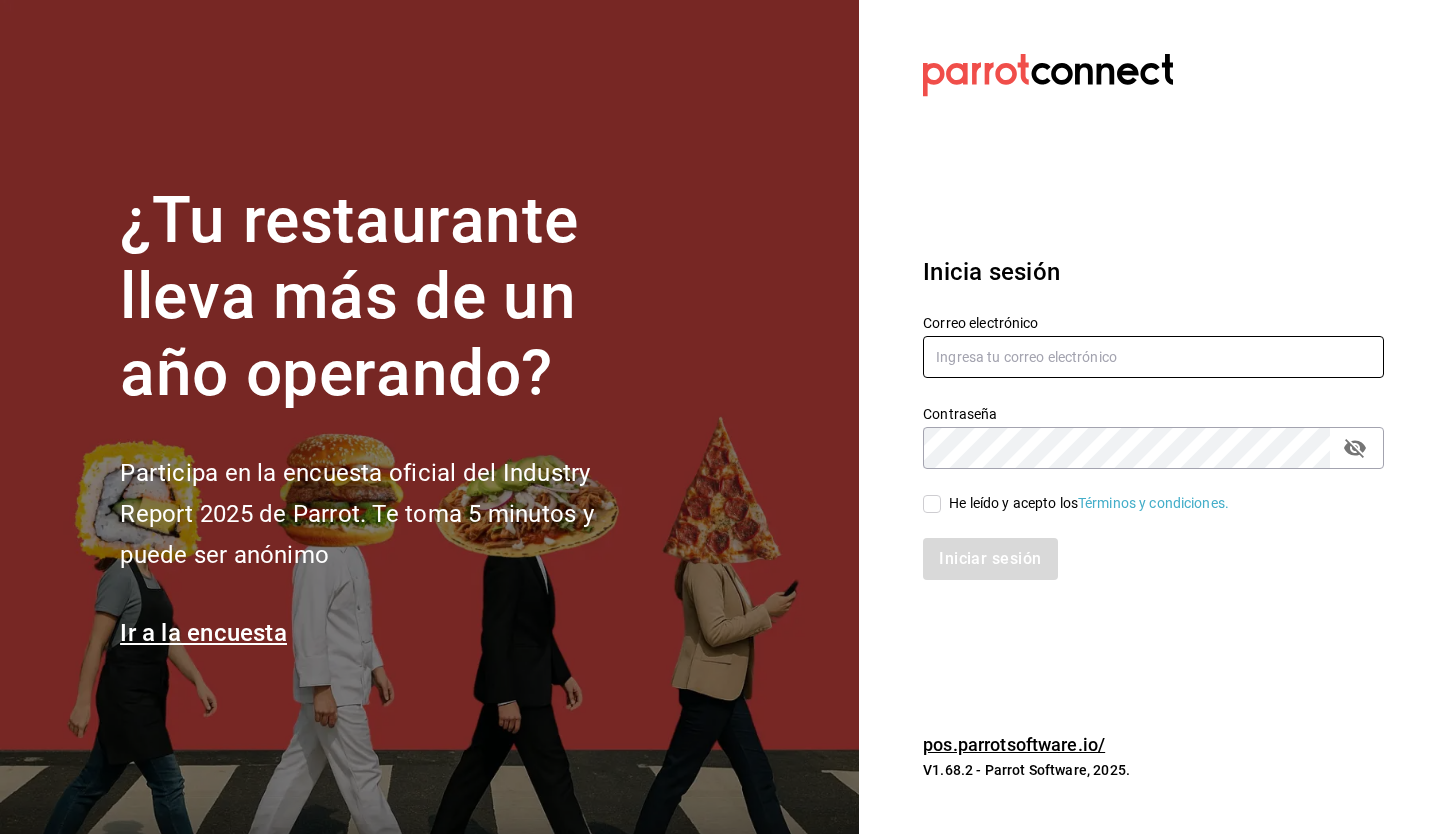 click at bounding box center (1153, 357) 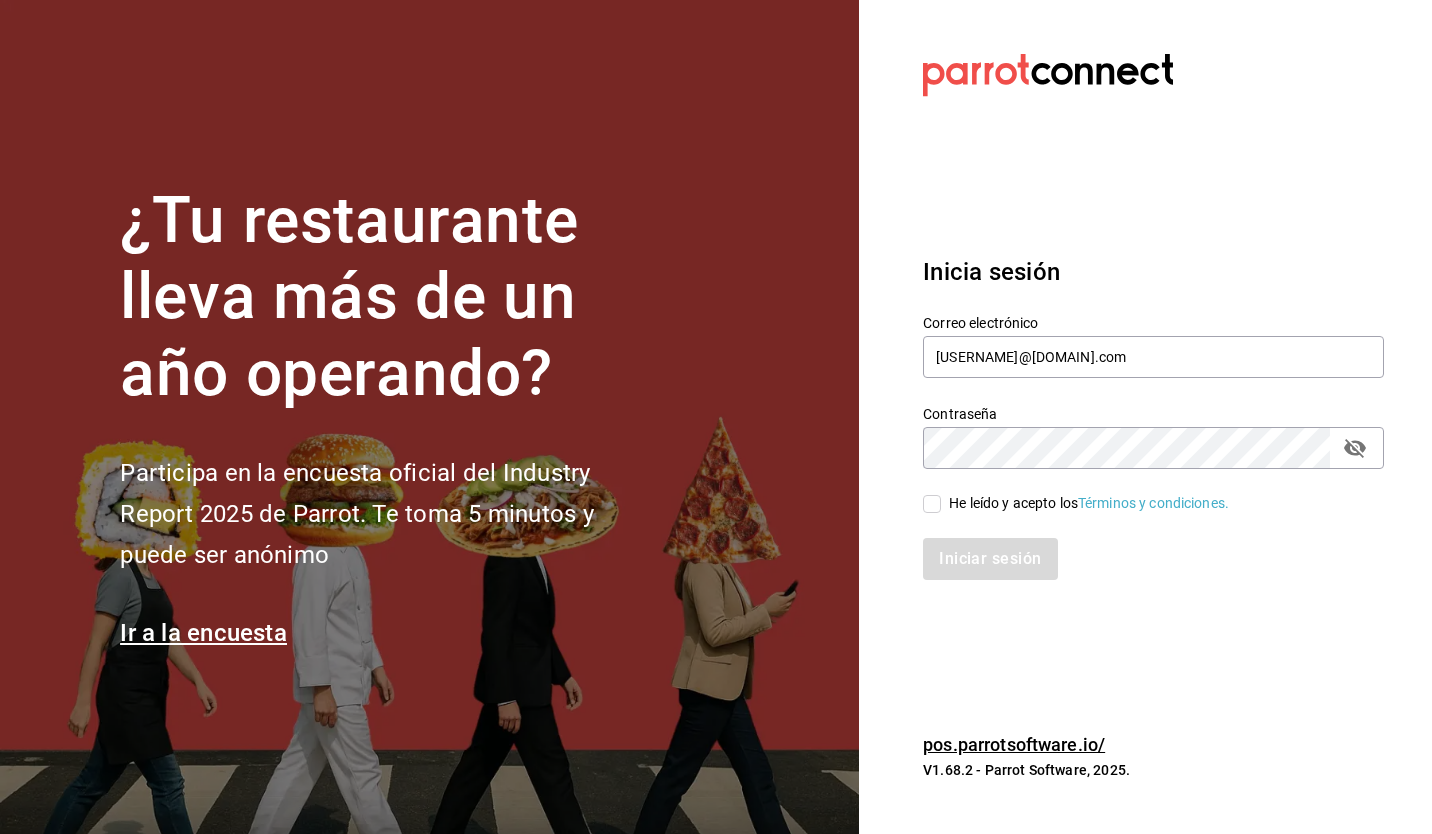 click on "He leído y acepto los  Términos y condiciones." at bounding box center [932, 504] 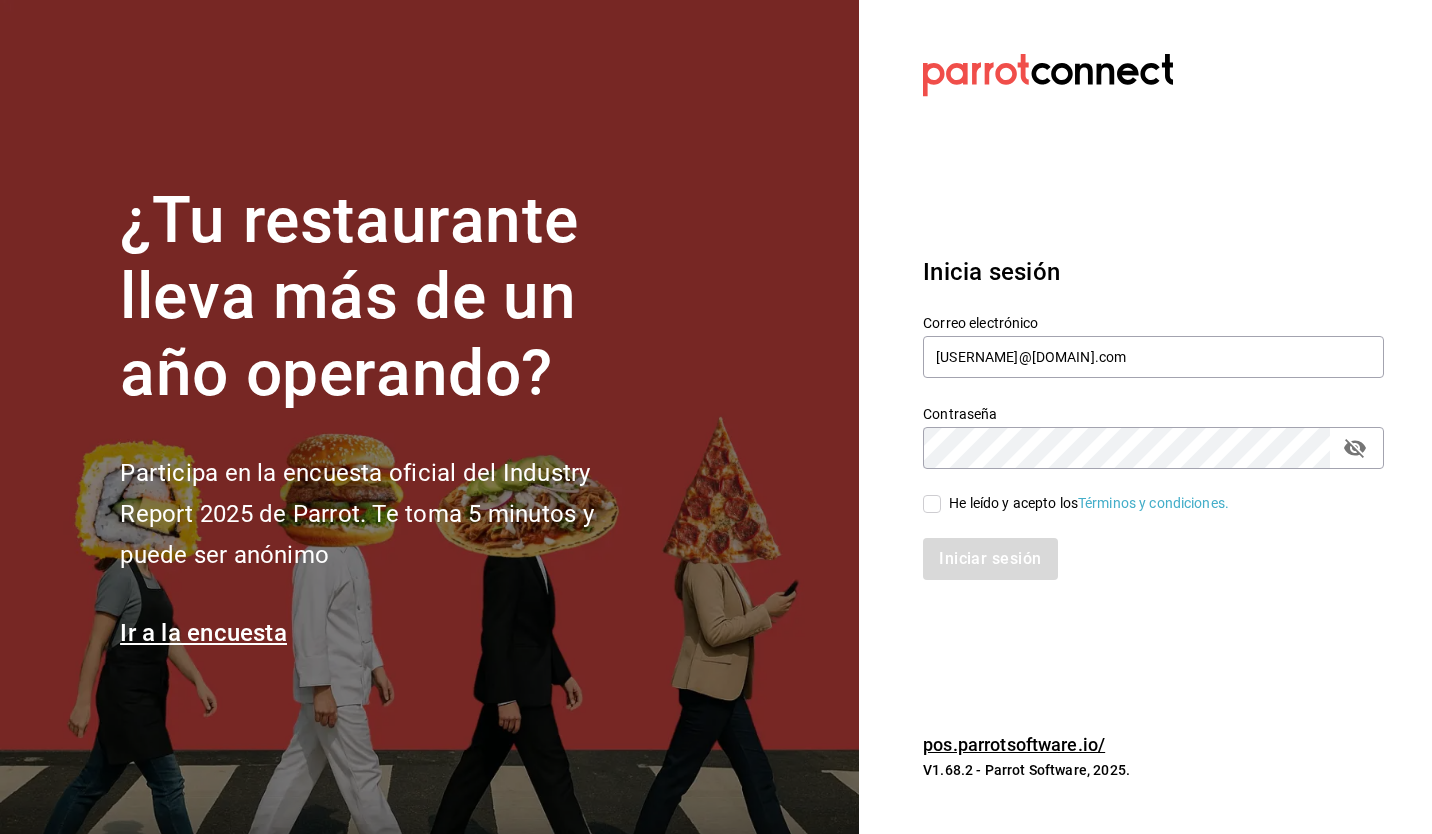 checkbox on "true" 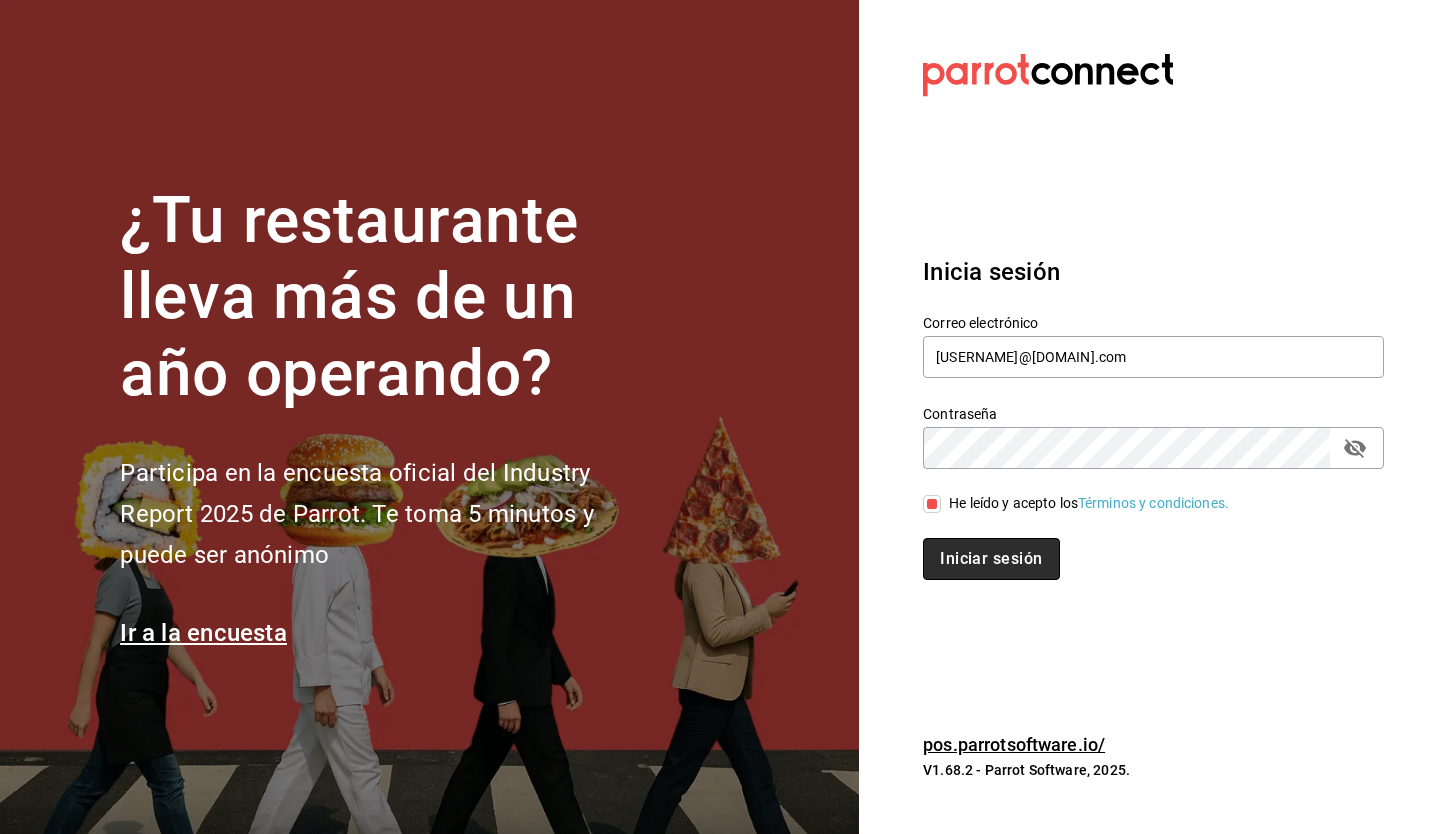 click on "Iniciar sesión" at bounding box center (991, 559) 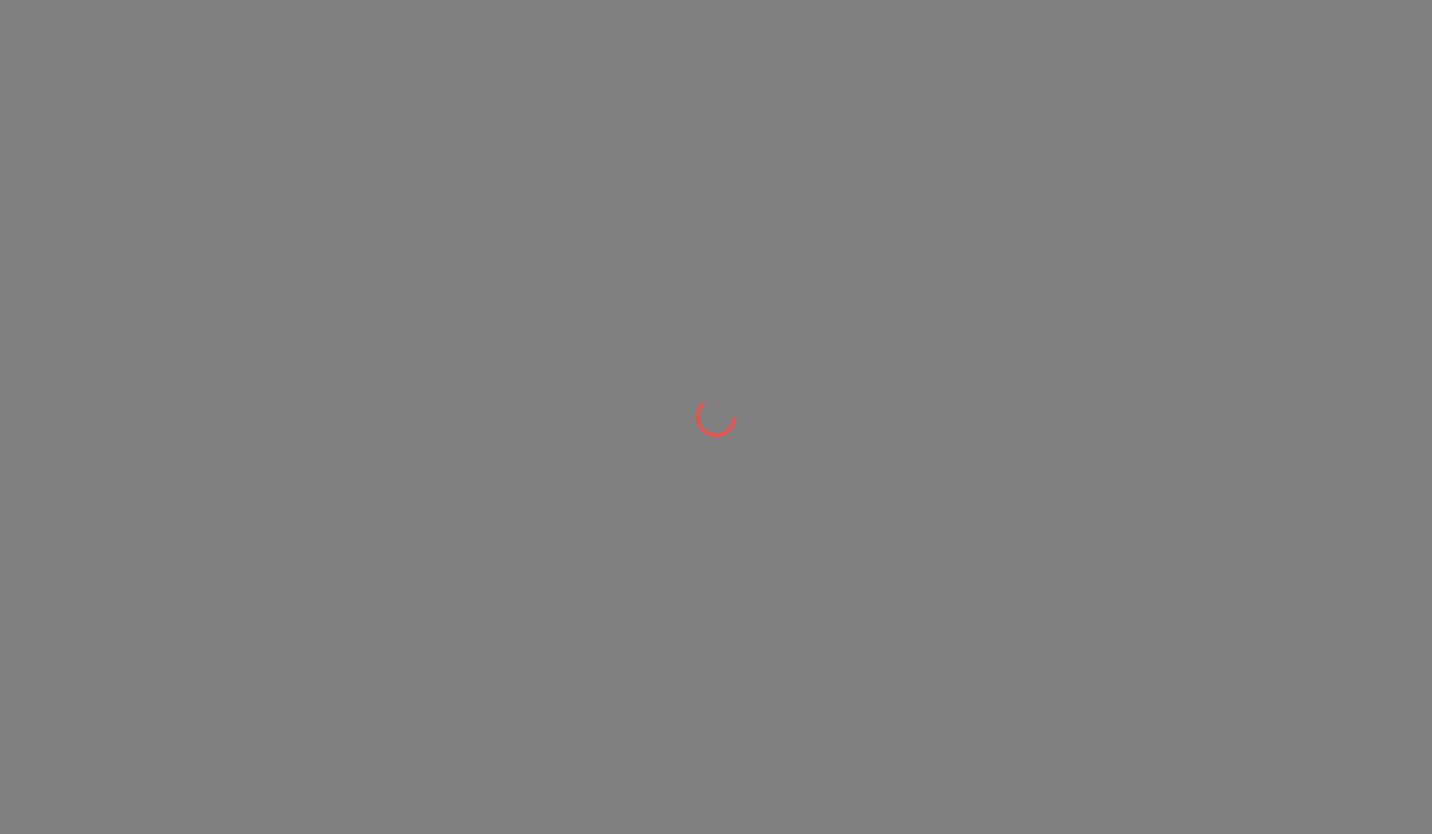 scroll, scrollTop: 0, scrollLeft: 0, axis: both 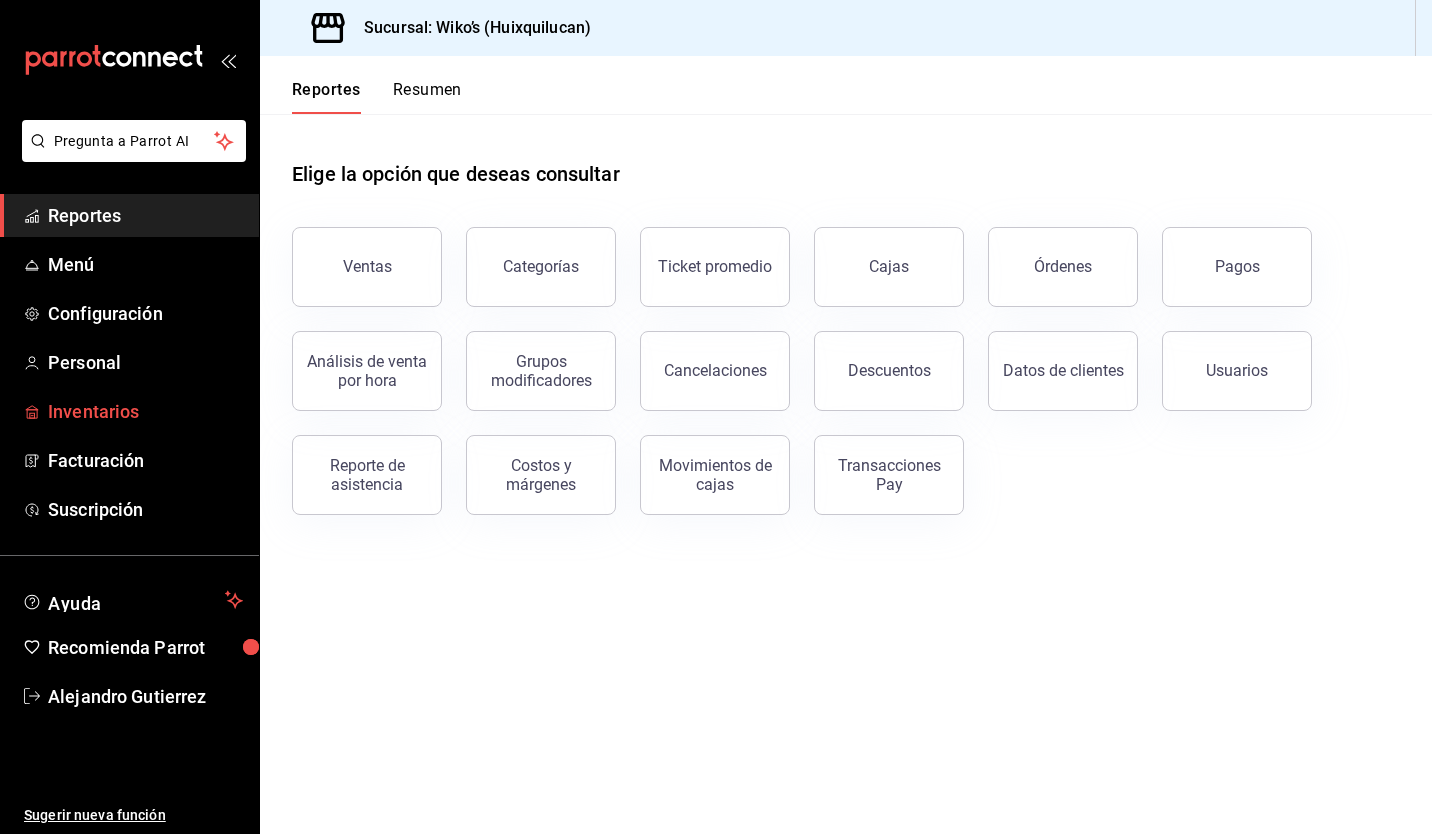 click on "Inventarios" at bounding box center (145, 411) 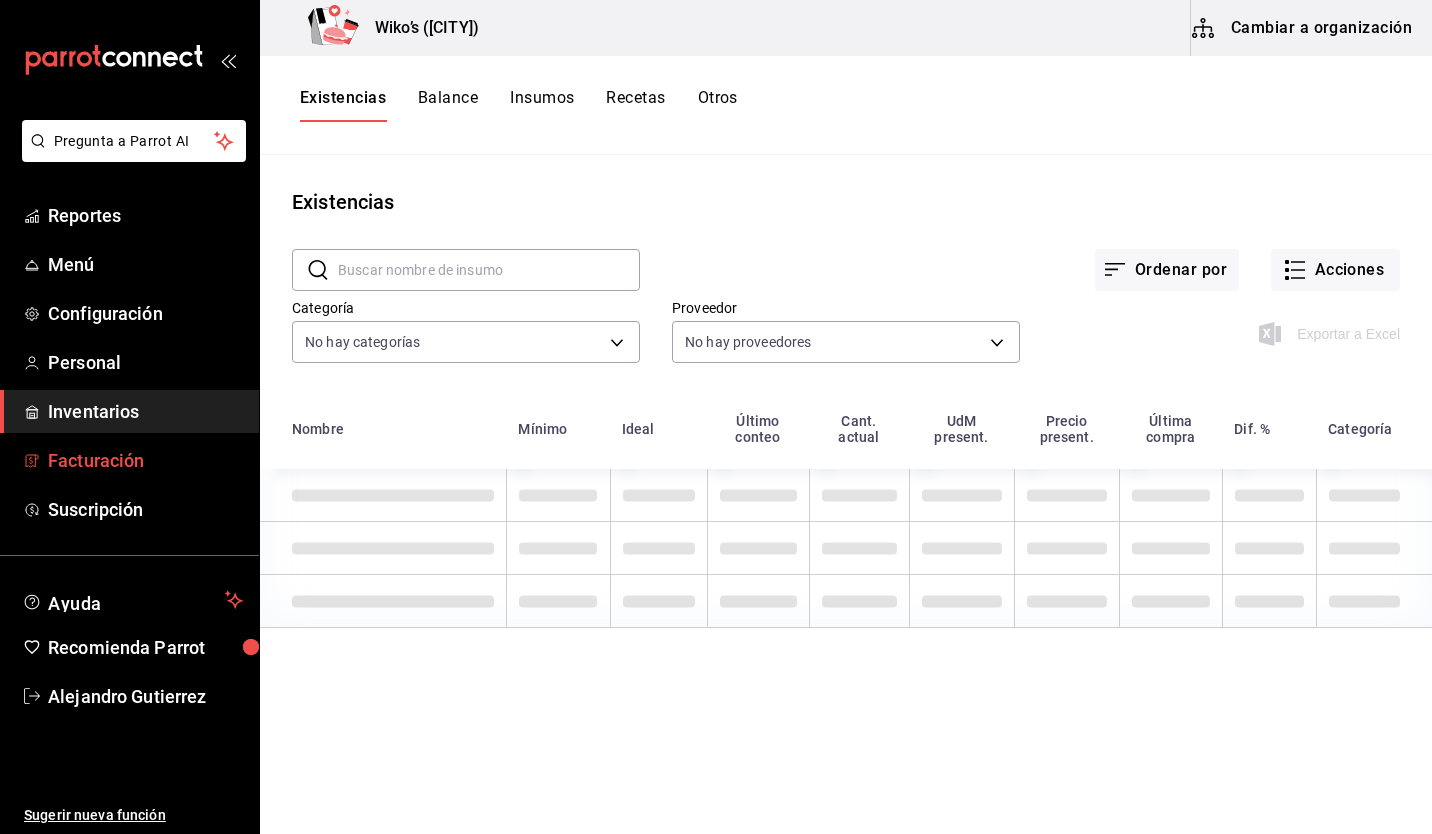 click on "Facturación" at bounding box center (145, 460) 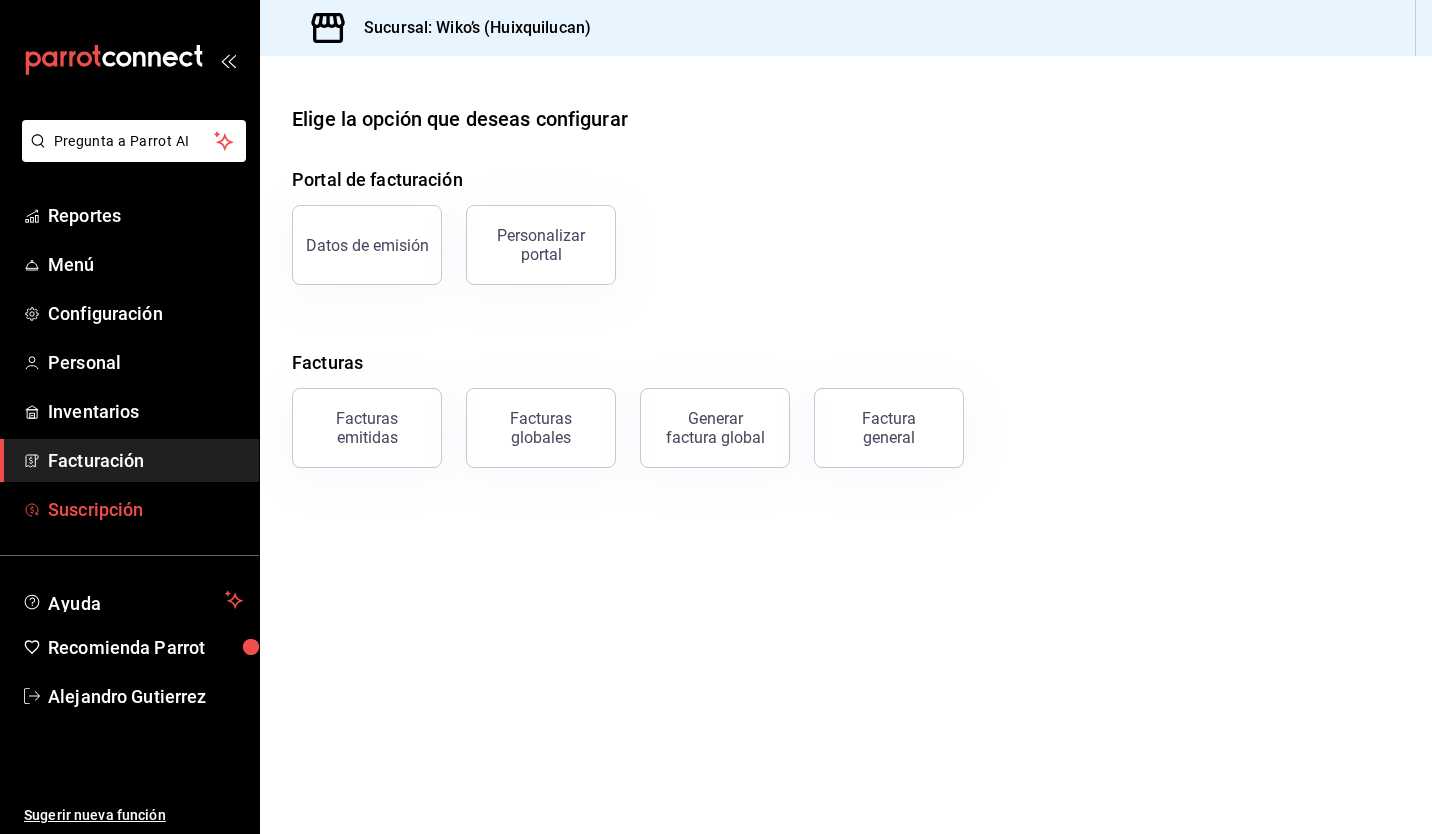click on "Suscripción" at bounding box center (145, 509) 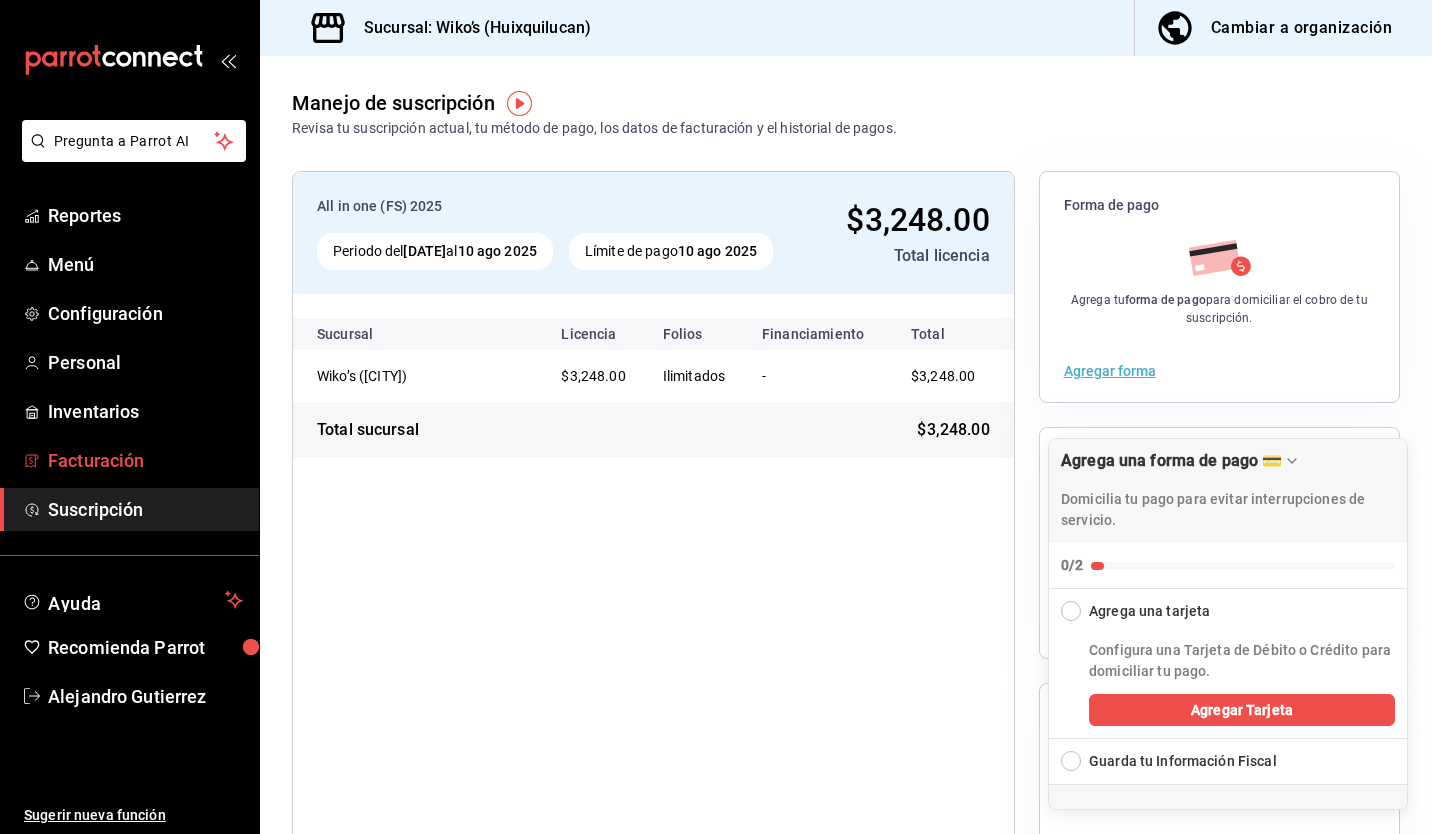 click on "Facturación" at bounding box center (145, 460) 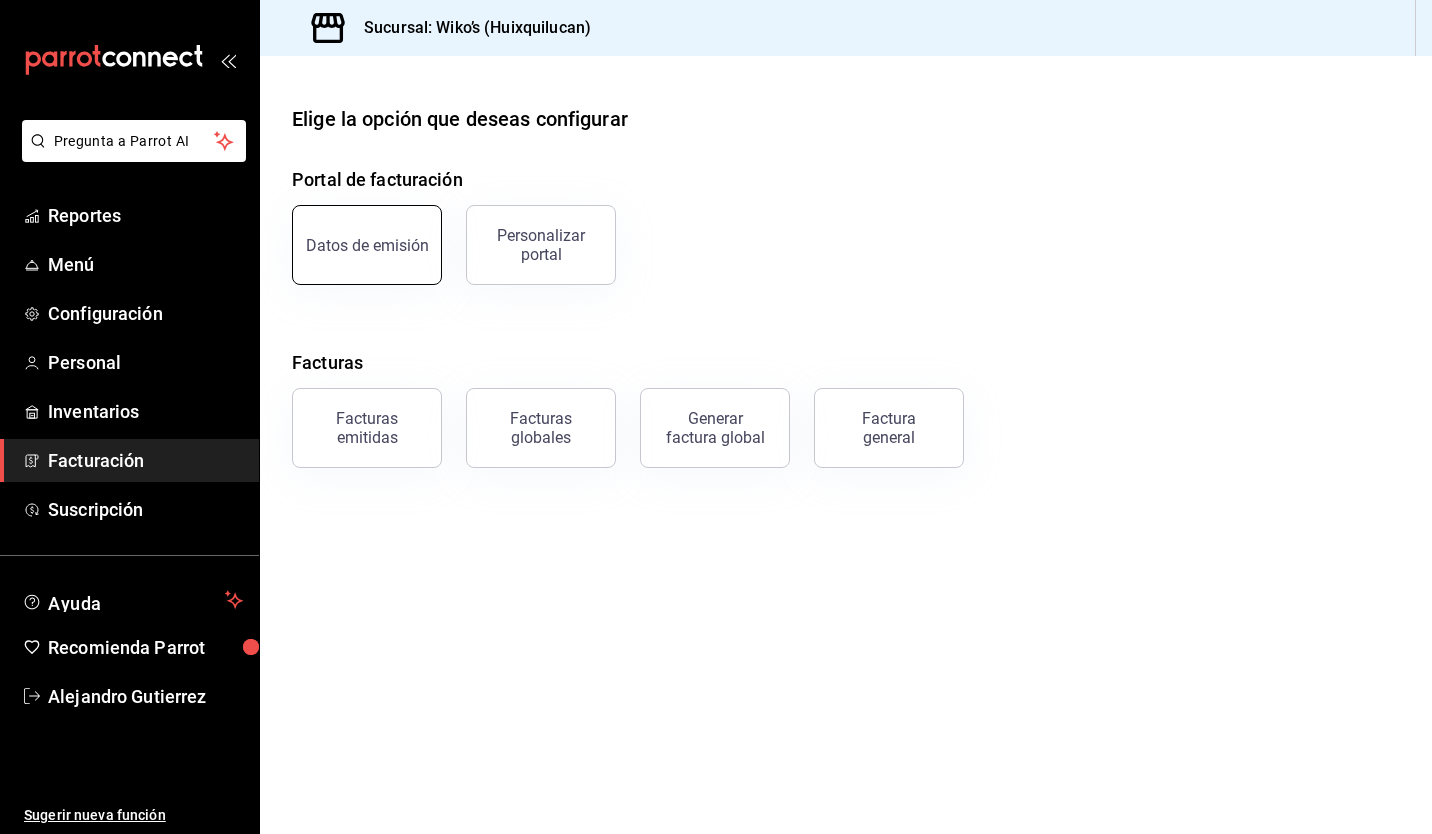 click on "Datos de emisión" at bounding box center (367, 245) 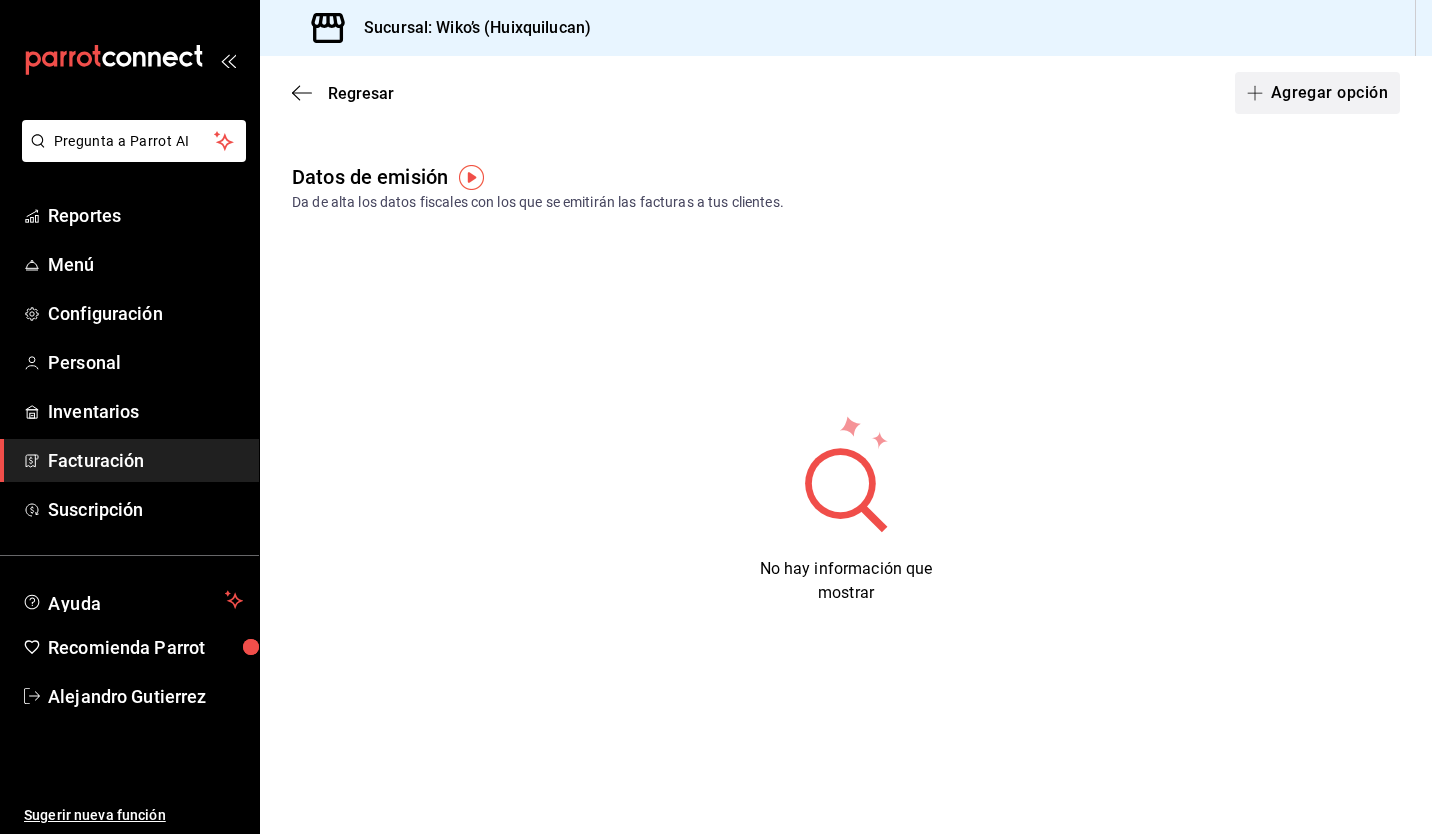 click on "Agregar opción" at bounding box center (1317, 93) 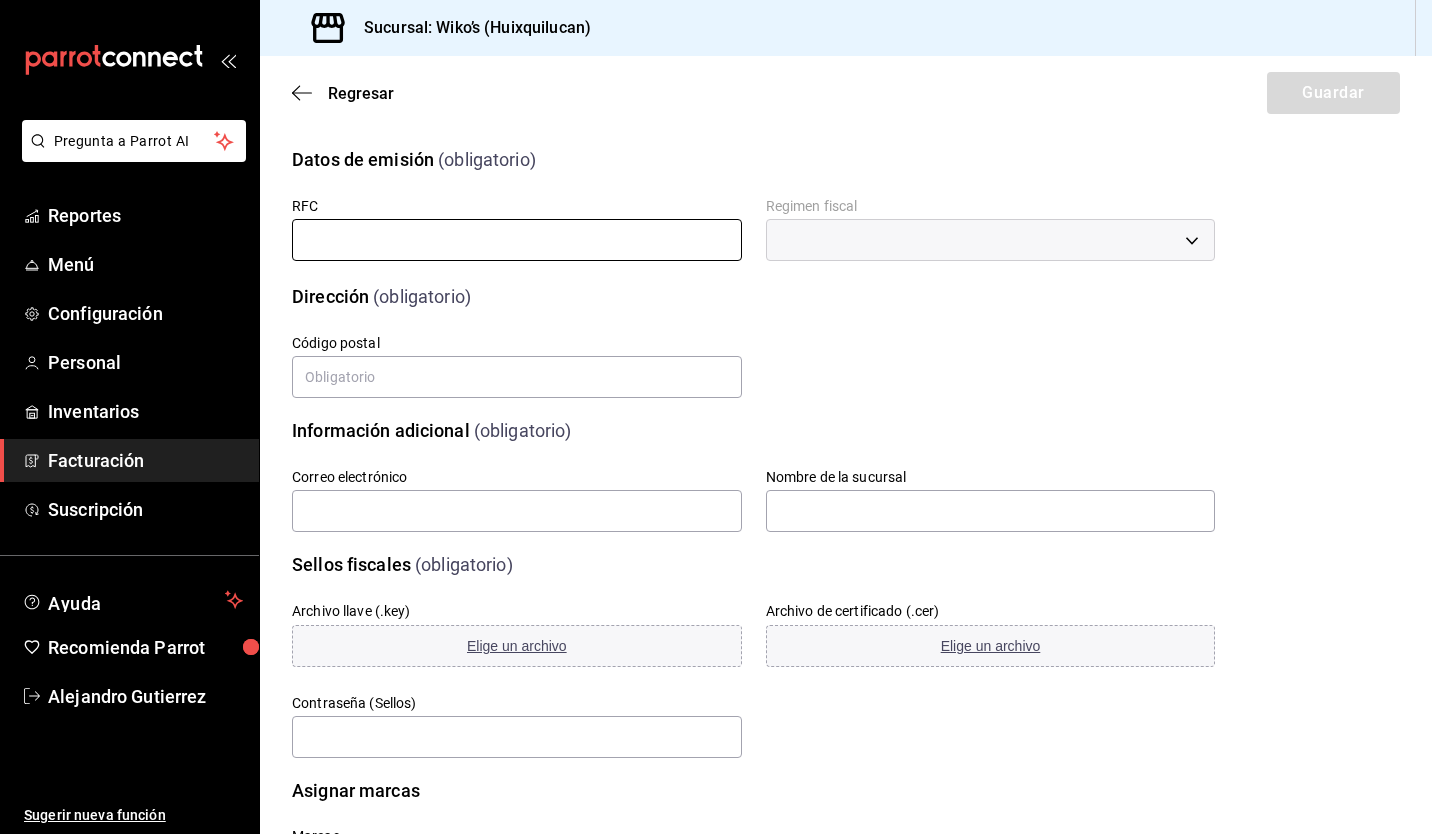 click at bounding box center (517, 240) 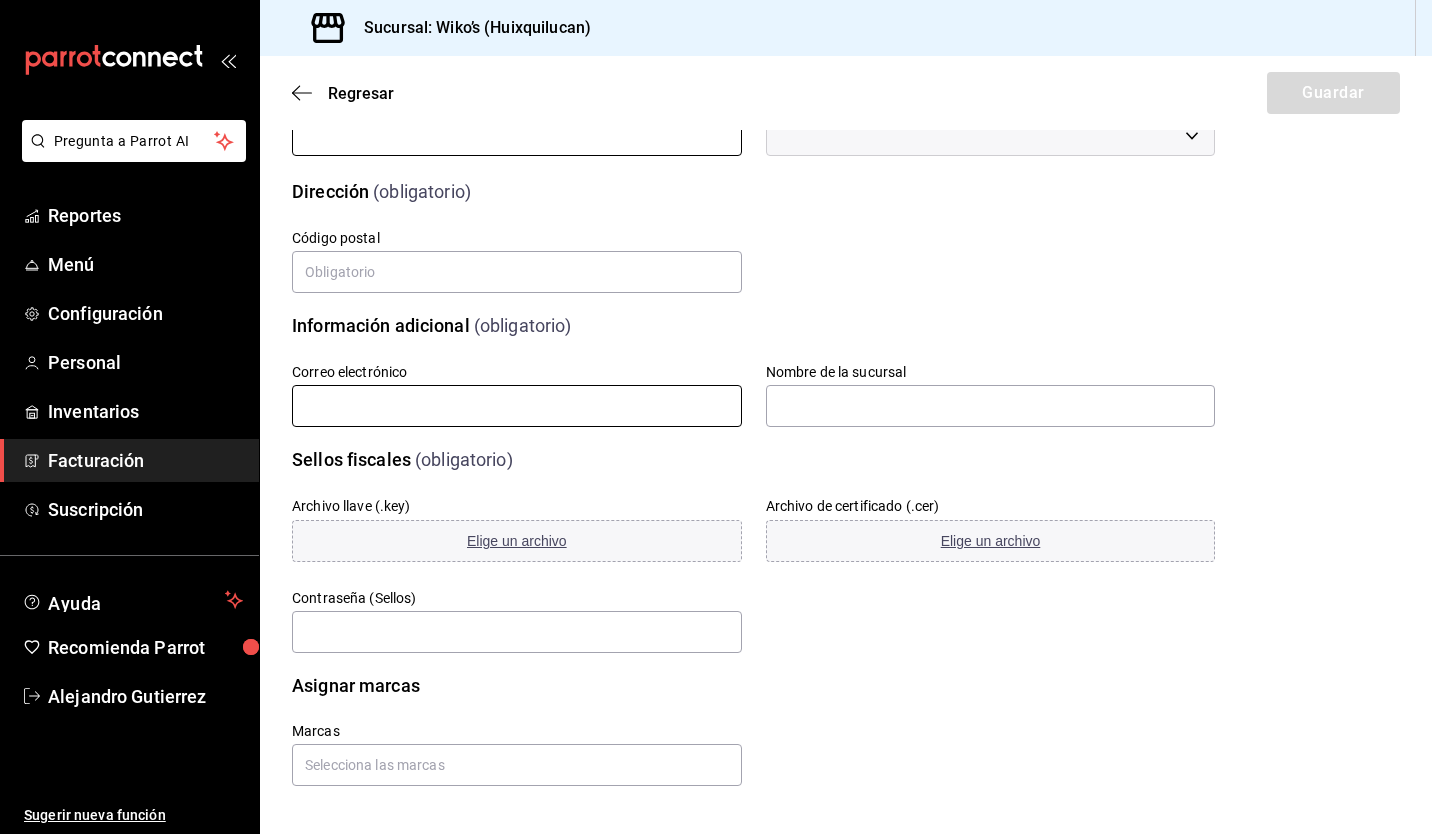scroll, scrollTop: 0, scrollLeft: 0, axis: both 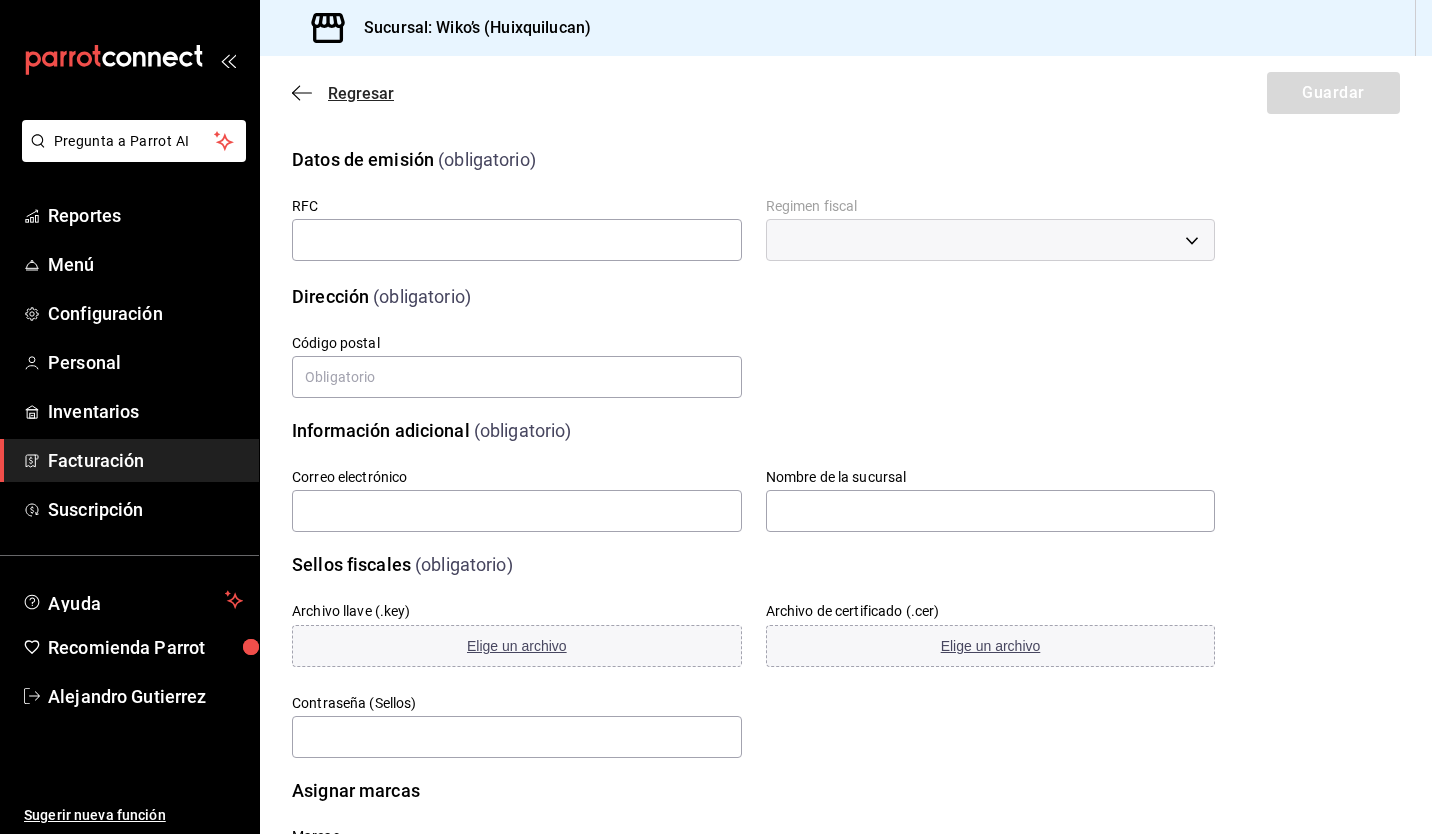 click 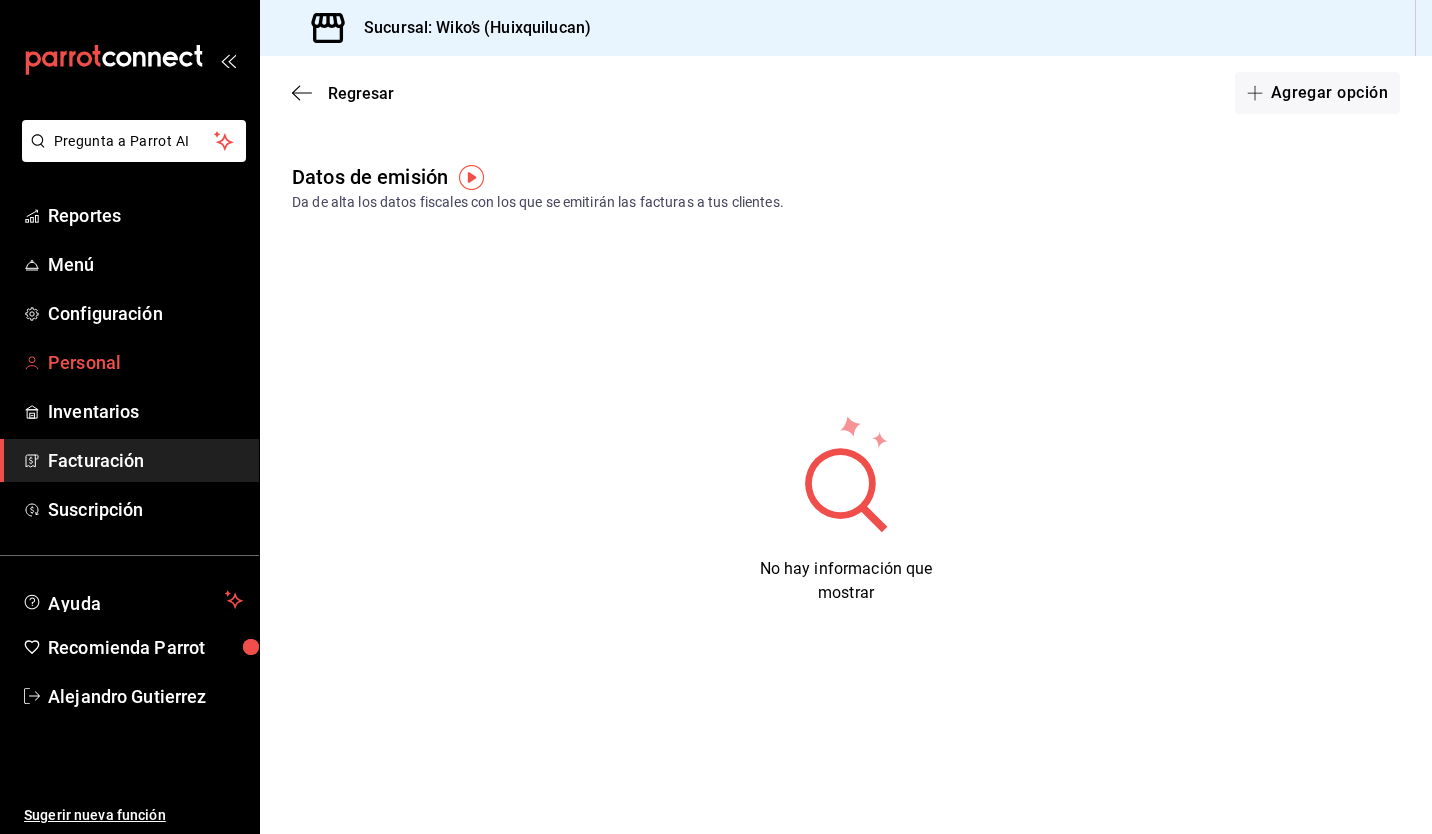 click on "Personal" at bounding box center (129, 362) 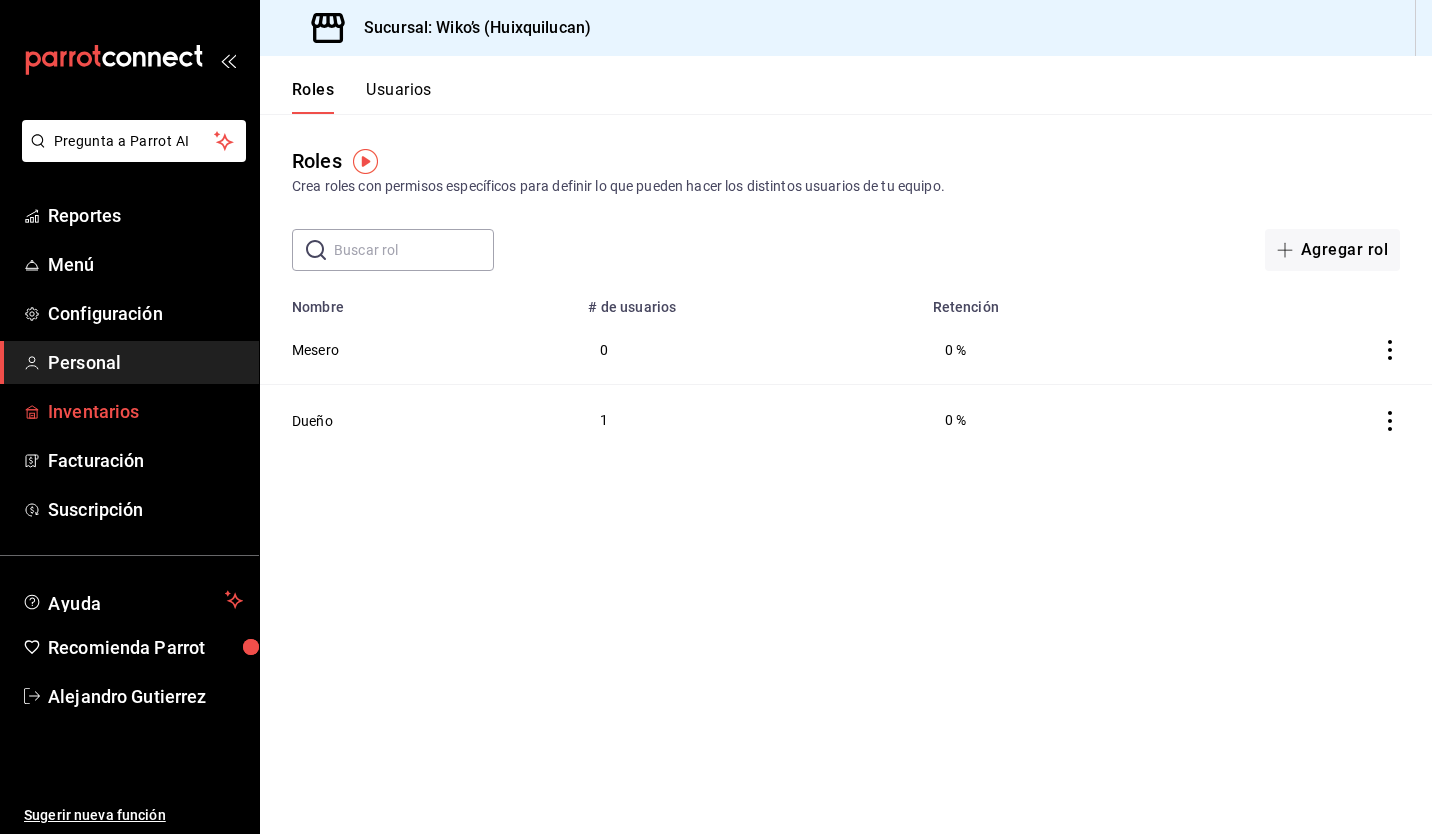 click on "Inventarios" at bounding box center (129, 411) 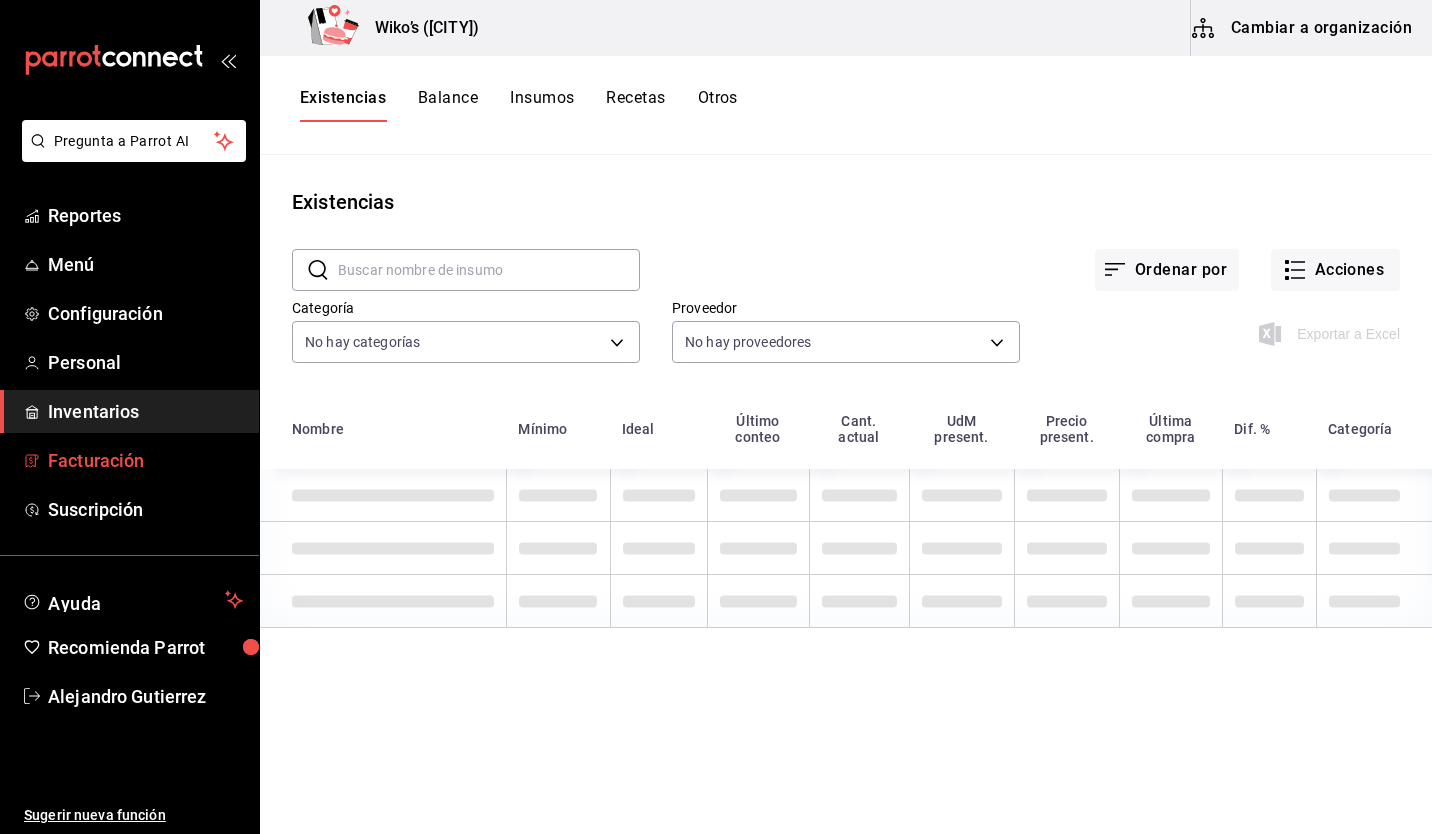 click on "Facturación" at bounding box center (145, 460) 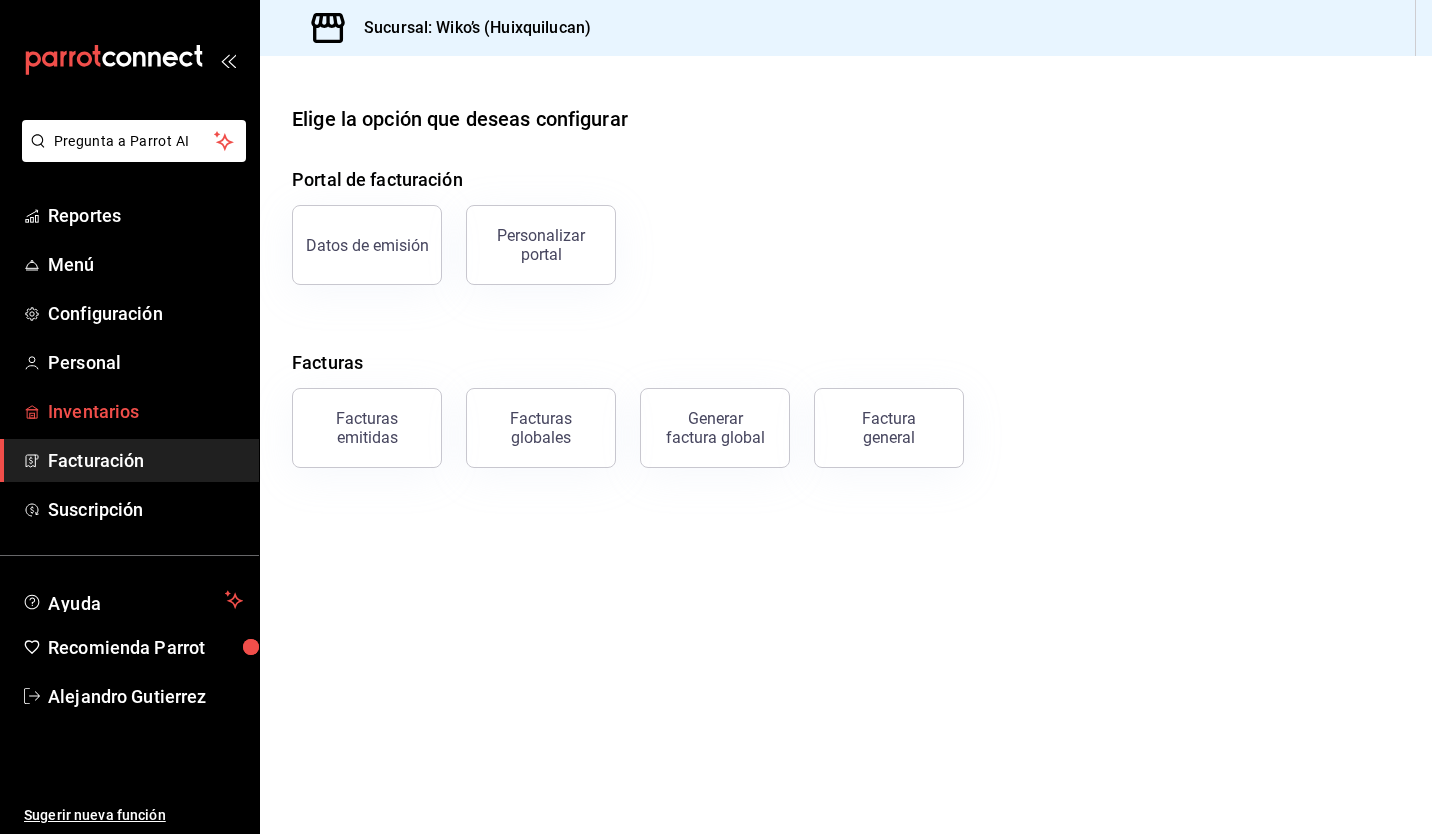 click on "Inventarios" at bounding box center [145, 411] 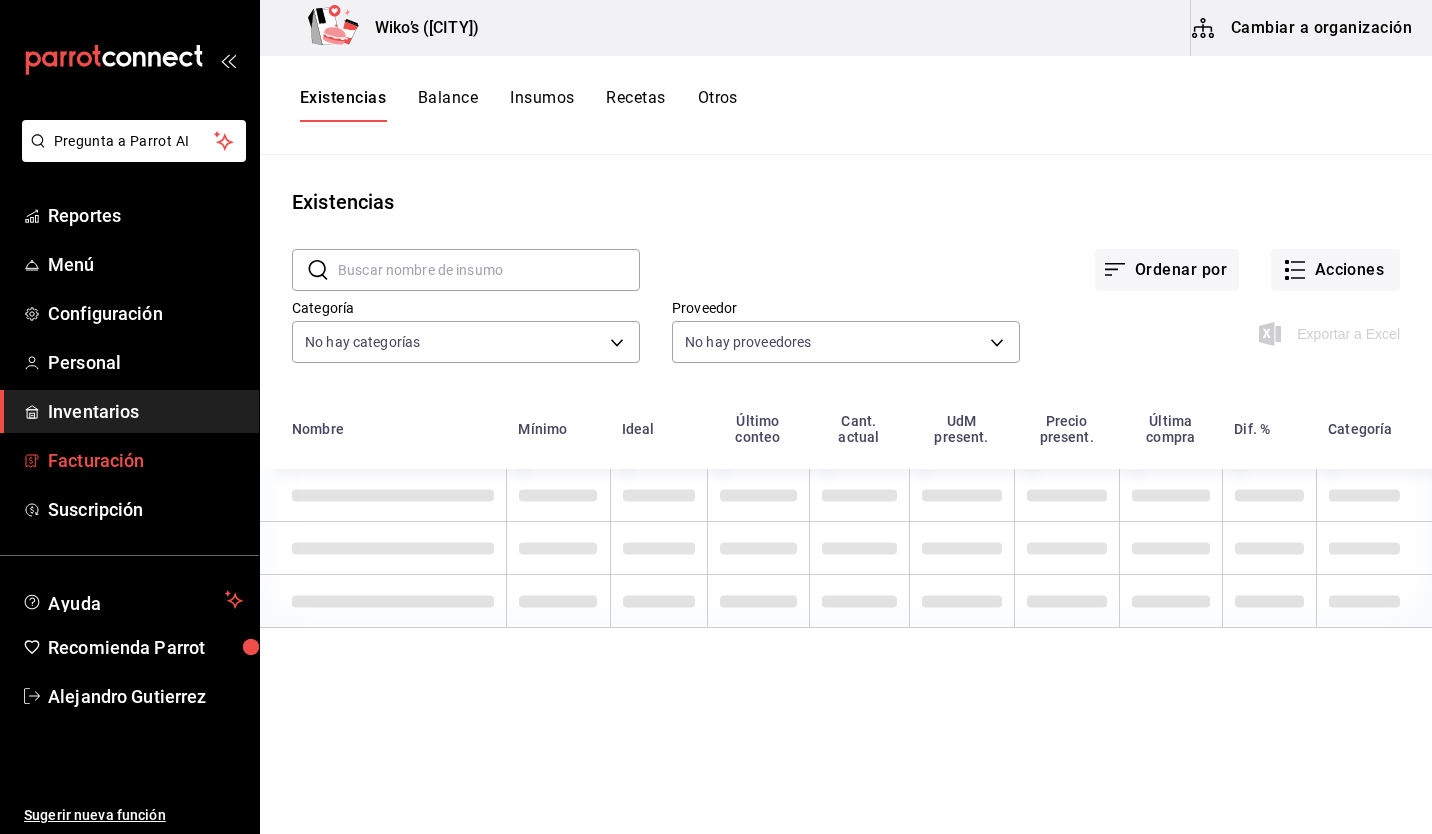 click on "Facturación" at bounding box center (145, 460) 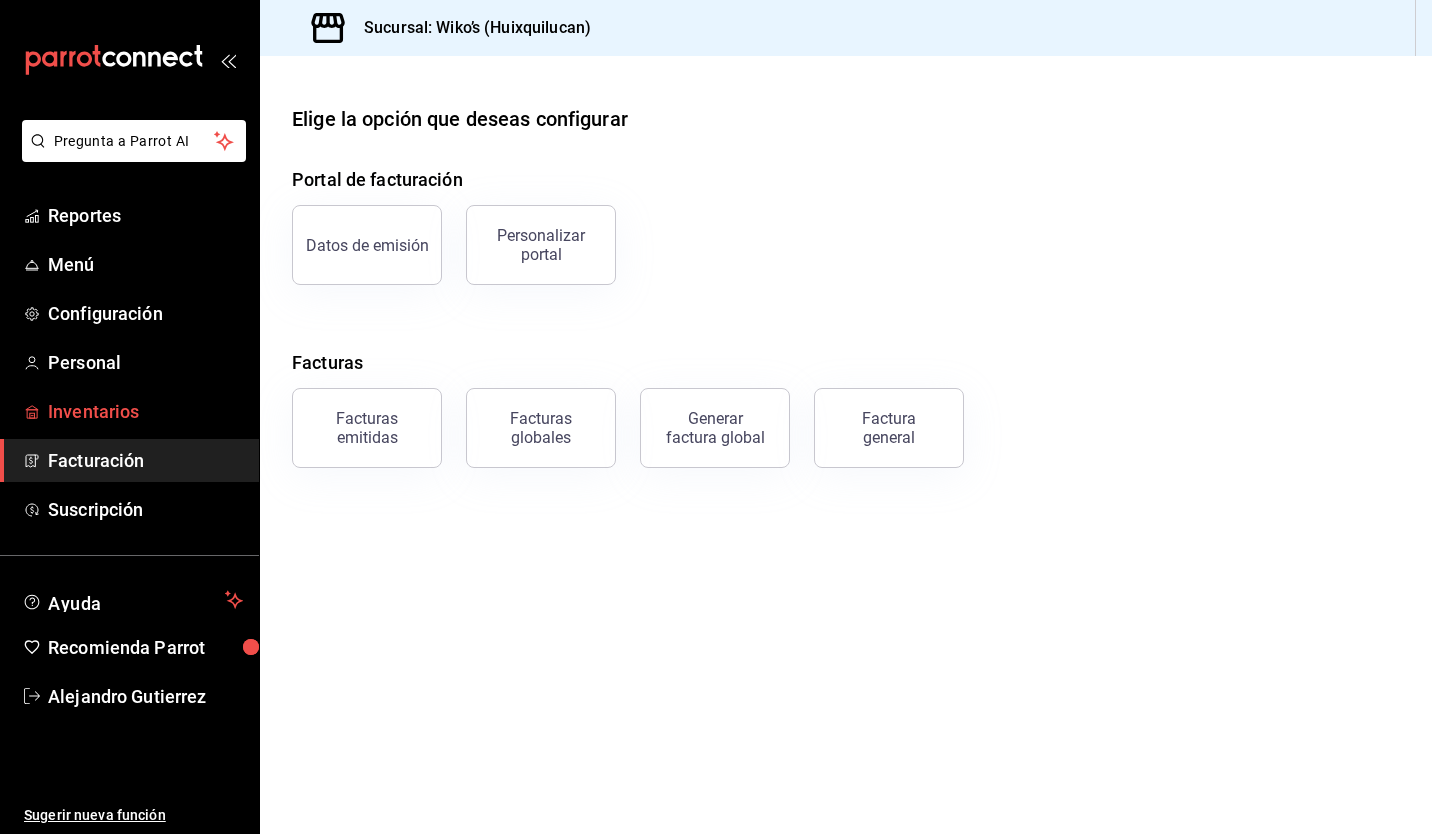 click on "Inventarios" at bounding box center [145, 411] 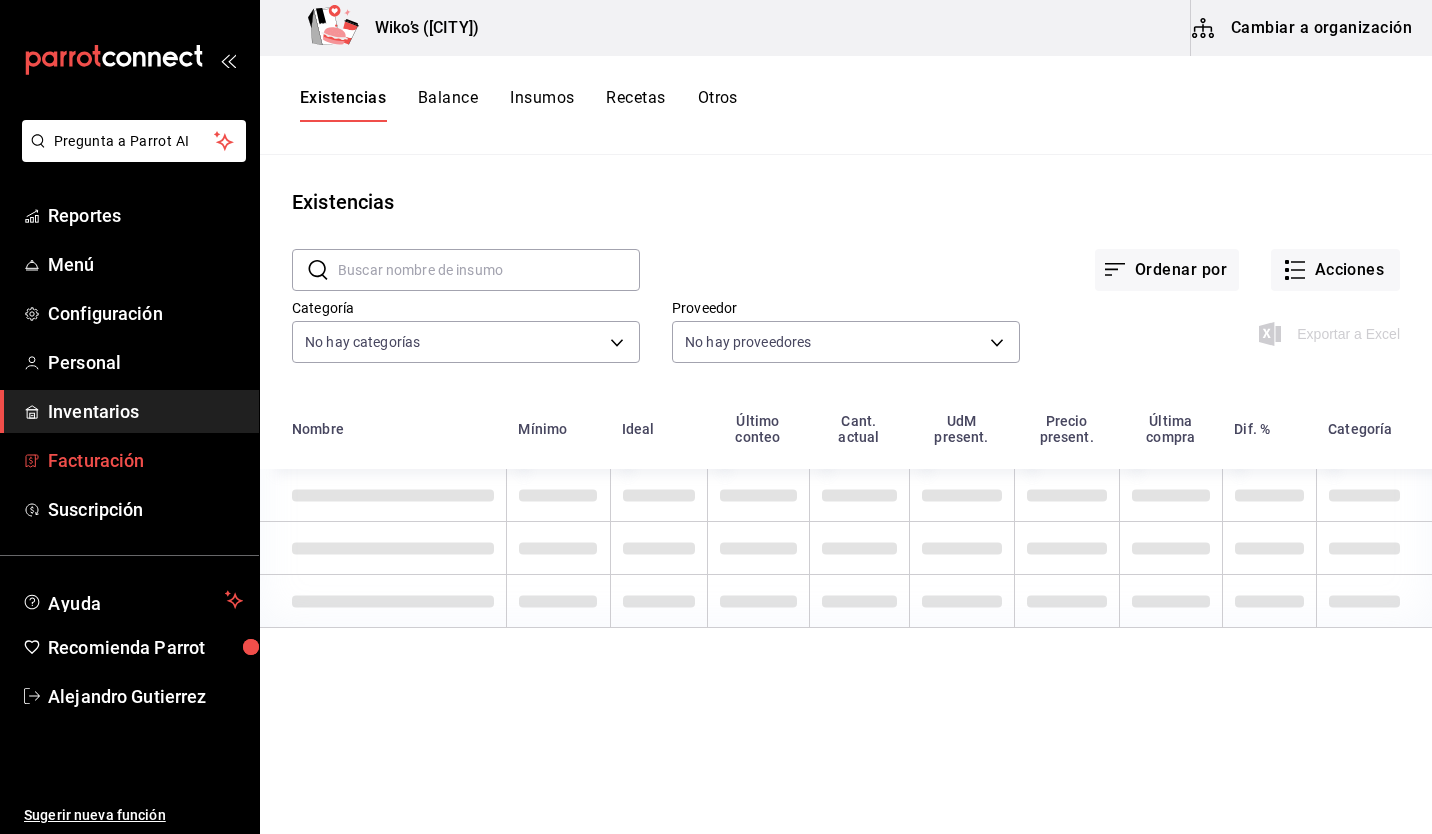 click on "Facturación" at bounding box center [145, 460] 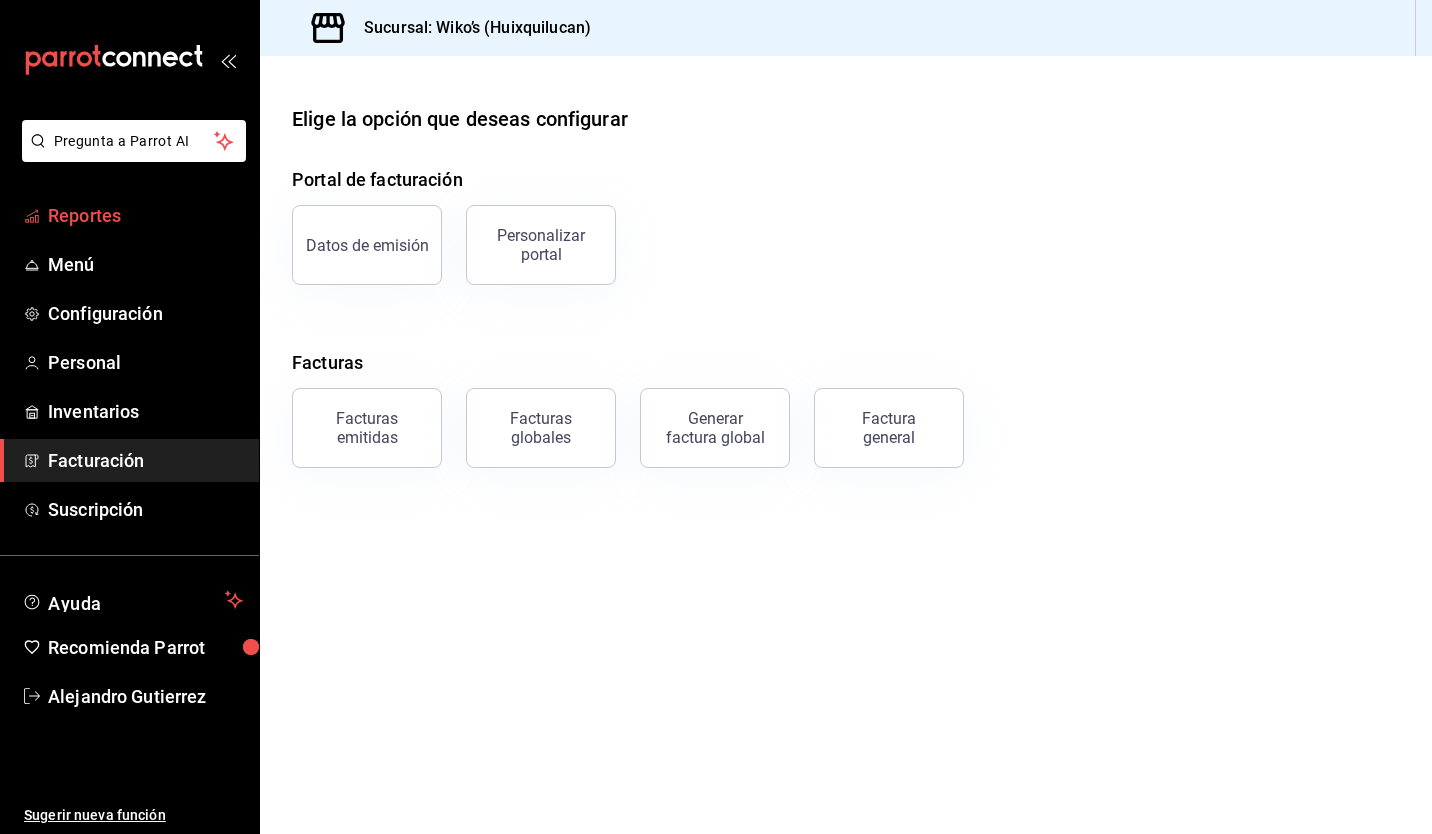 click on "Reportes" at bounding box center (145, 215) 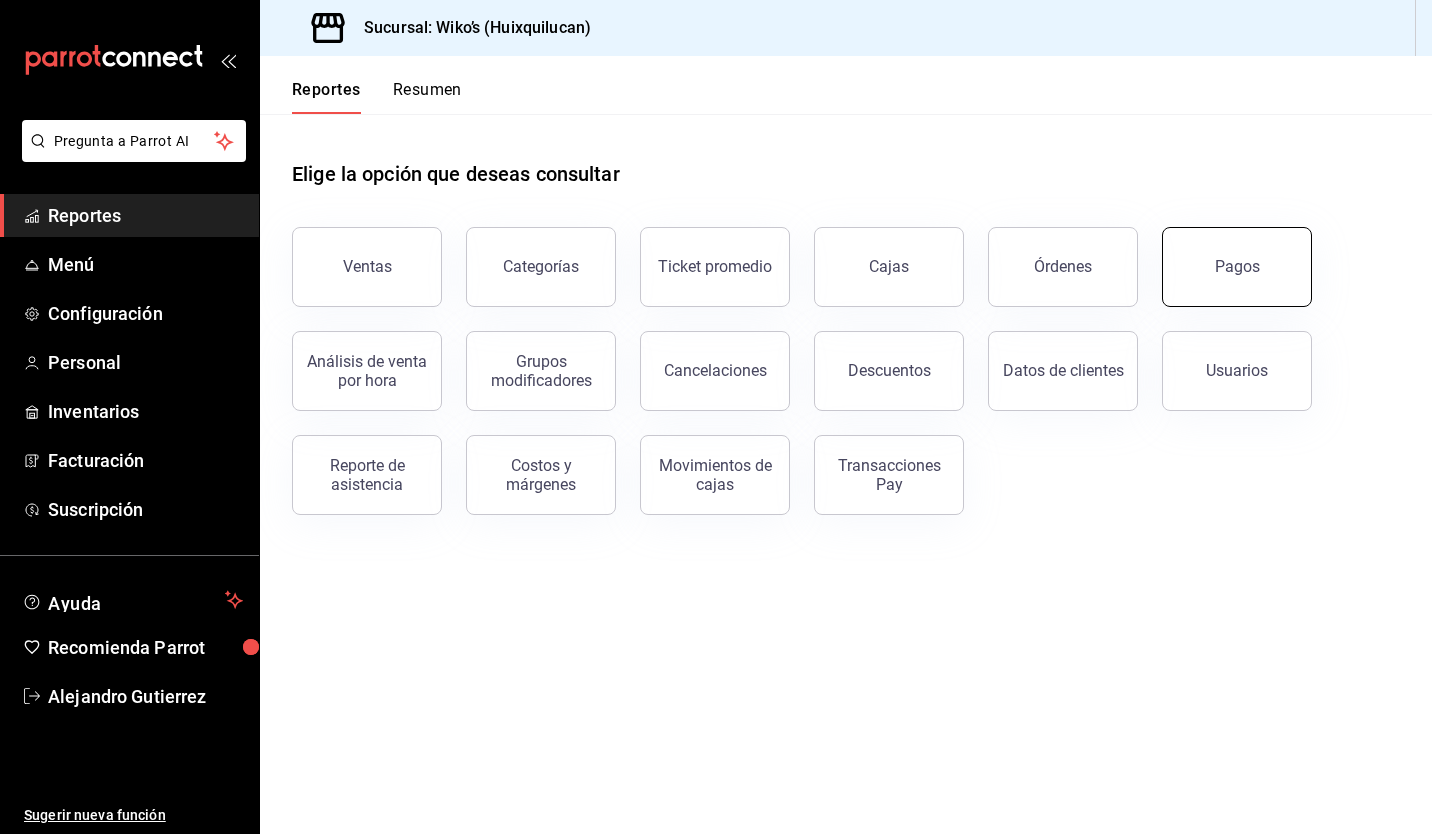 click on "Pagos" at bounding box center (1237, 267) 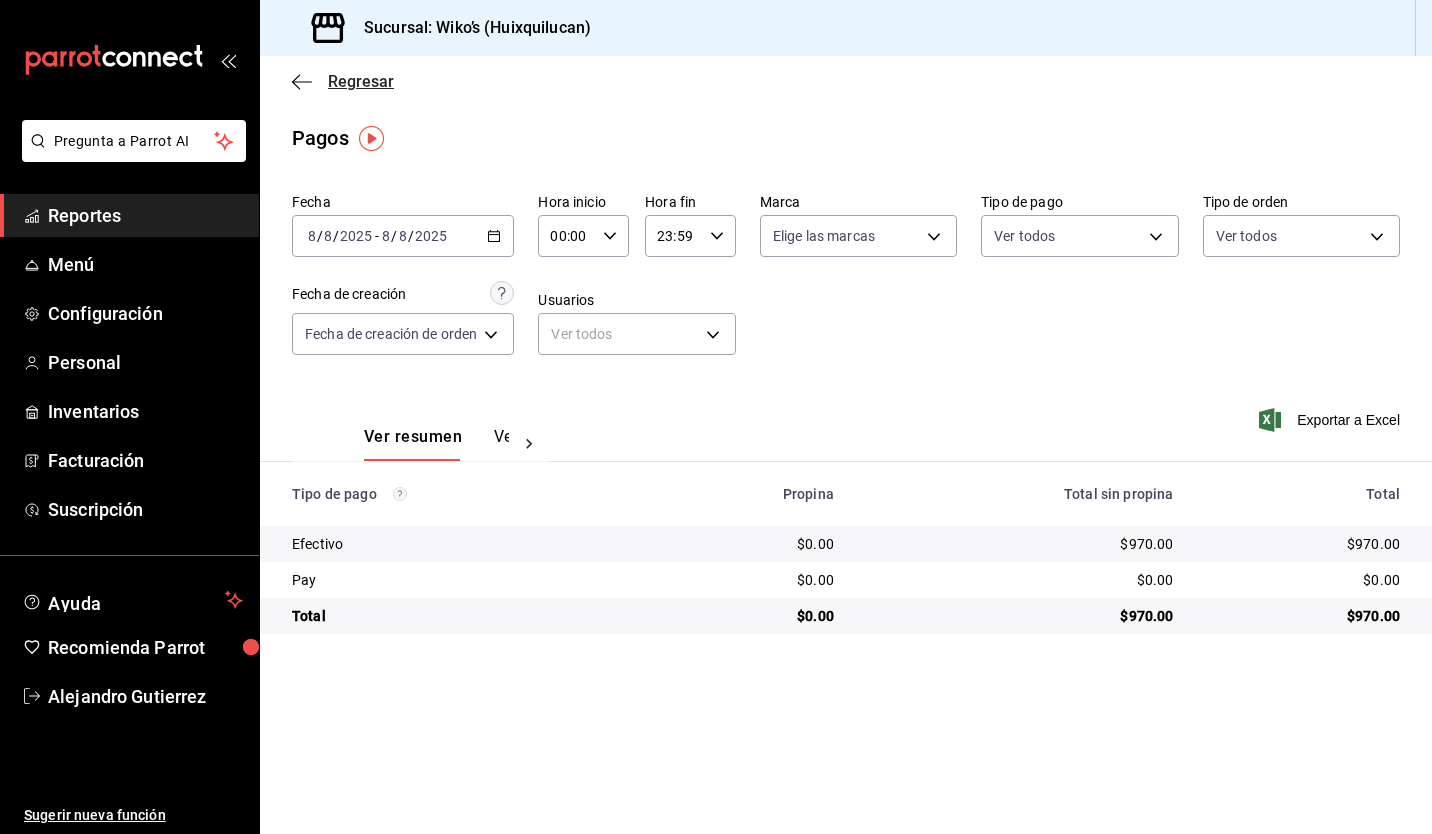 click 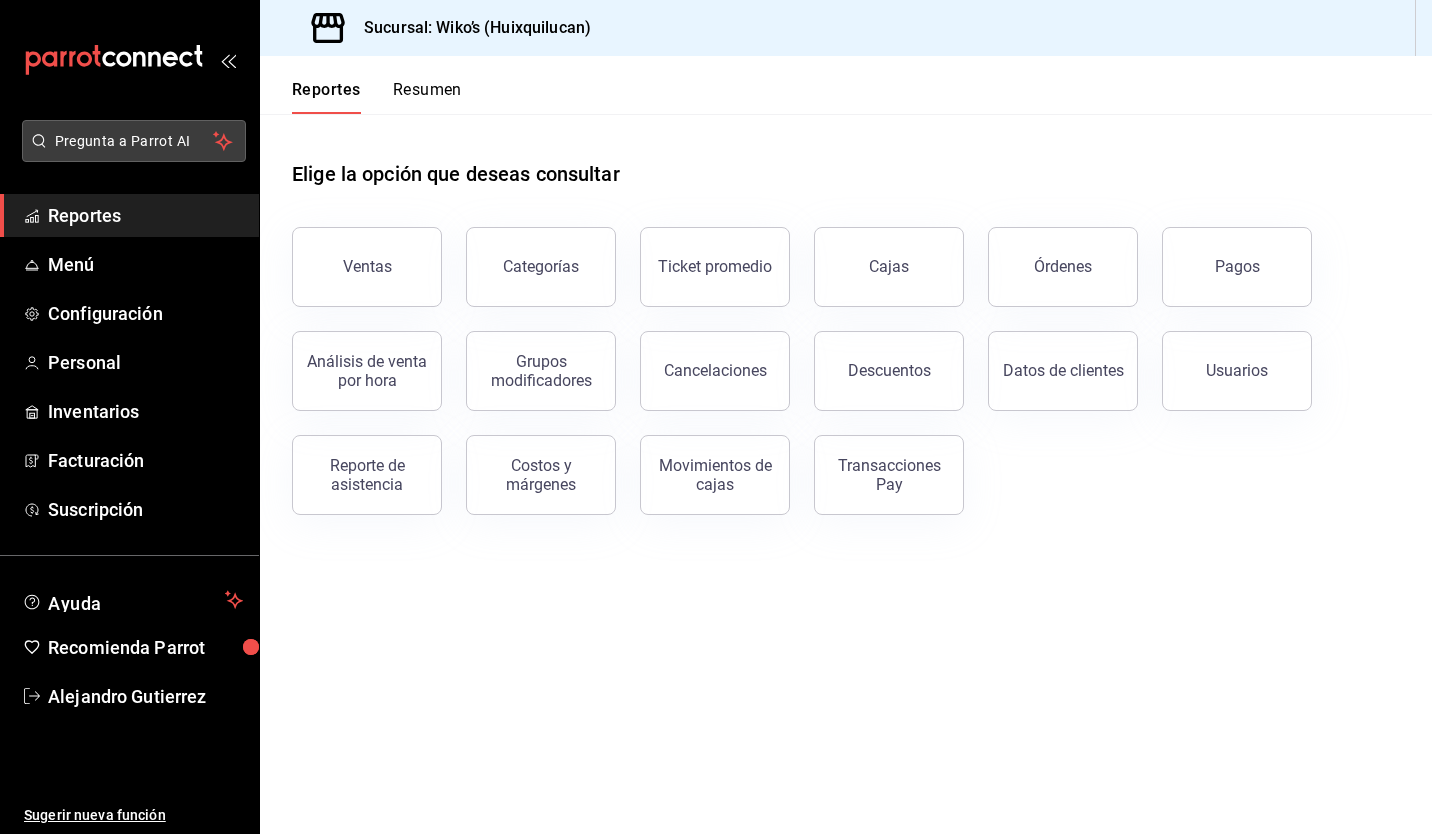 click on "Pregunta a Parrot AI" at bounding box center (134, 141) 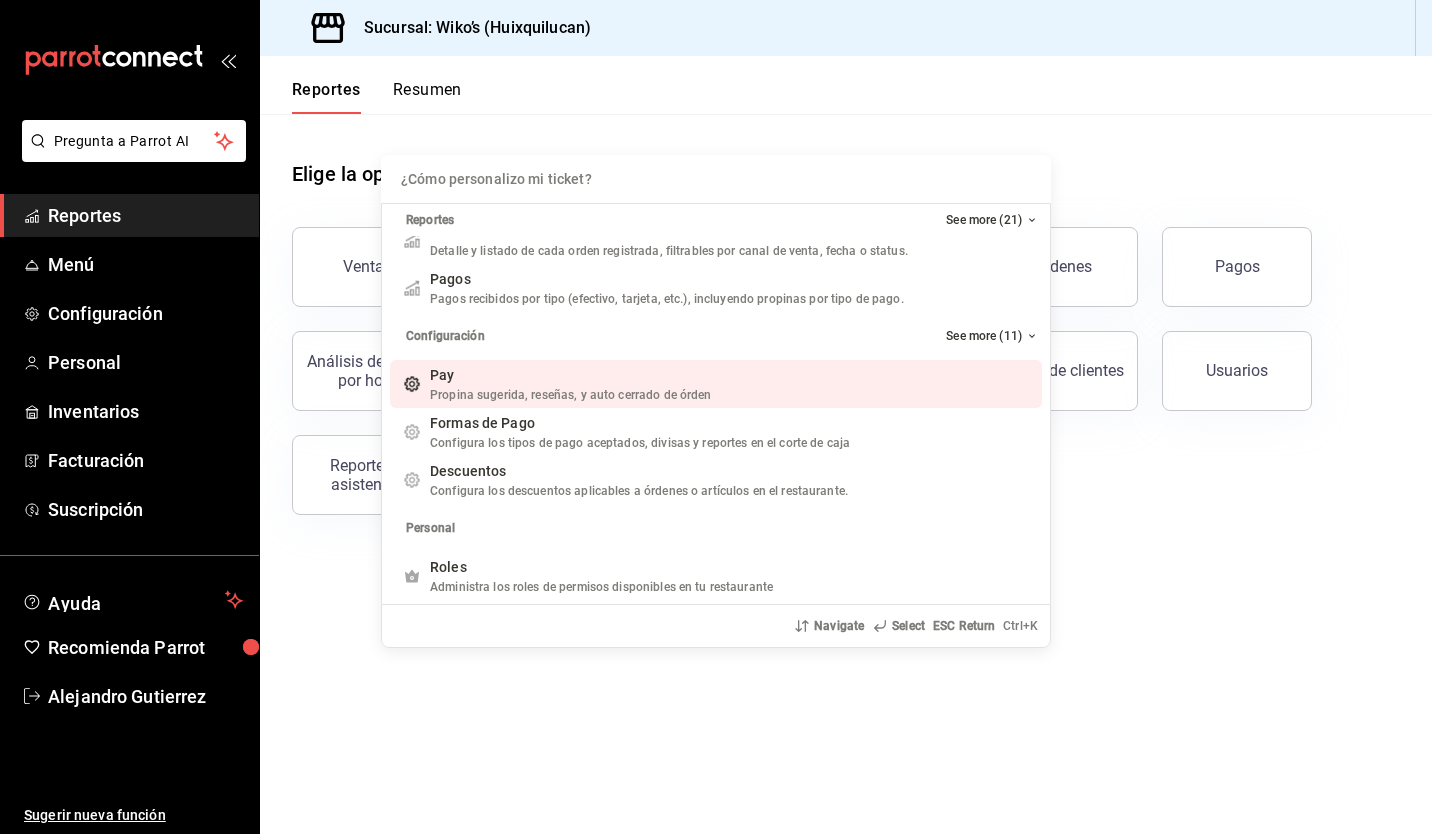 scroll, scrollTop: 139, scrollLeft: 0, axis: vertical 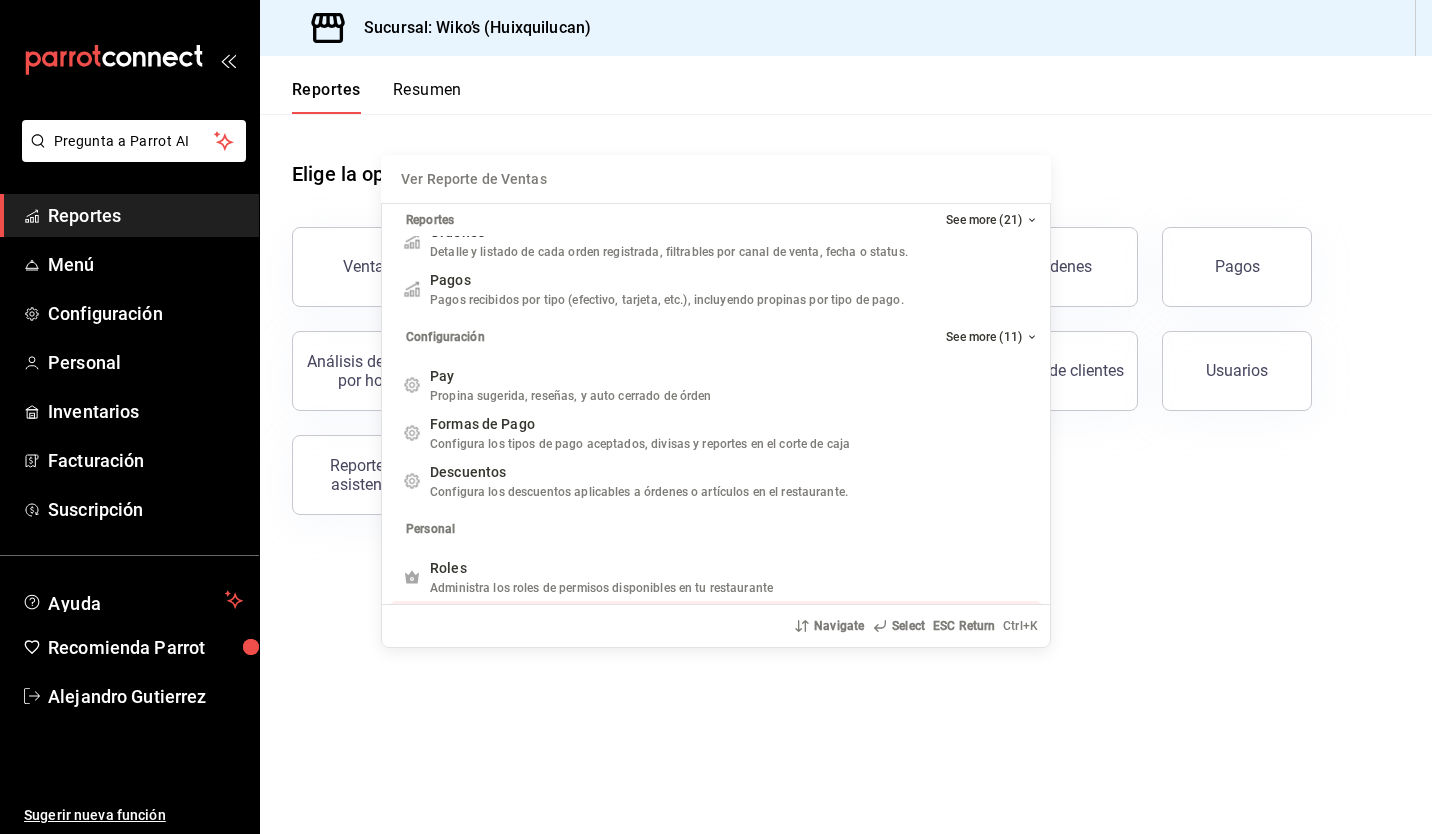 click on "Ver Reporte de Ventas Reportes See more (21) Pregúntale a Parrot AI (Beta) Reportes See more (21) Ventas Venta de artículos agrupados por artículo, incluyendo el artículo con más ventas y la venta total por periodo. Add shortcut Órdenes Detalle y listado de cada orden registrada, filtrables por canal de venta, fecha o status. Add shortcut Pagos Pagos recibidos por tipo (efectivo, tarjeta, etc.), incluyendo propinas por tipo de pago. Add shortcut Configuración See more (11) Pay Propina sugerida, reseñas, y auto cerrado de órden Add shortcut Formas de Pago Configura los tipos de pago aceptados, divisas y reportes en el corte de caja Add shortcut Descuentos Configura los descuentos aplicables a órdenes o artículos en el restaurante. Add shortcut Personal Roles Administra los roles de permisos disponibles en tu restaurante Add shortcut Usuarios Administra los usuarios, sus accesos y permisos así como notificaciones. Add shortcut Referidos Referidos Add shortcut Parrot AI Cancela órdenes Add shortcut" at bounding box center [716, 417] 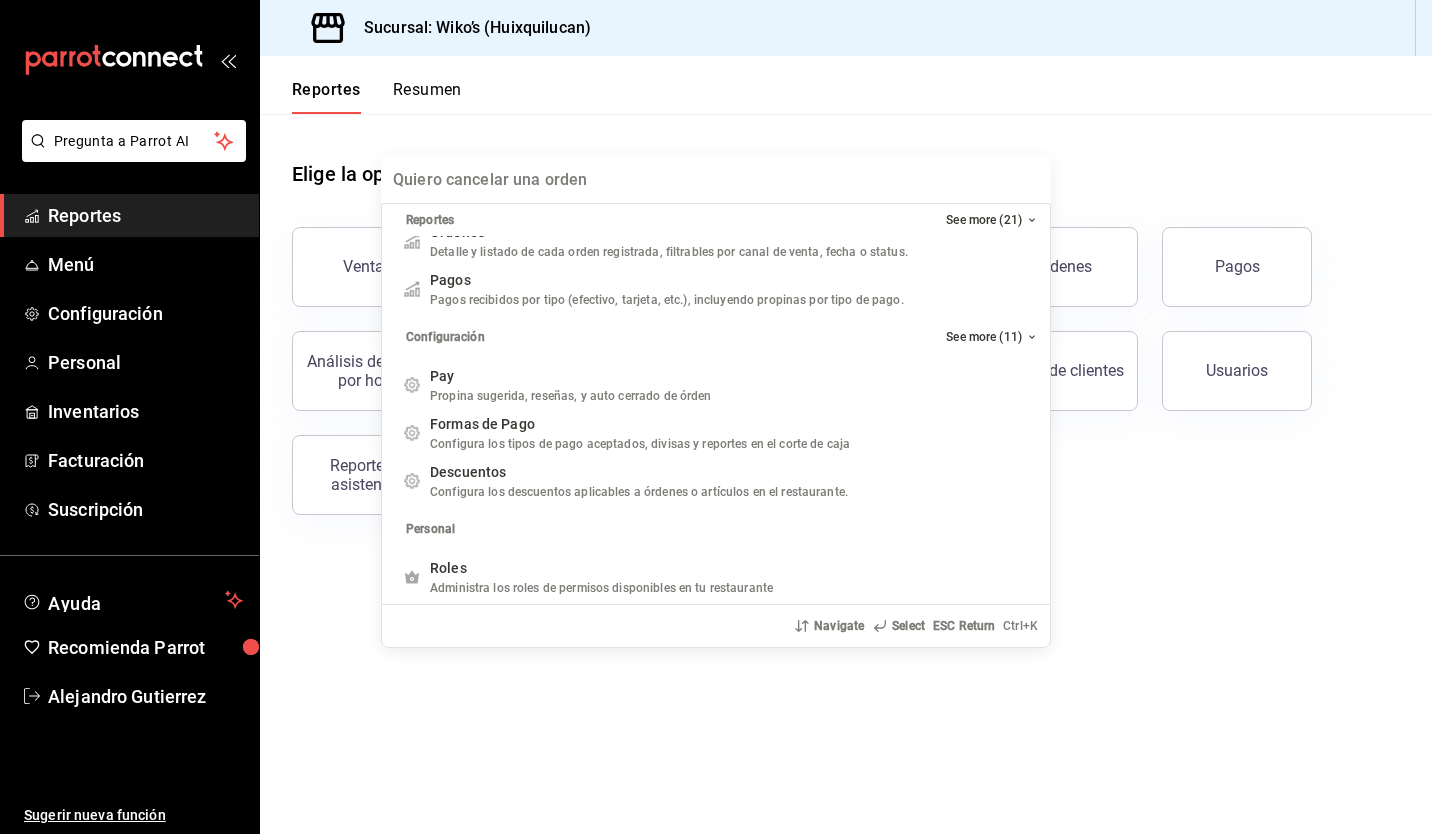 scroll, scrollTop: 144, scrollLeft: 0, axis: vertical 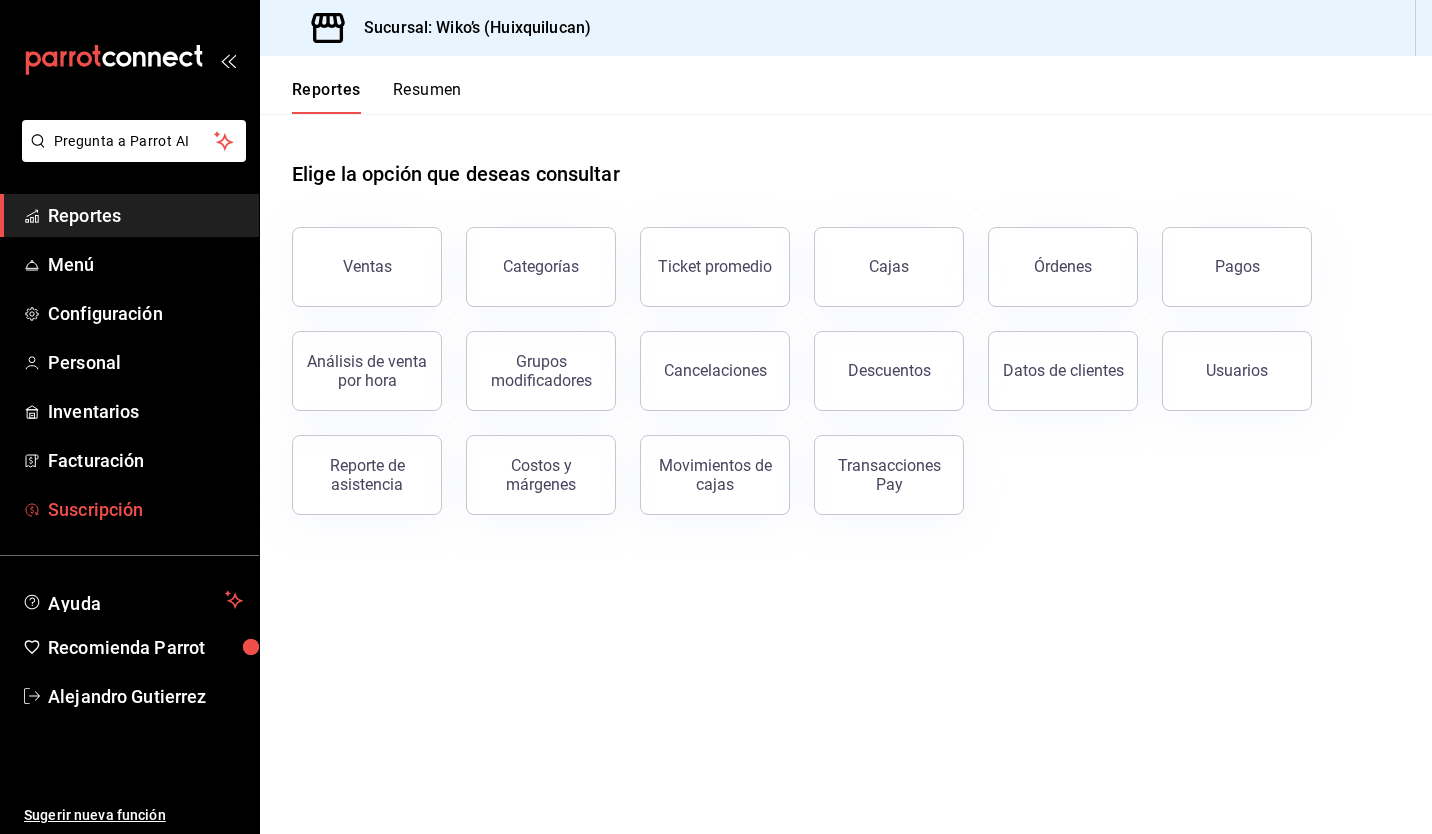 click on "Suscripción" at bounding box center (145, 509) 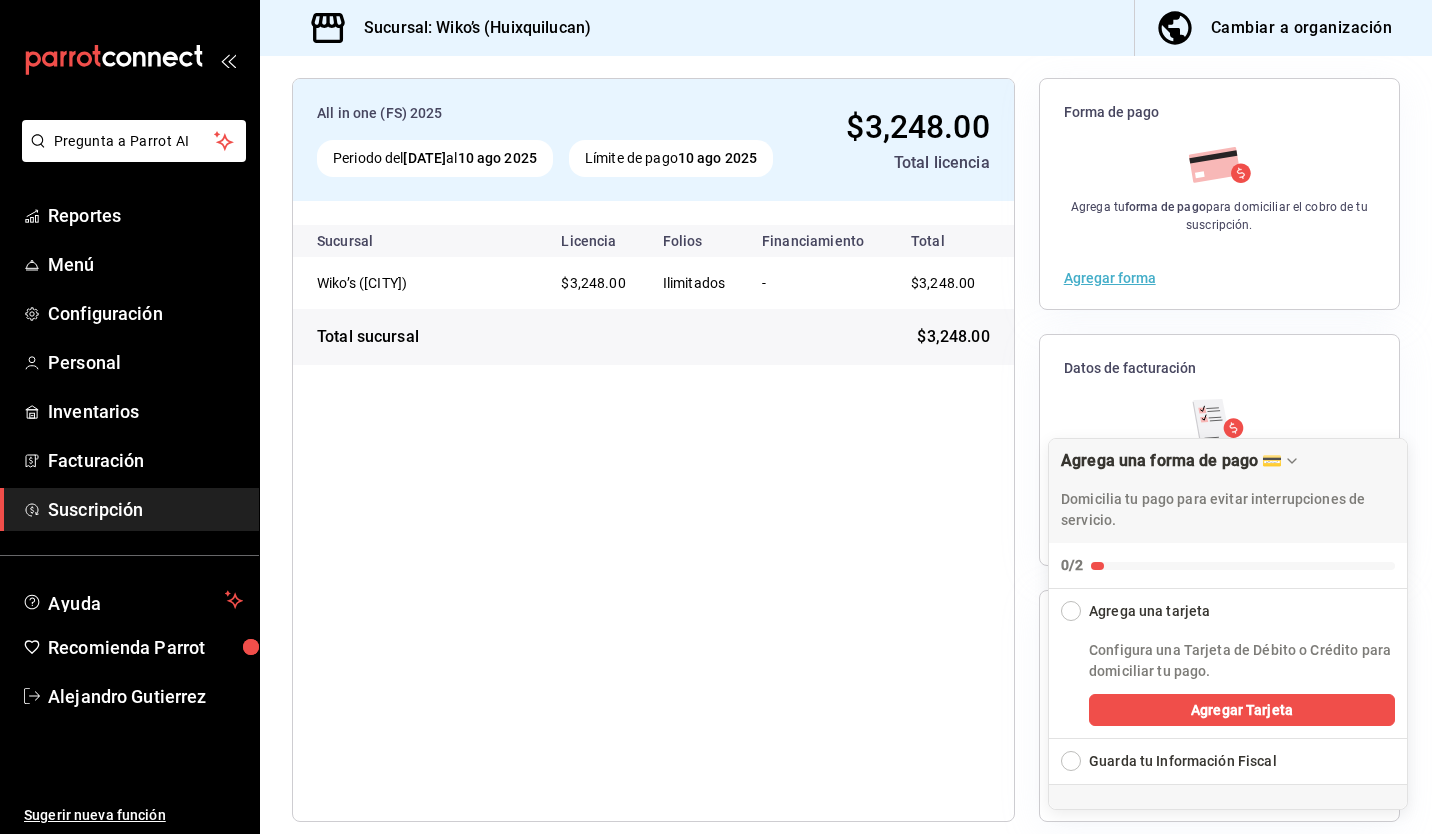 scroll, scrollTop: 113, scrollLeft: 0, axis: vertical 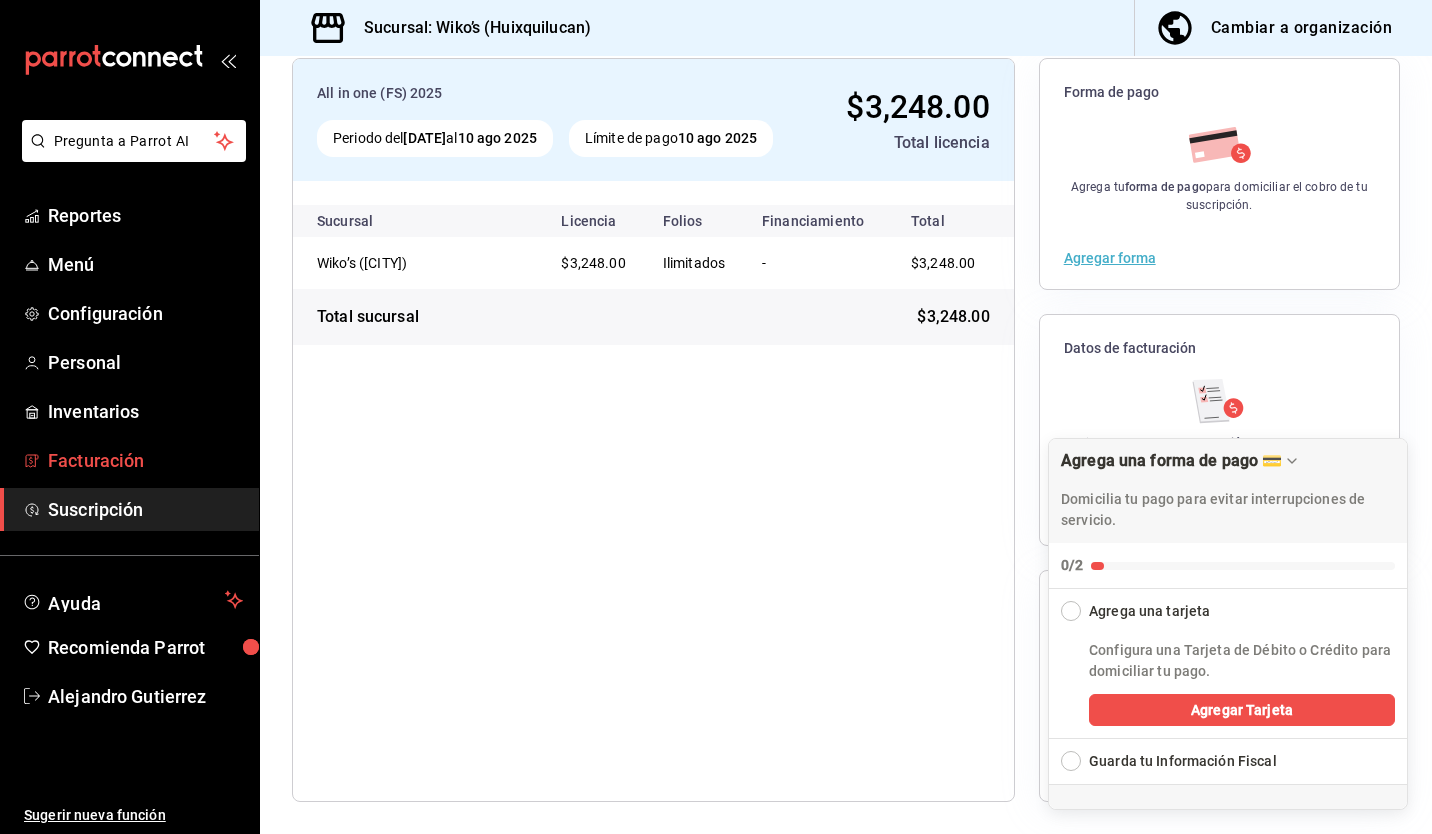 click on "Facturación" at bounding box center [145, 460] 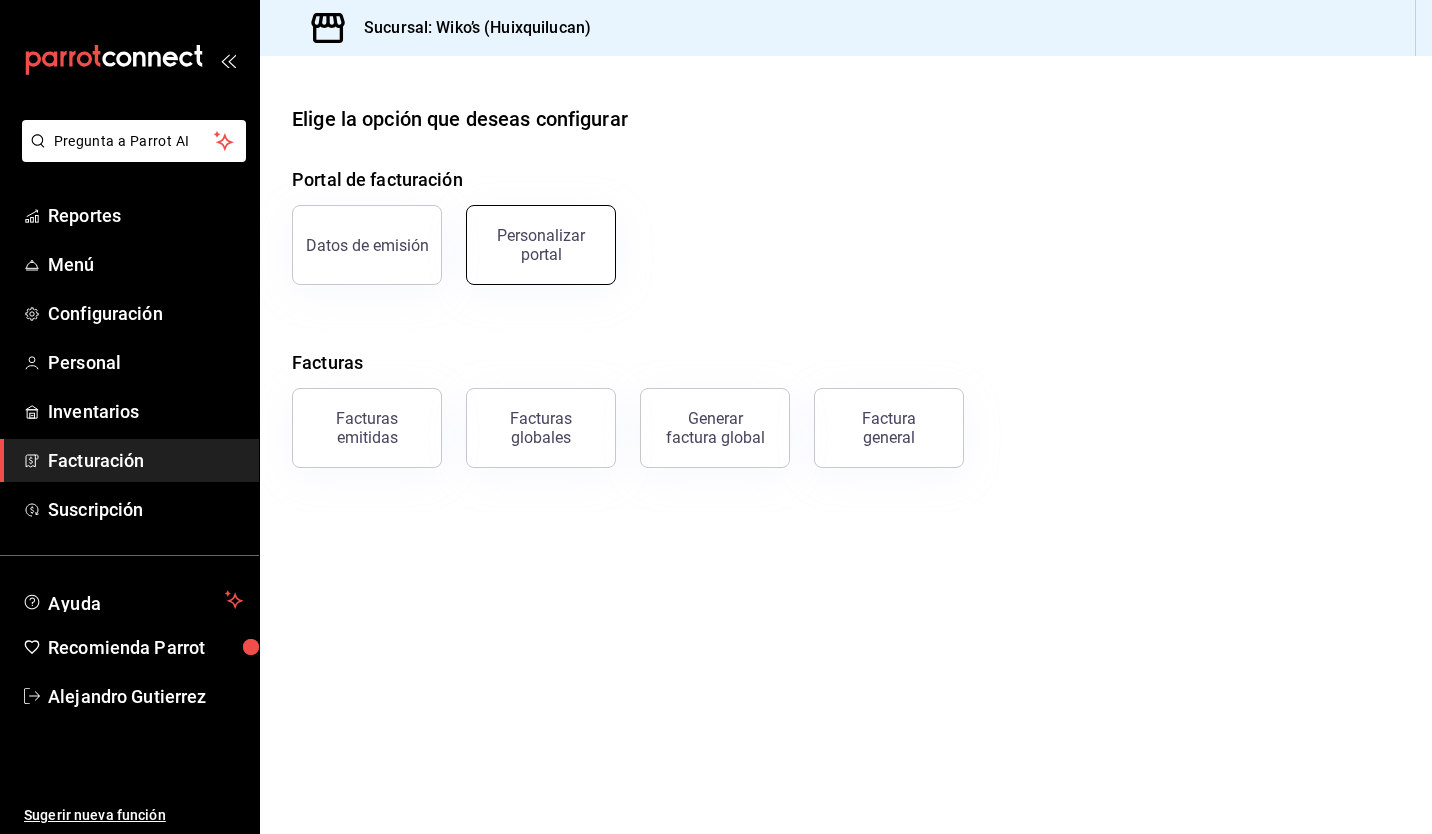 click on "Personalizar portal" at bounding box center [541, 245] 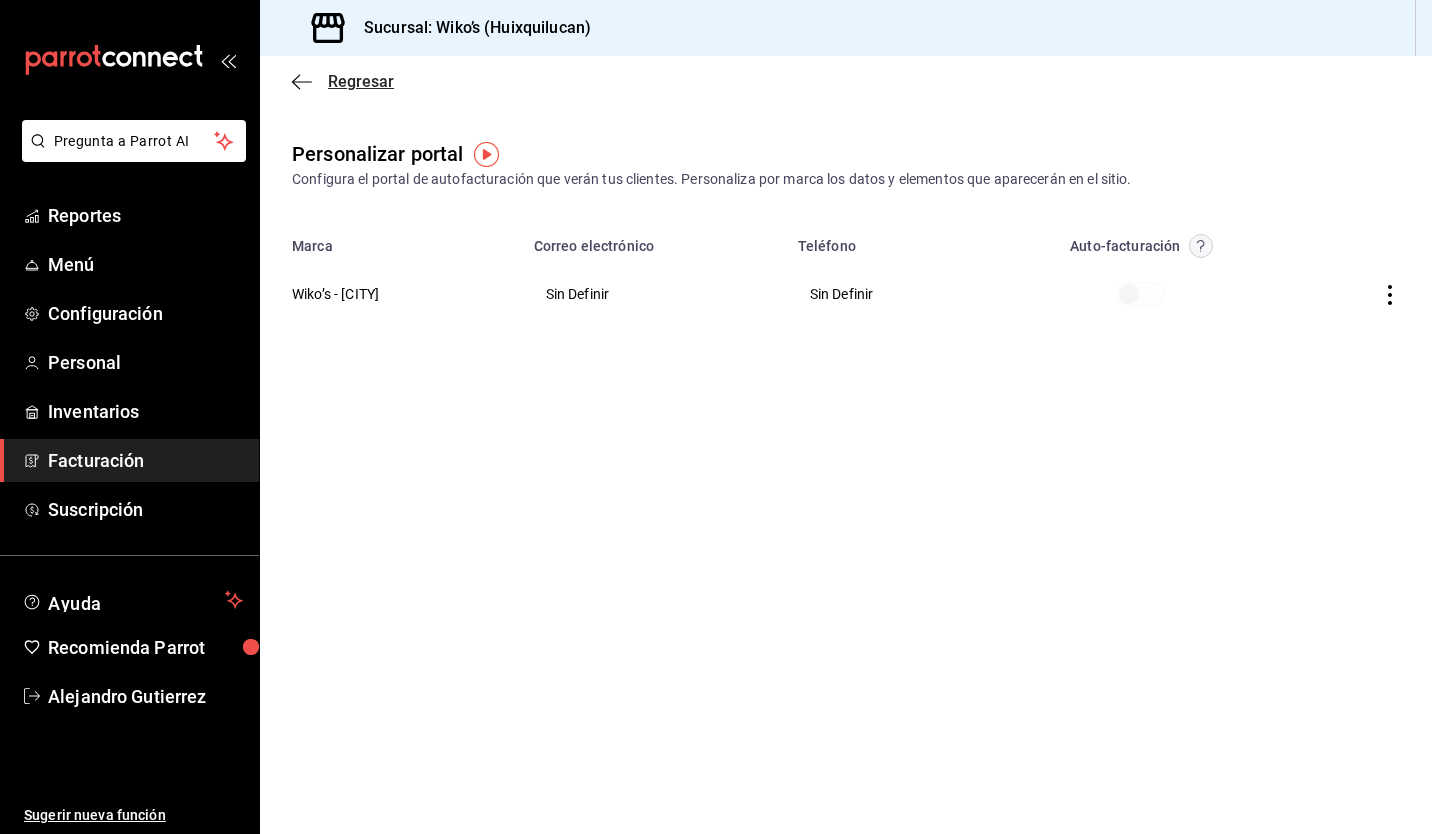 click 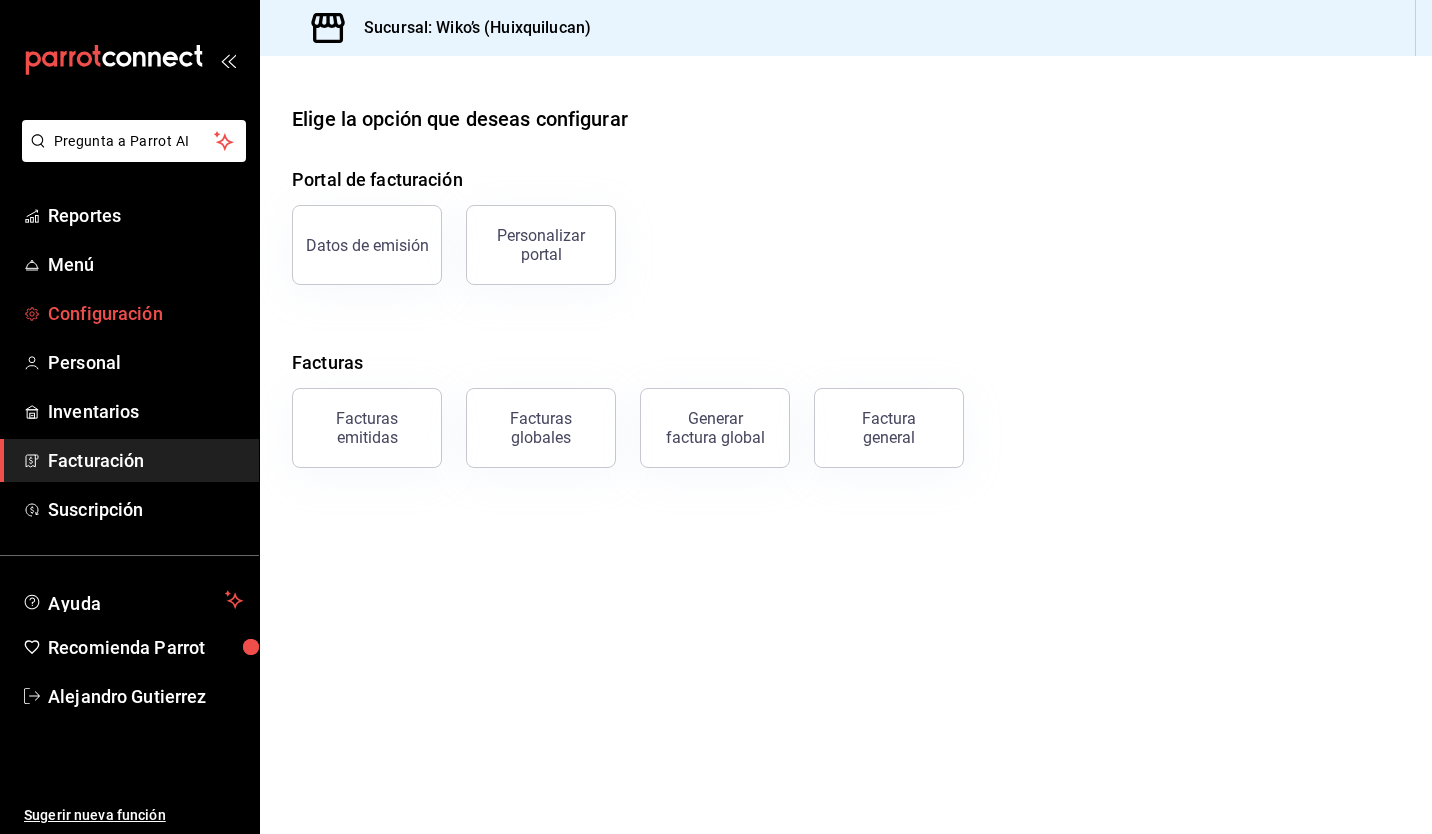 click on "Configuración" at bounding box center [145, 313] 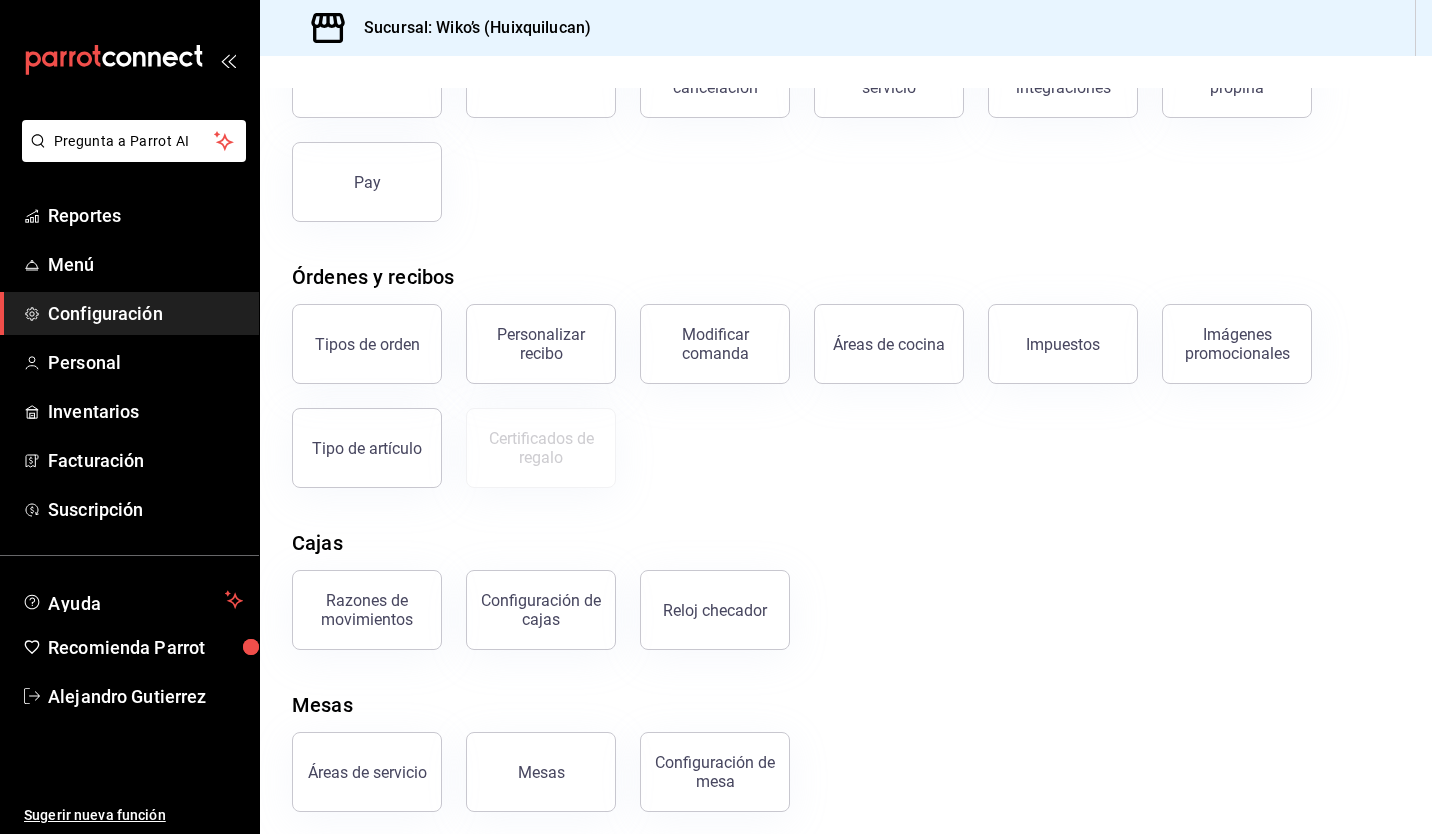 scroll, scrollTop: 180, scrollLeft: 0, axis: vertical 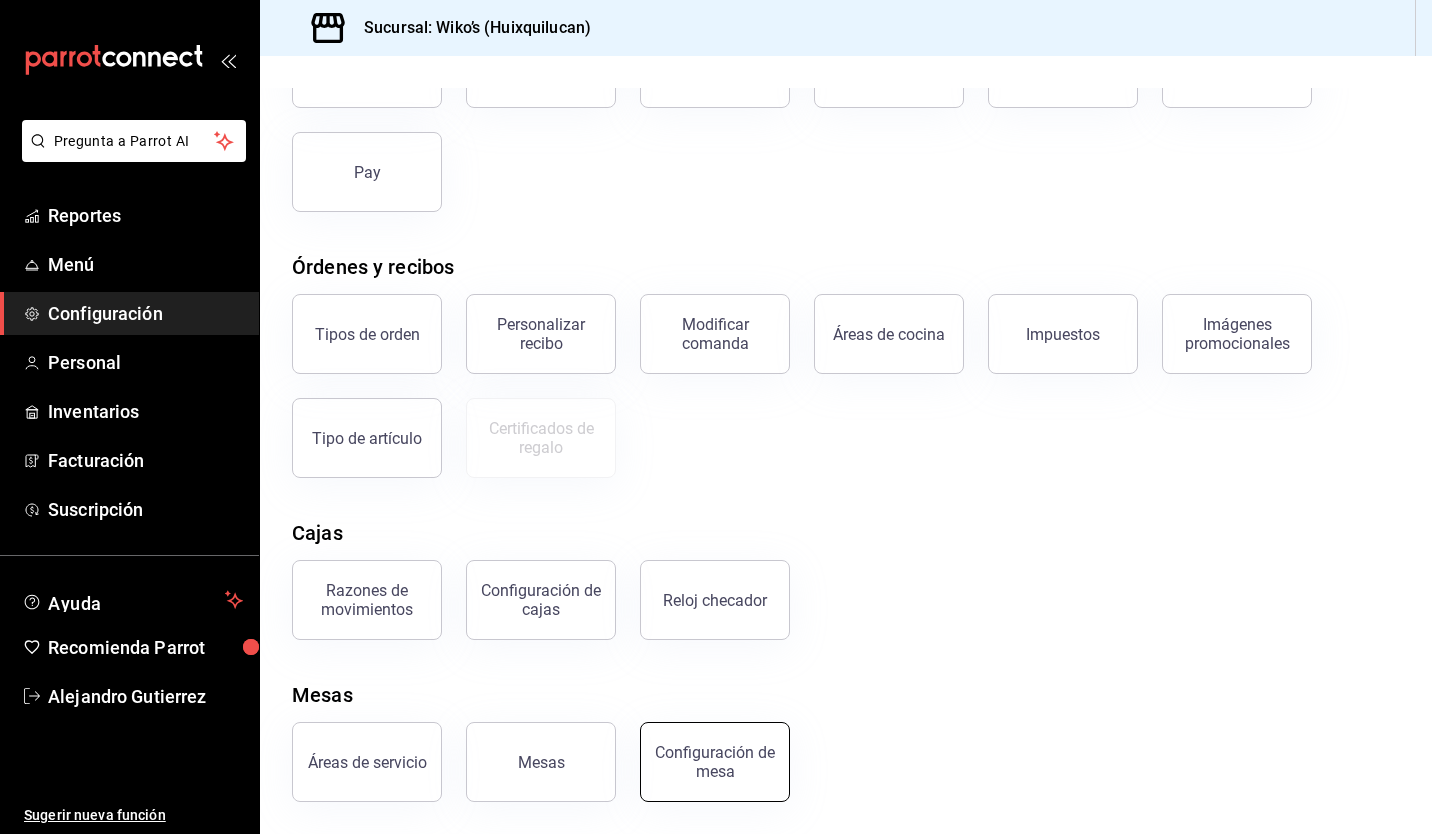 click on "Configuración de mesa" at bounding box center [715, 762] 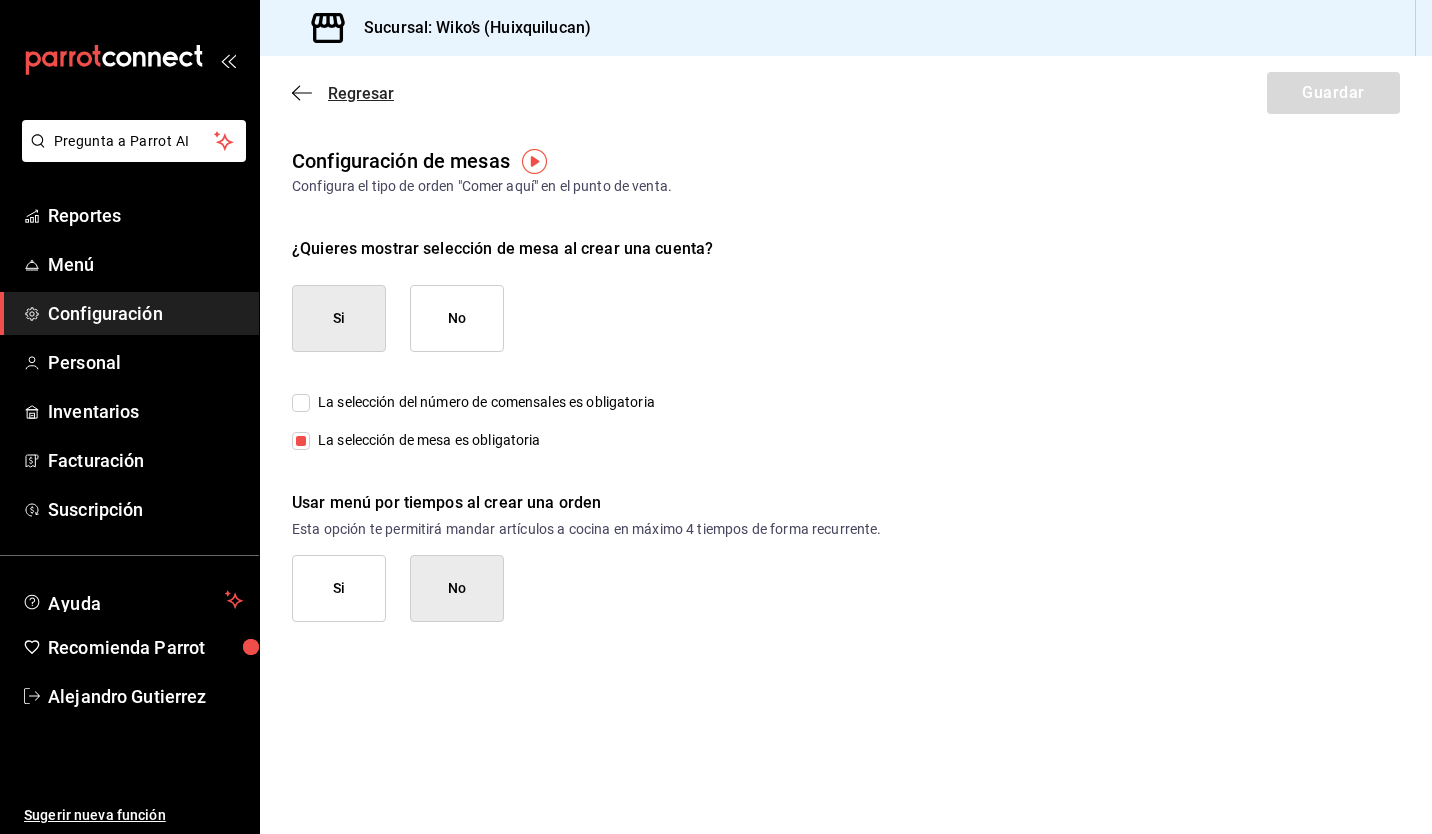 click 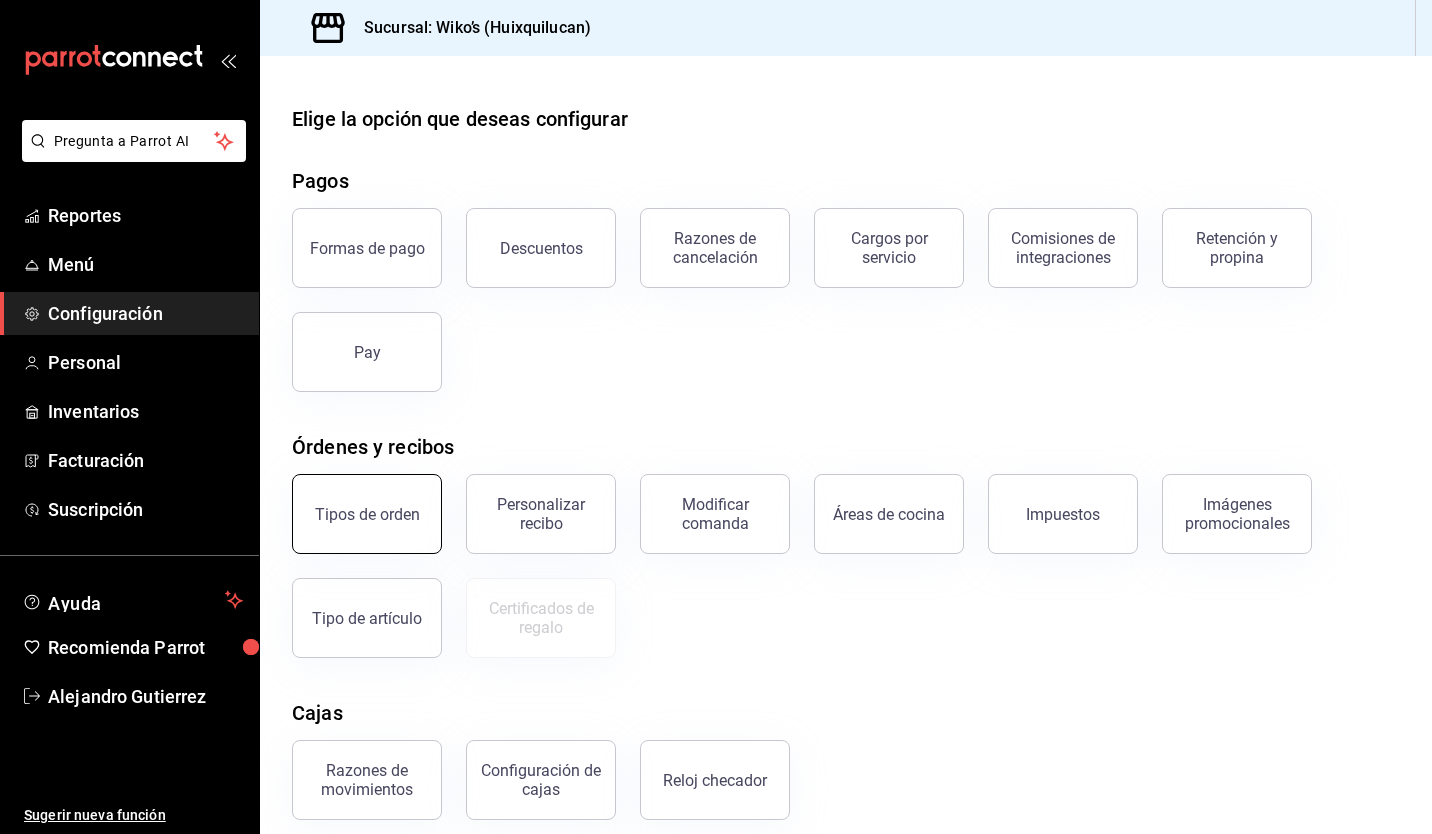 scroll, scrollTop: 180, scrollLeft: 0, axis: vertical 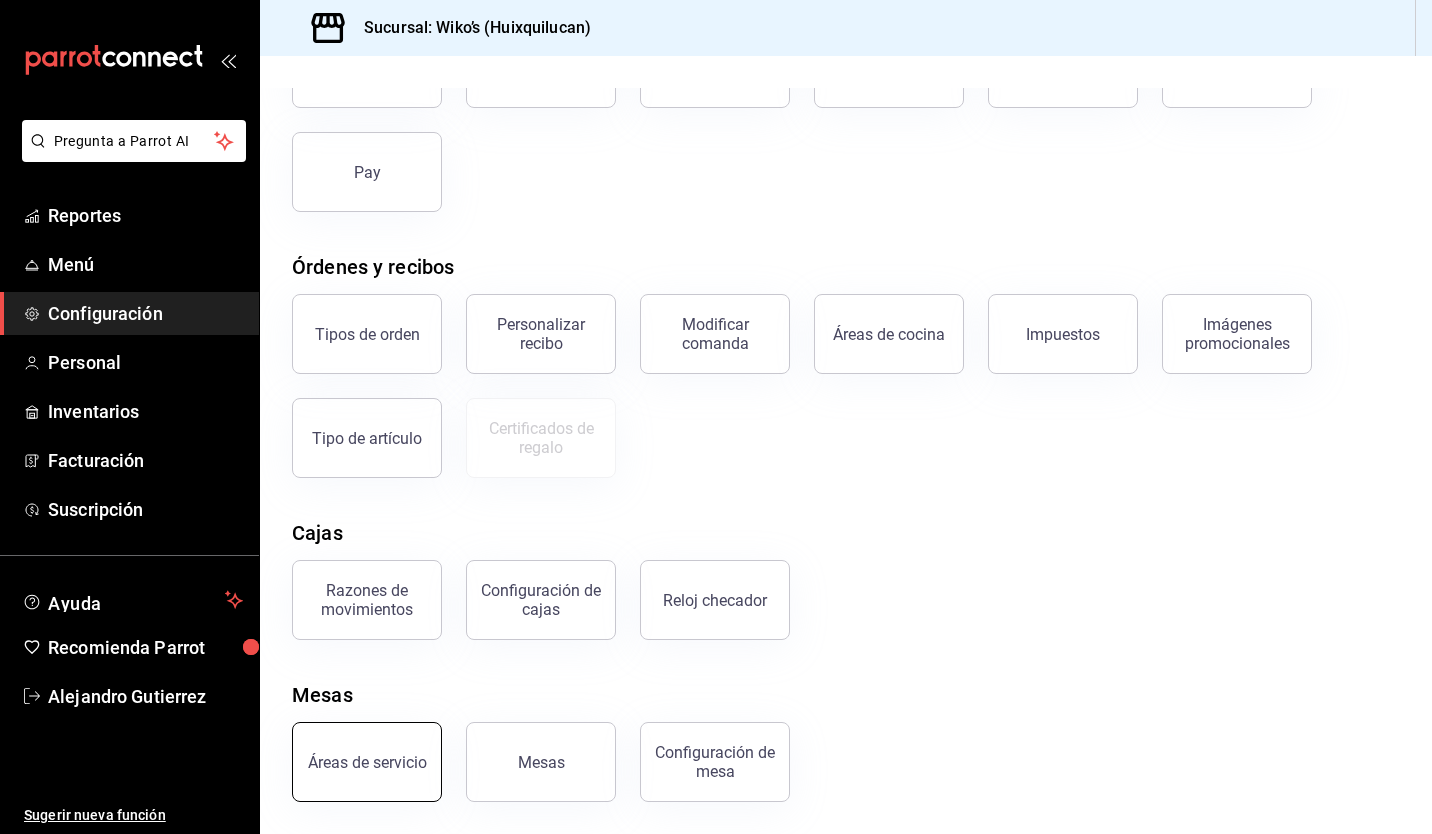 click on "Áreas de servicio" at bounding box center [367, 762] 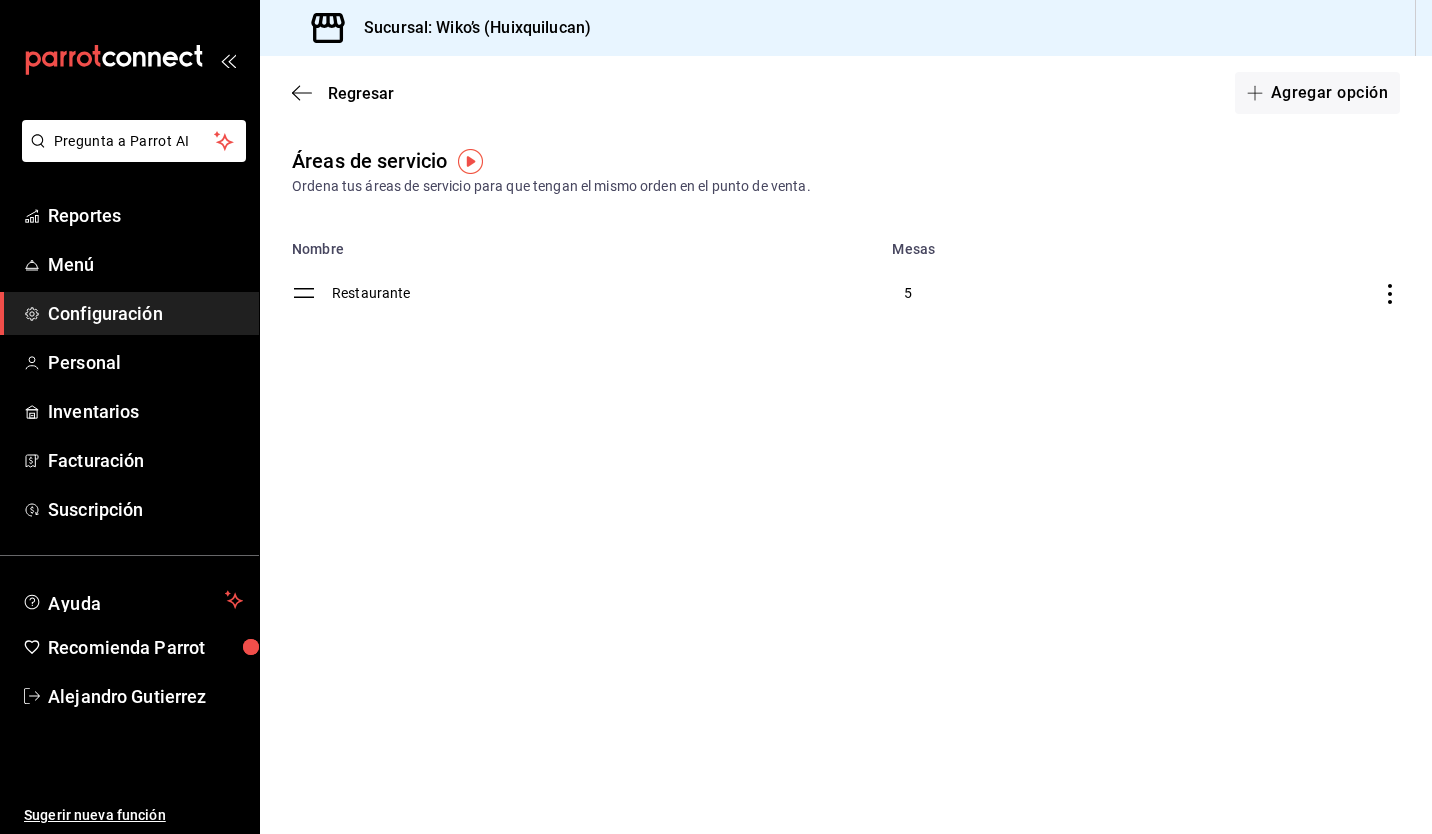 click on "5" at bounding box center (1017, 293) 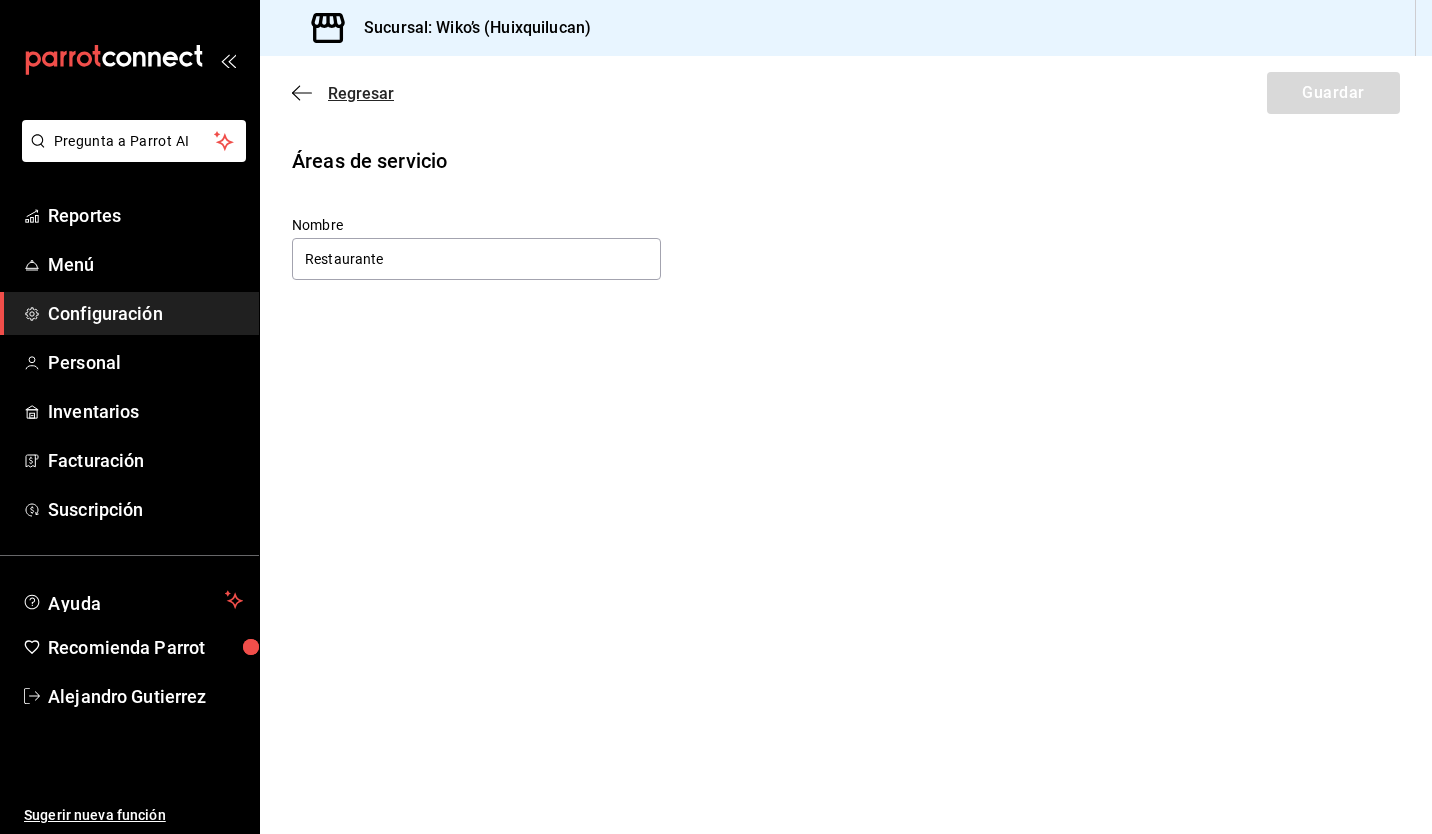 click 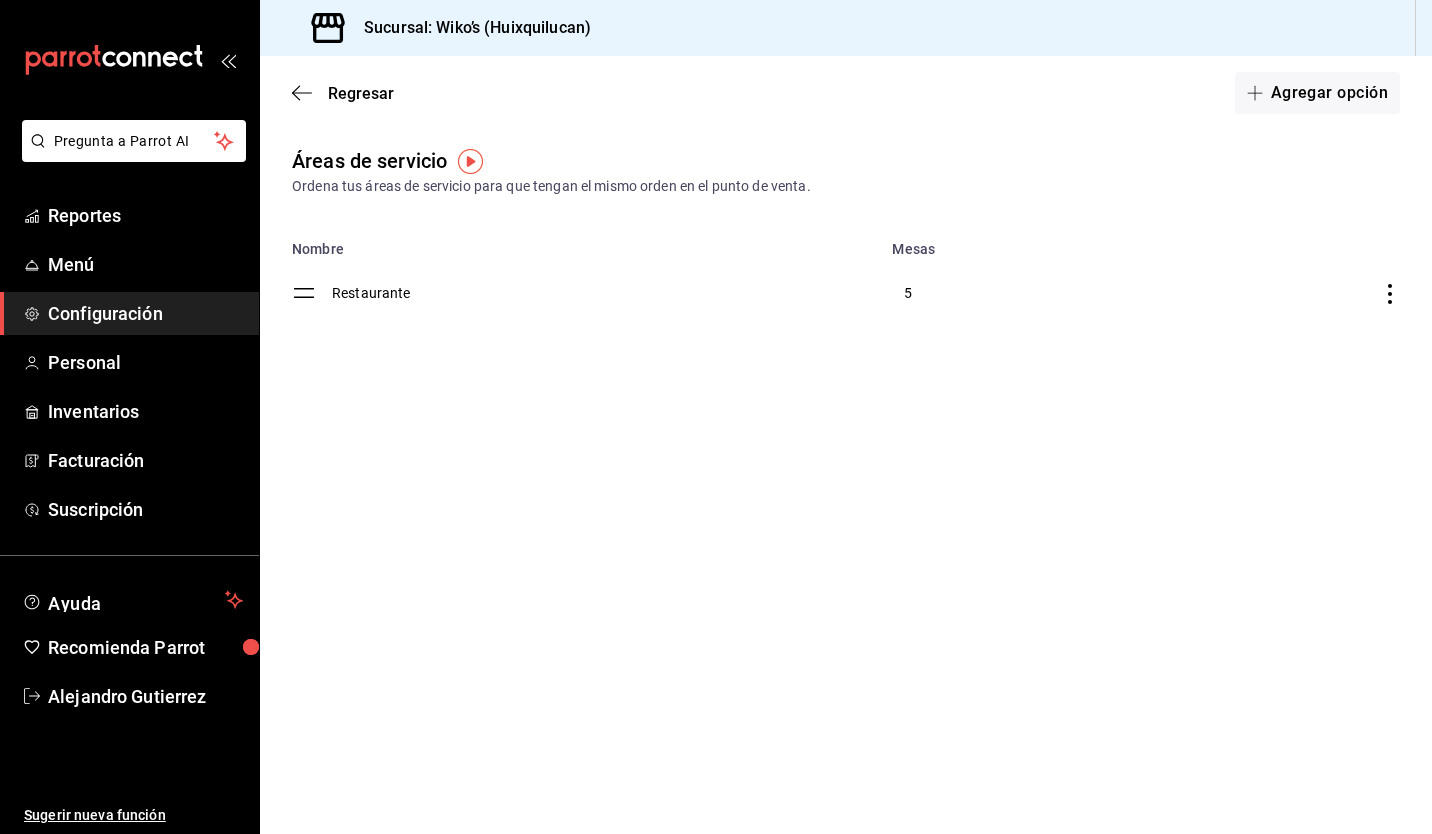 click 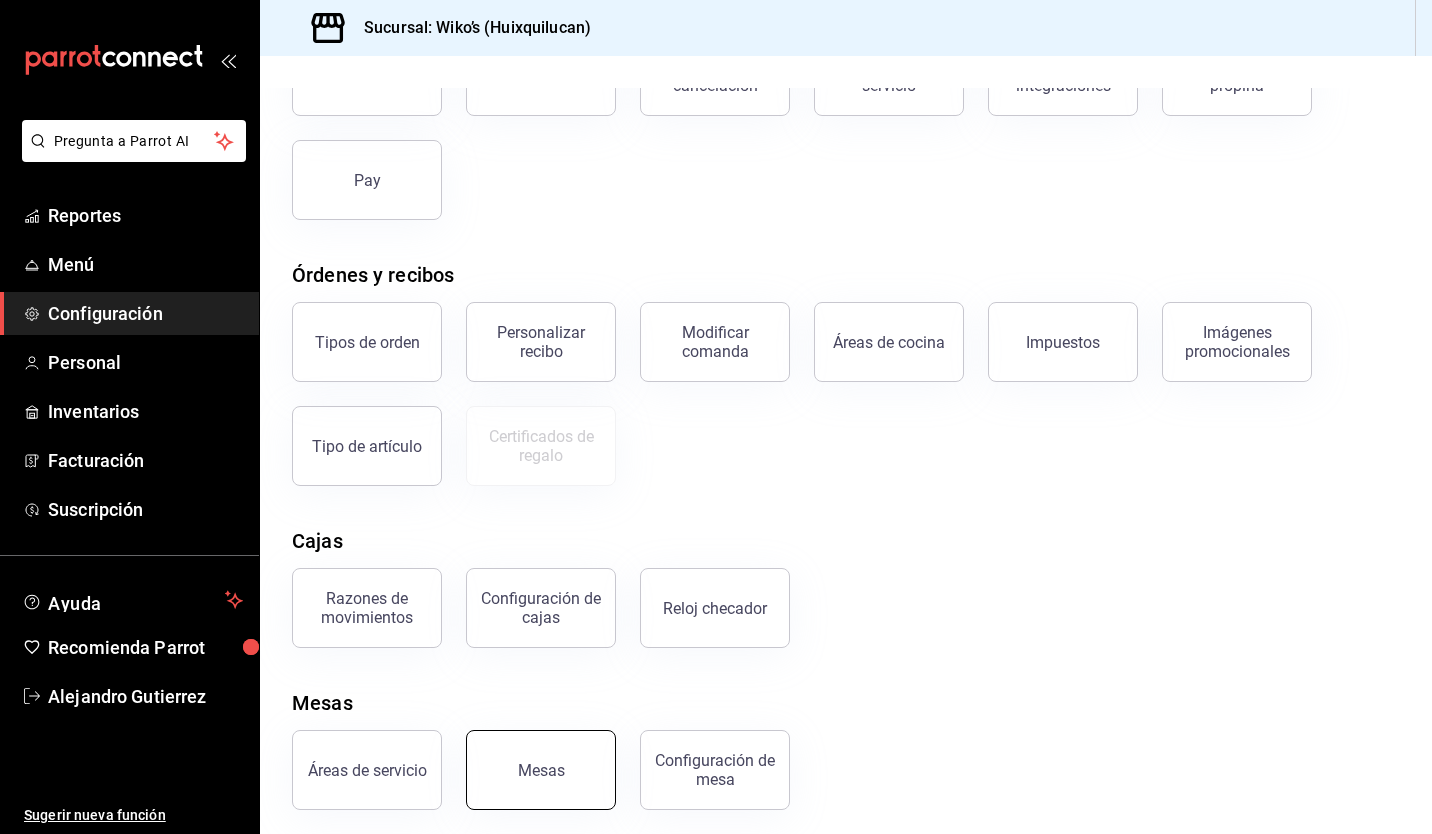 scroll, scrollTop: 180, scrollLeft: 0, axis: vertical 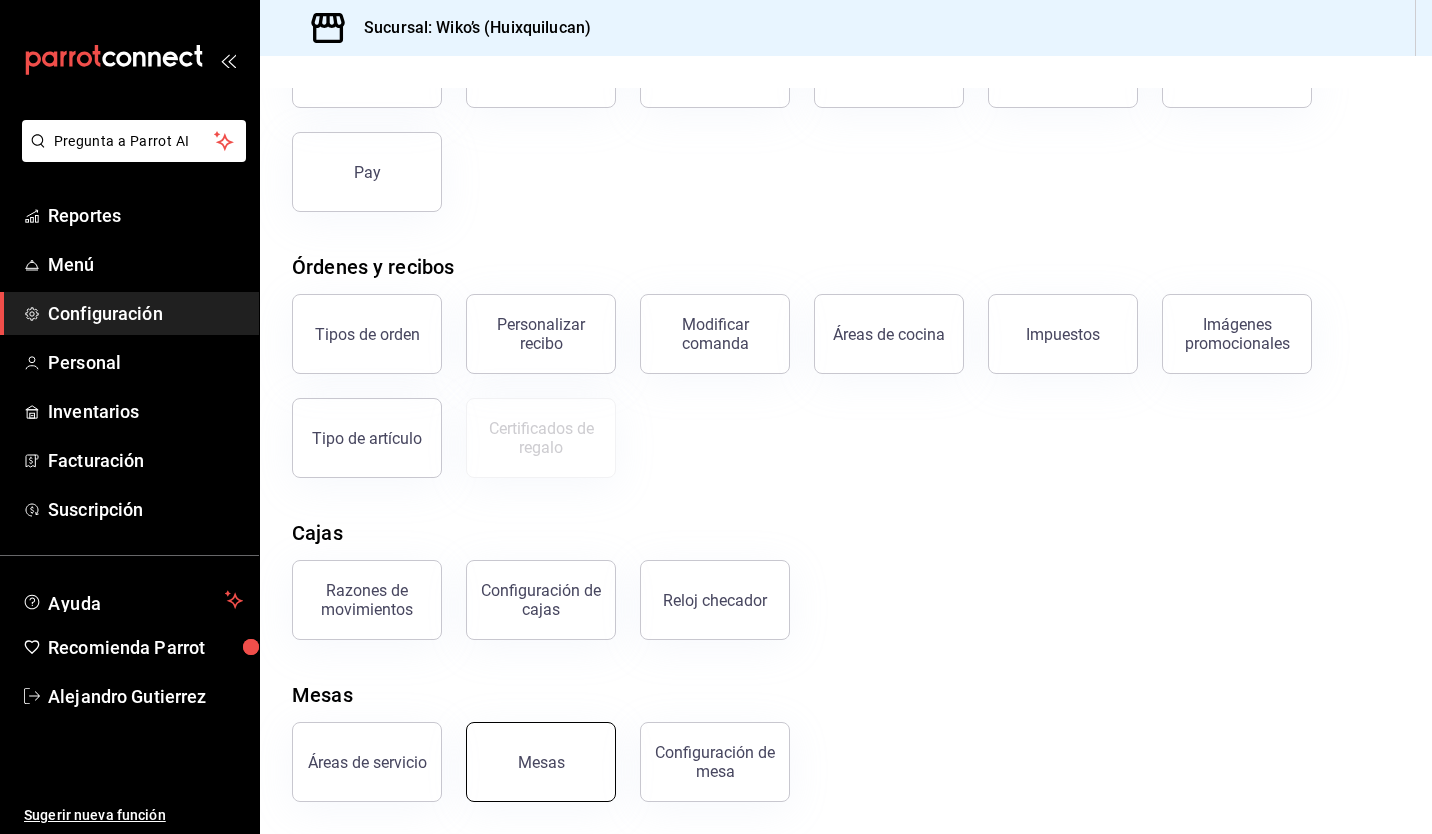 click on "Mesas" at bounding box center (541, 762) 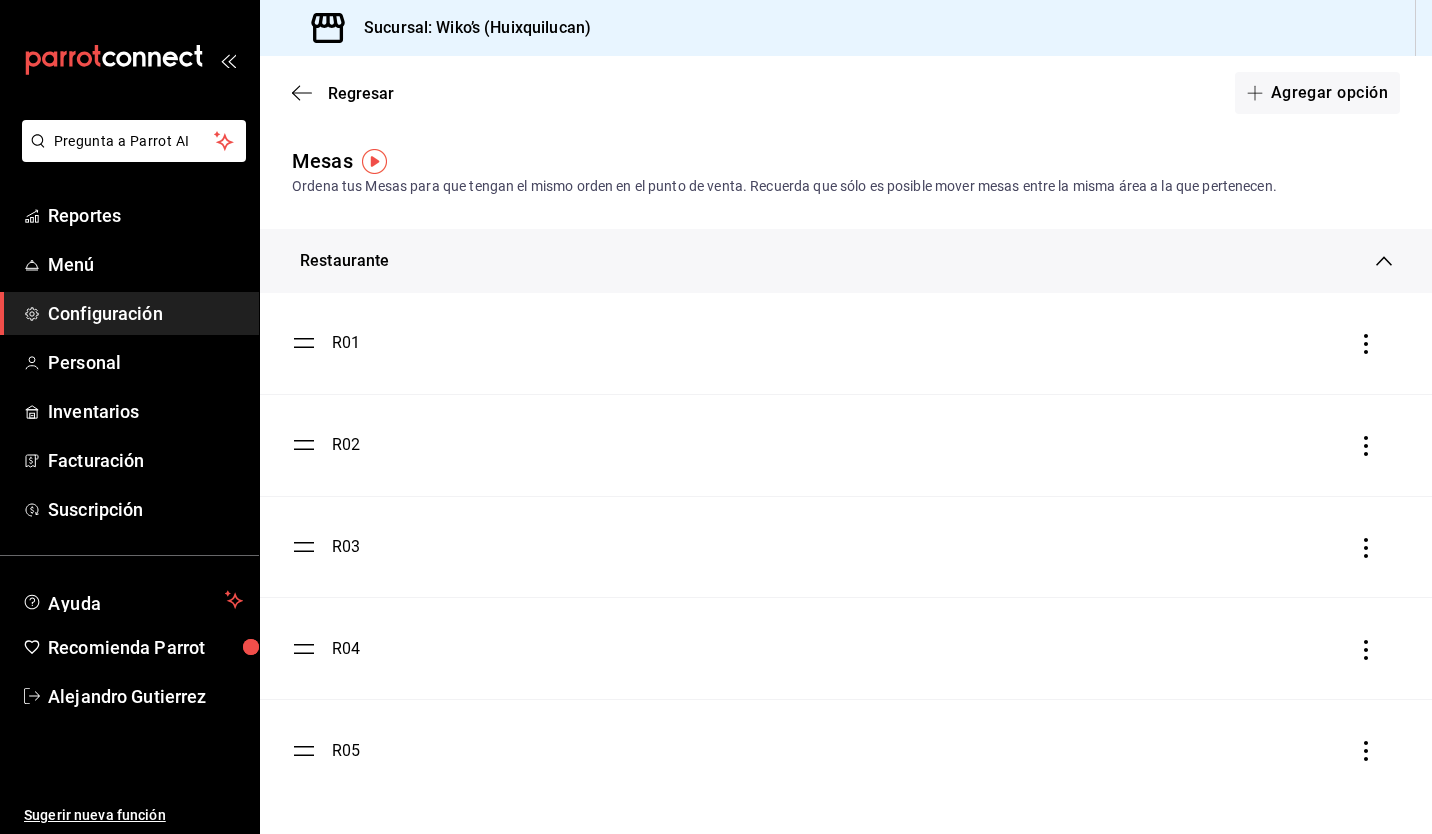 click 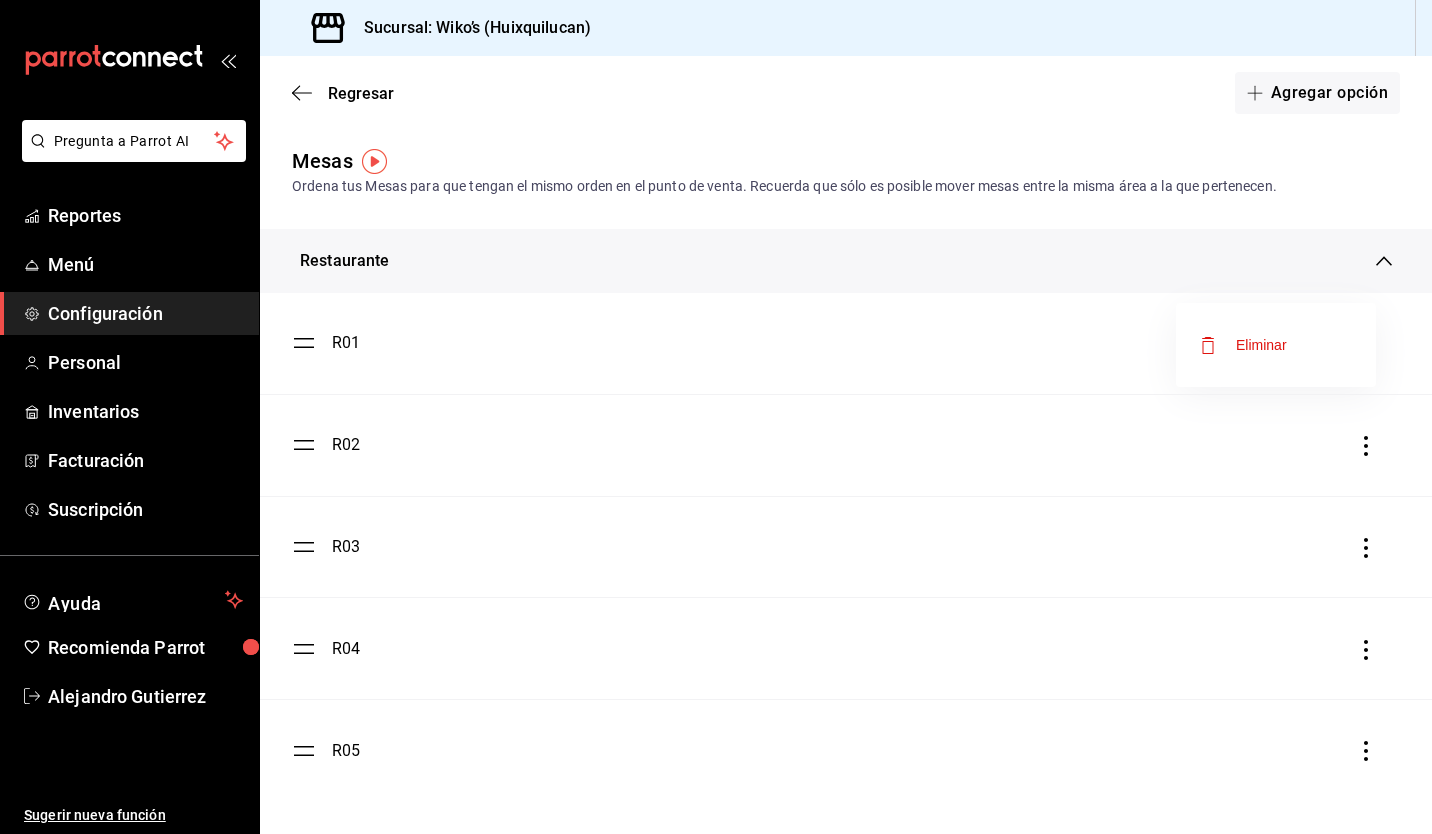 click at bounding box center [716, 417] 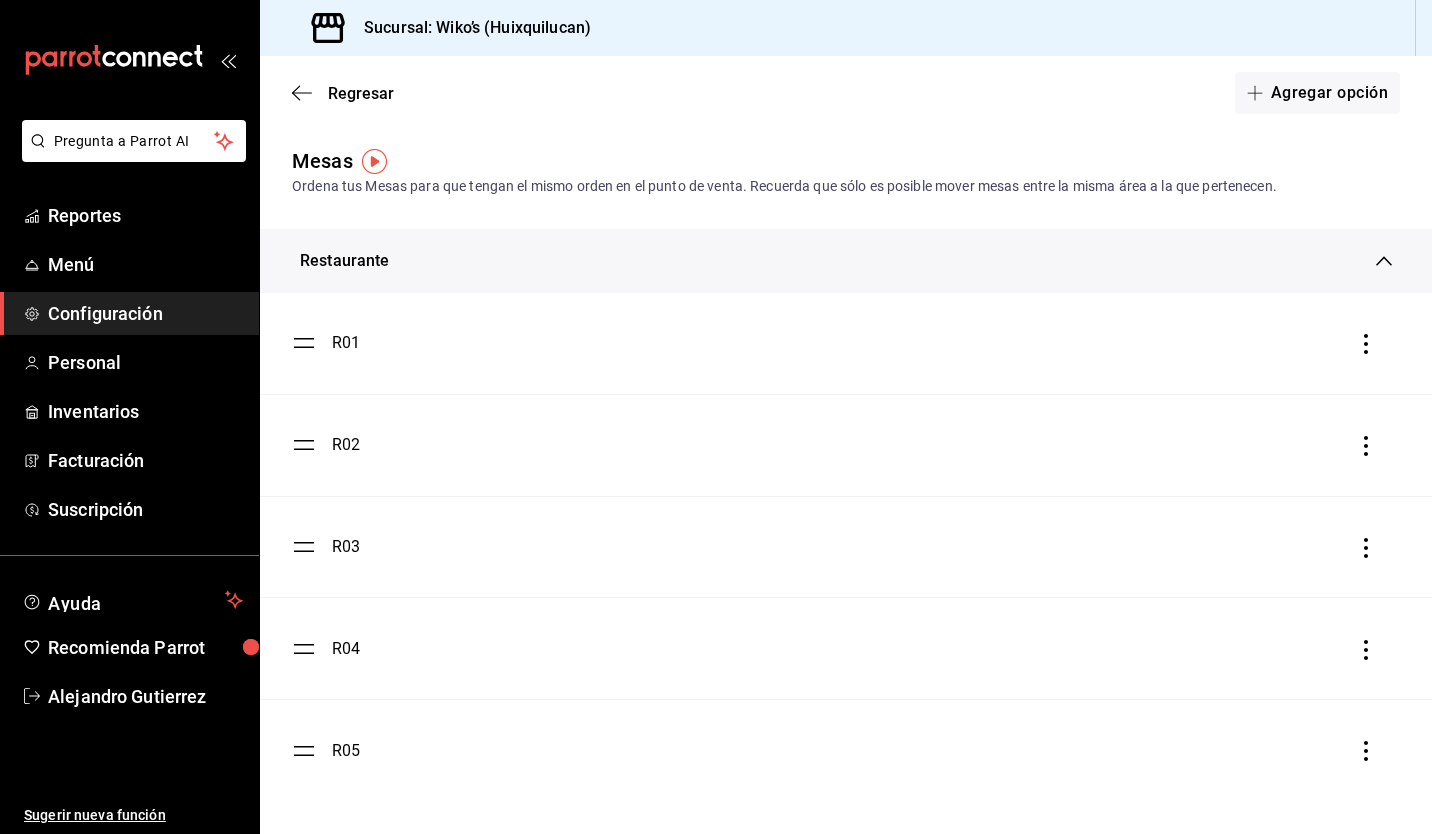 click on "R01" at bounding box center [346, 343] 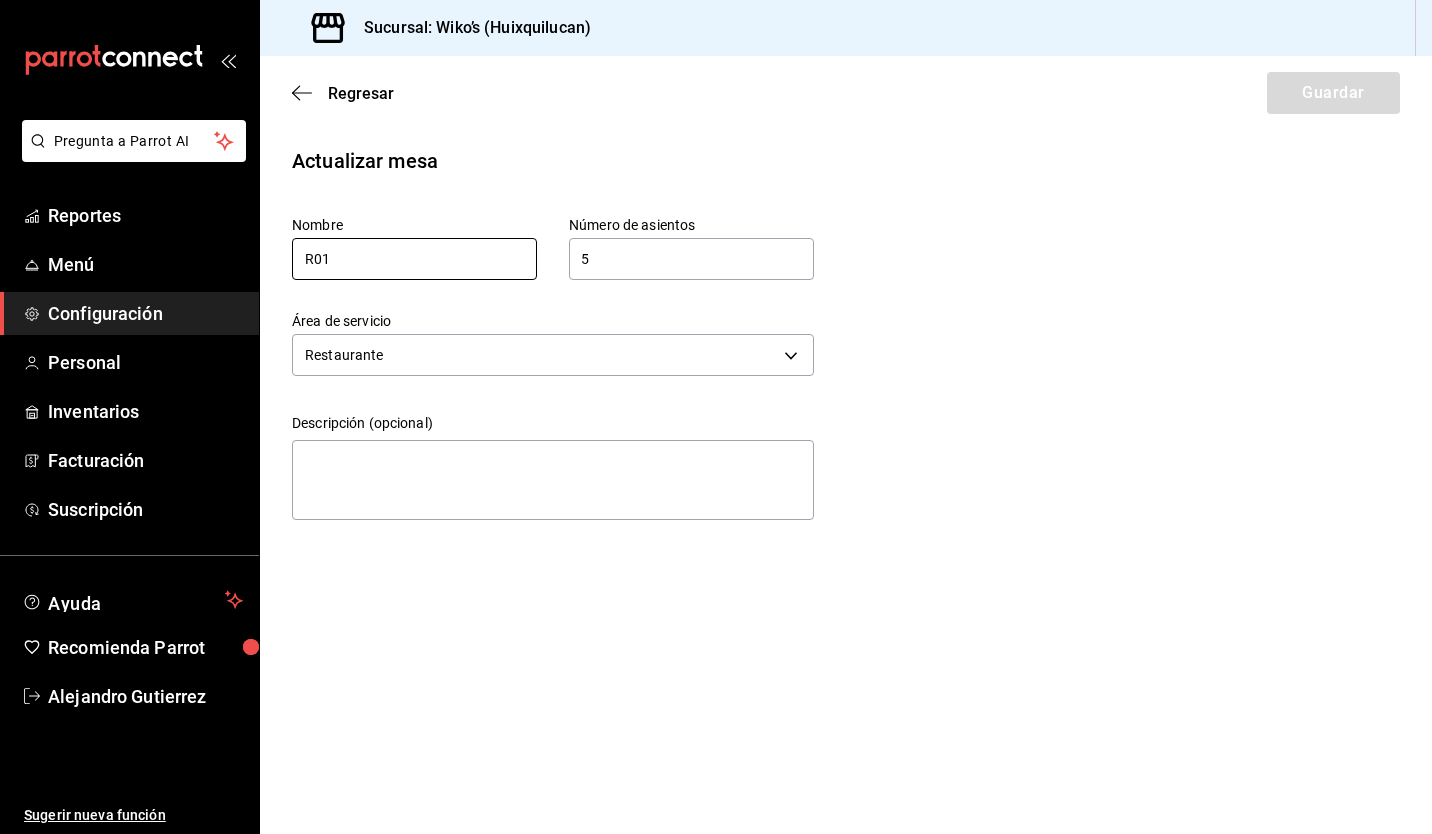 drag, startPoint x: 405, startPoint y: 258, endPoint x: 224, endPoint y: 329, distance: 194.42737 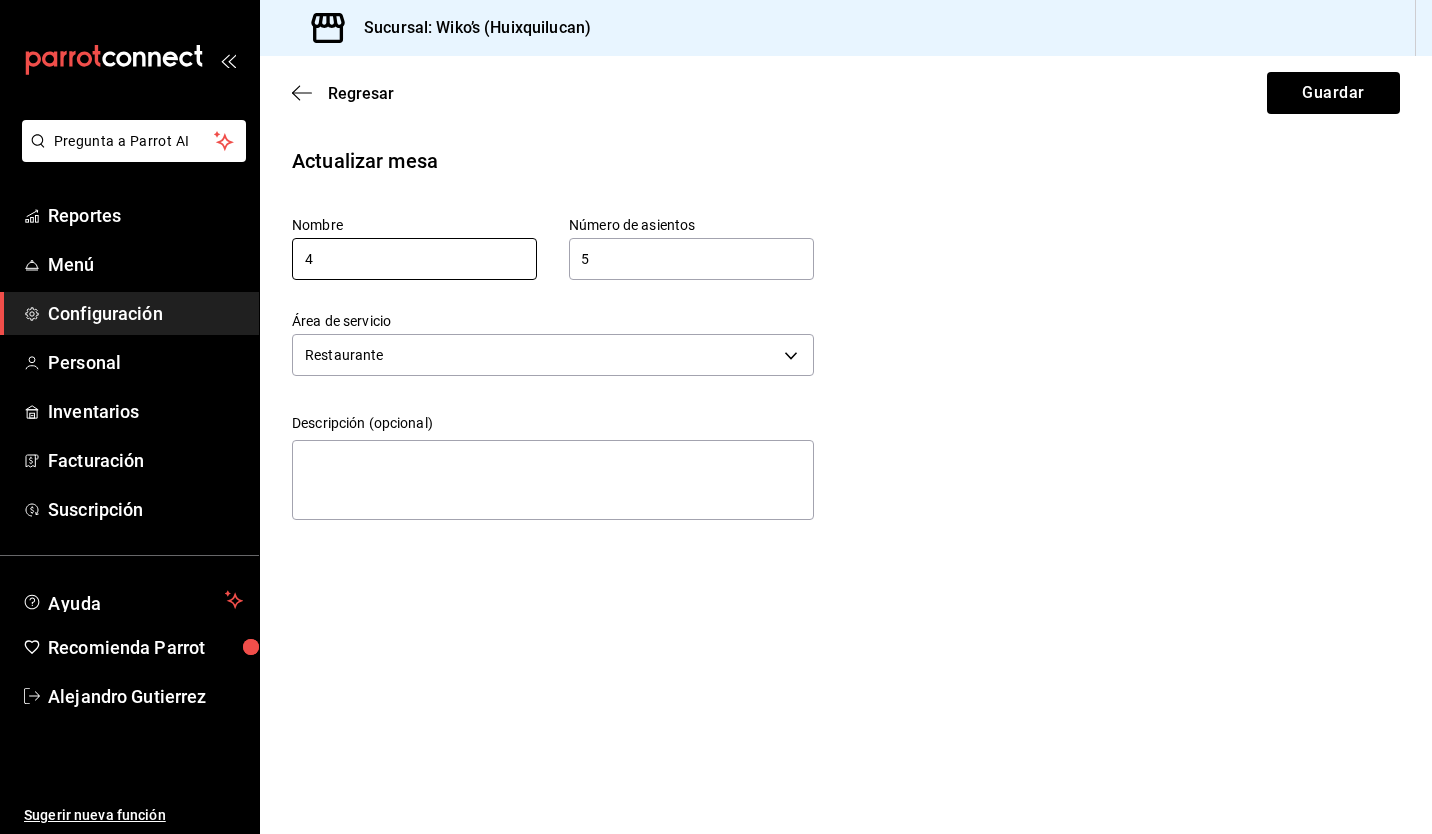 type on "4" 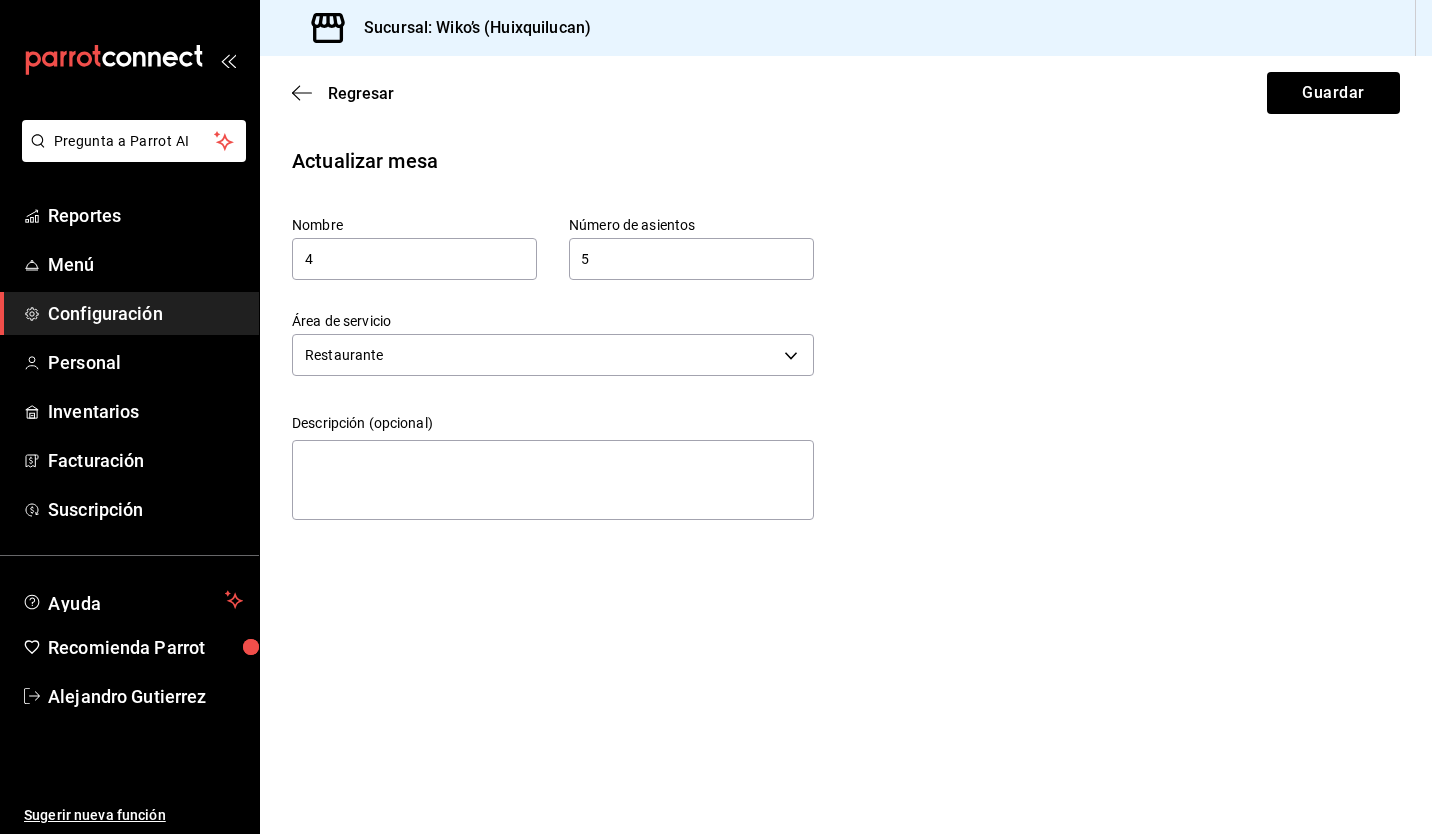 click on "5" at bounding box center (691, 259) 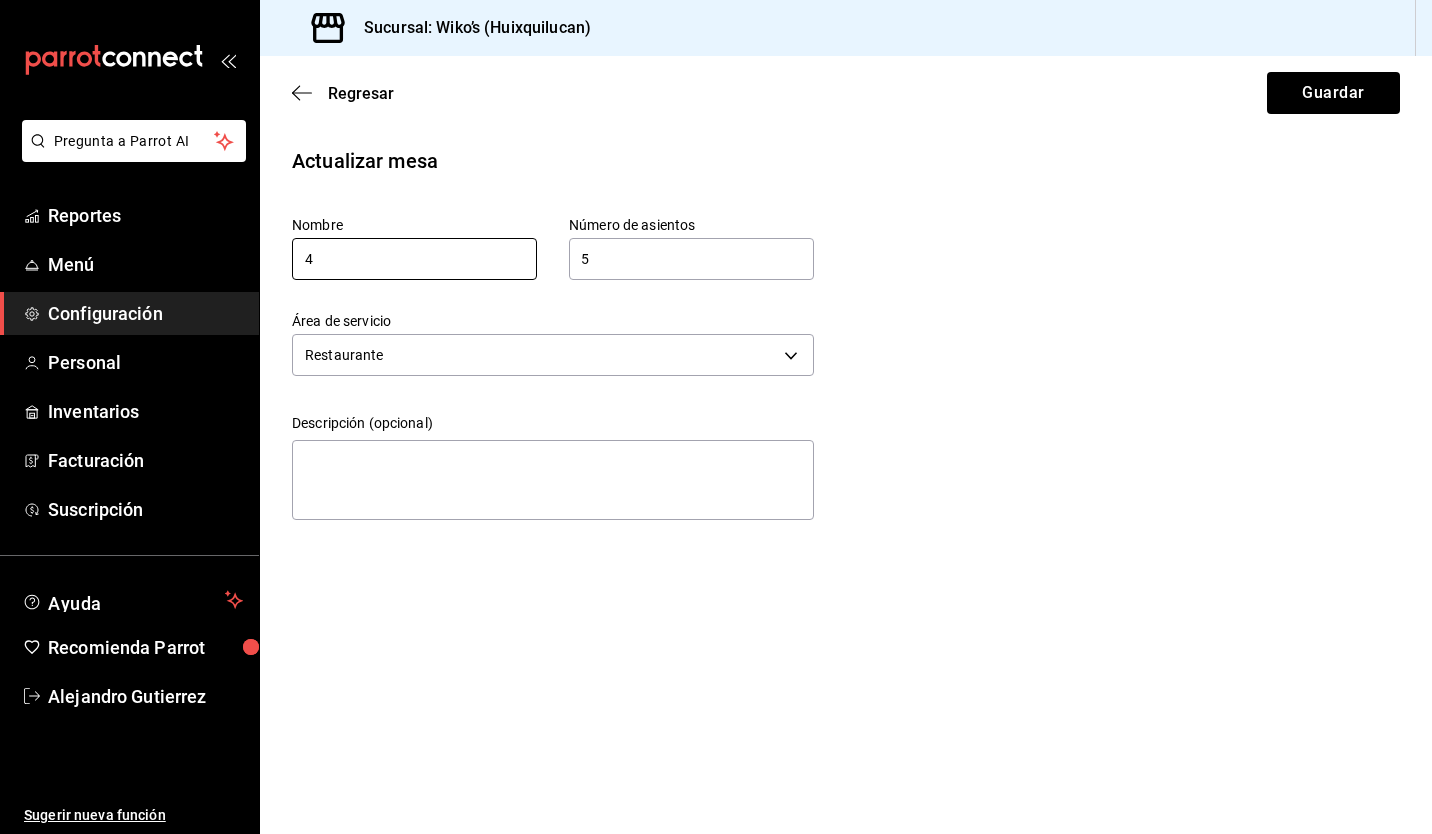 drag, startPoint x: 428, startPoint y: 262, endPoint x: 262, endPoint y: 266, distance: 166.04819 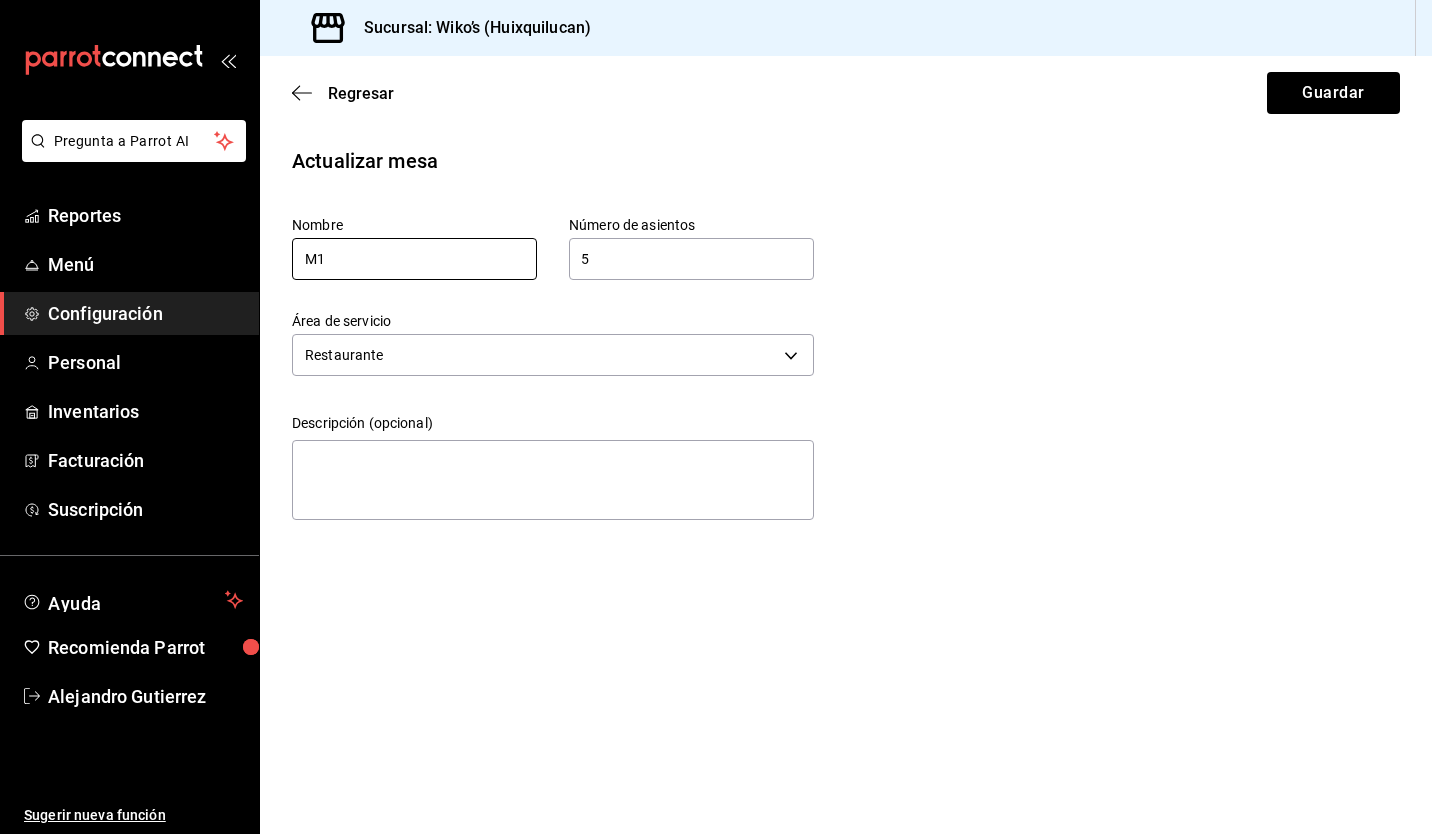 type on "M1" 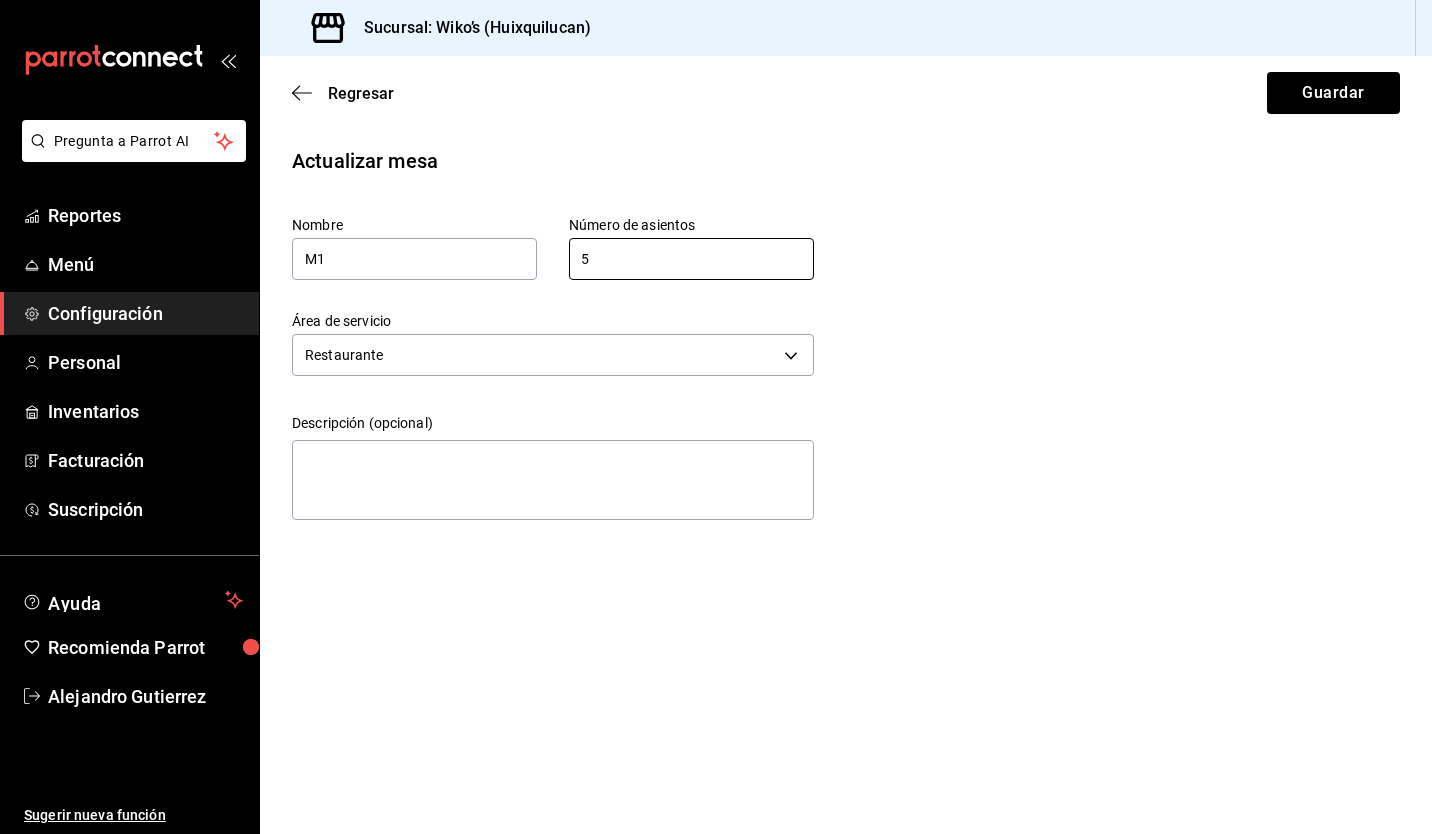 drag, startPoint x: 593, startPoint y: 246, endPoint x: 542, endPoint y: 266, distance: 54.781384 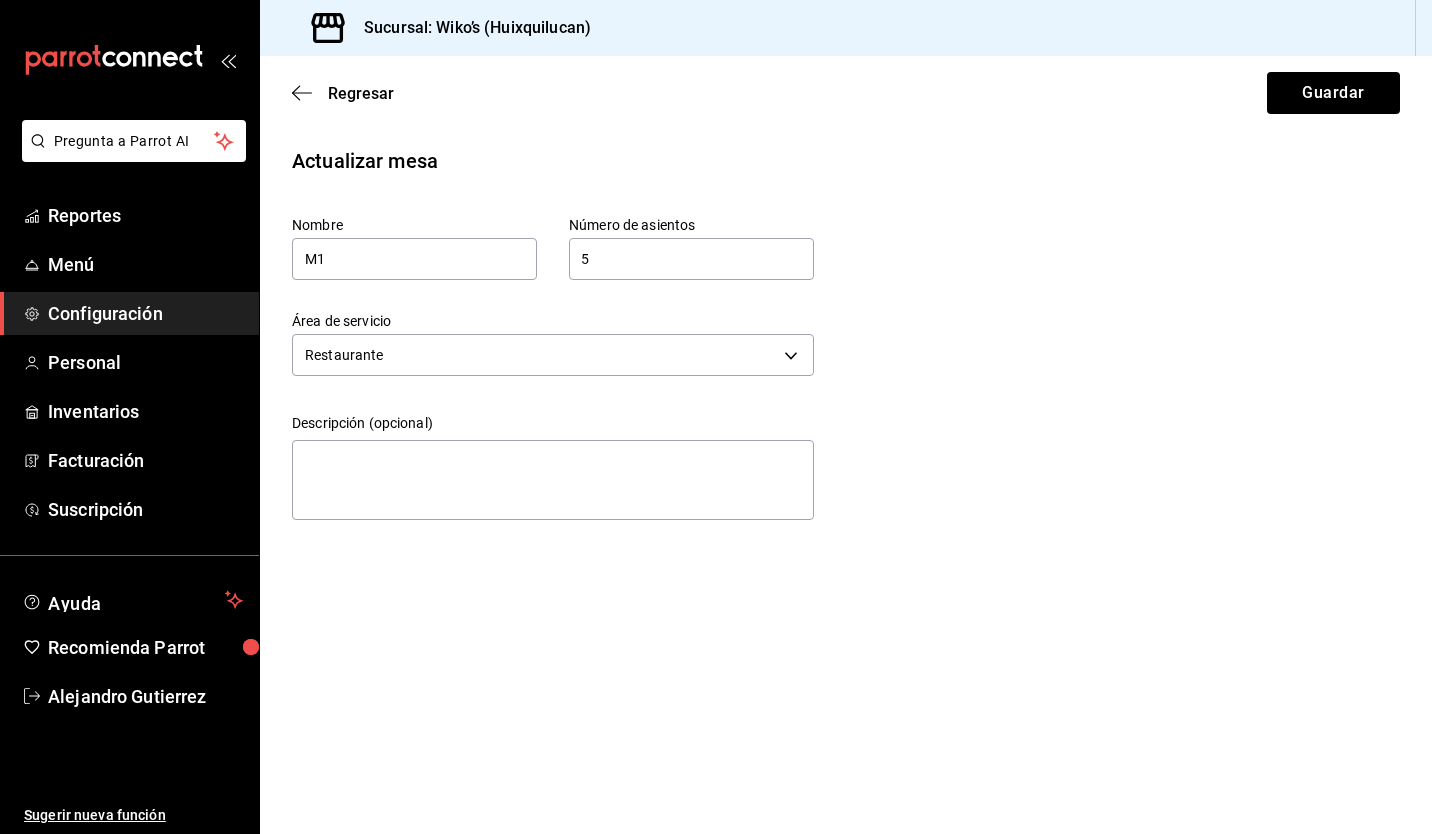 click on "5" at bounding box center (691, 259) 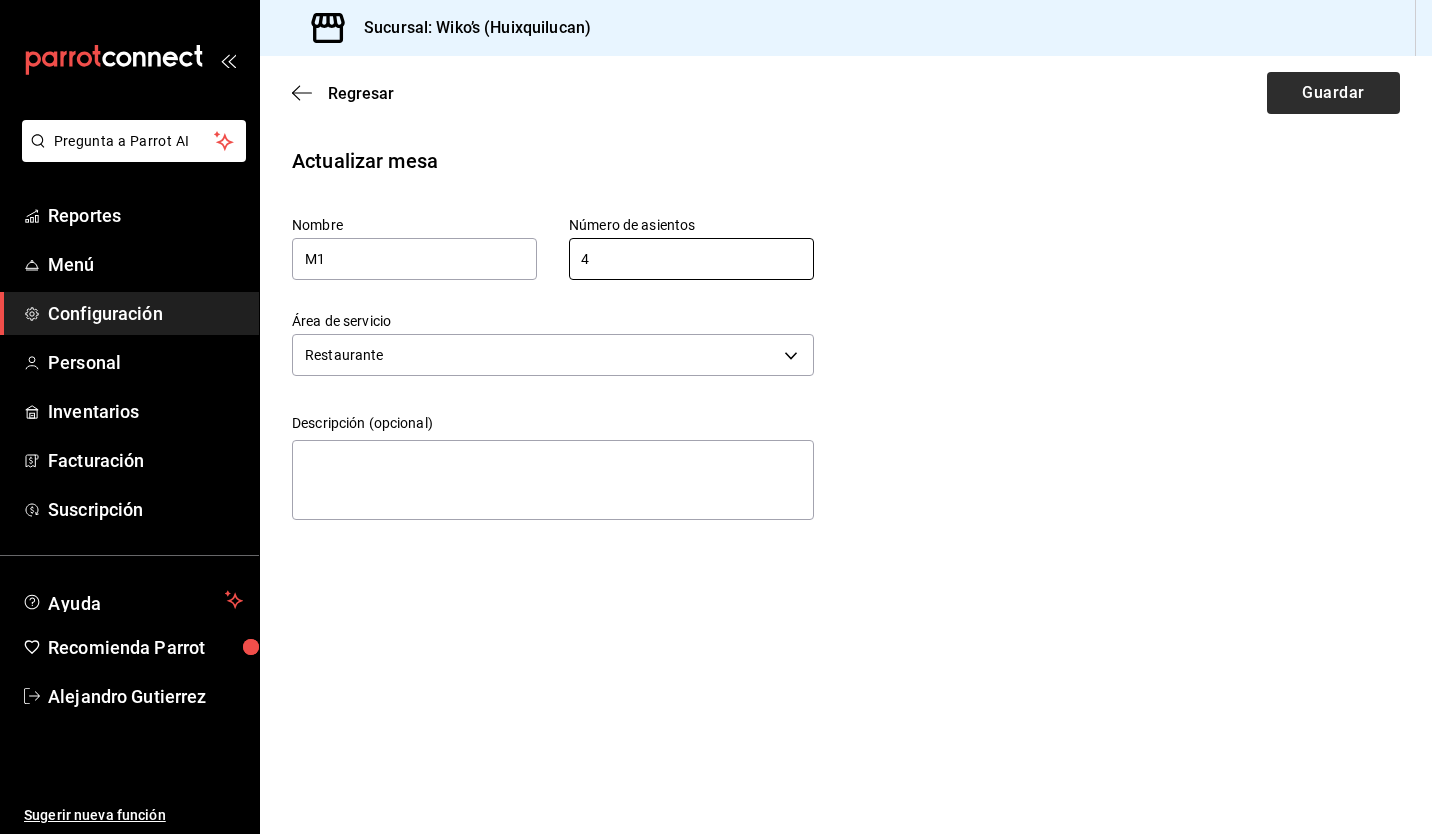 type on "4" 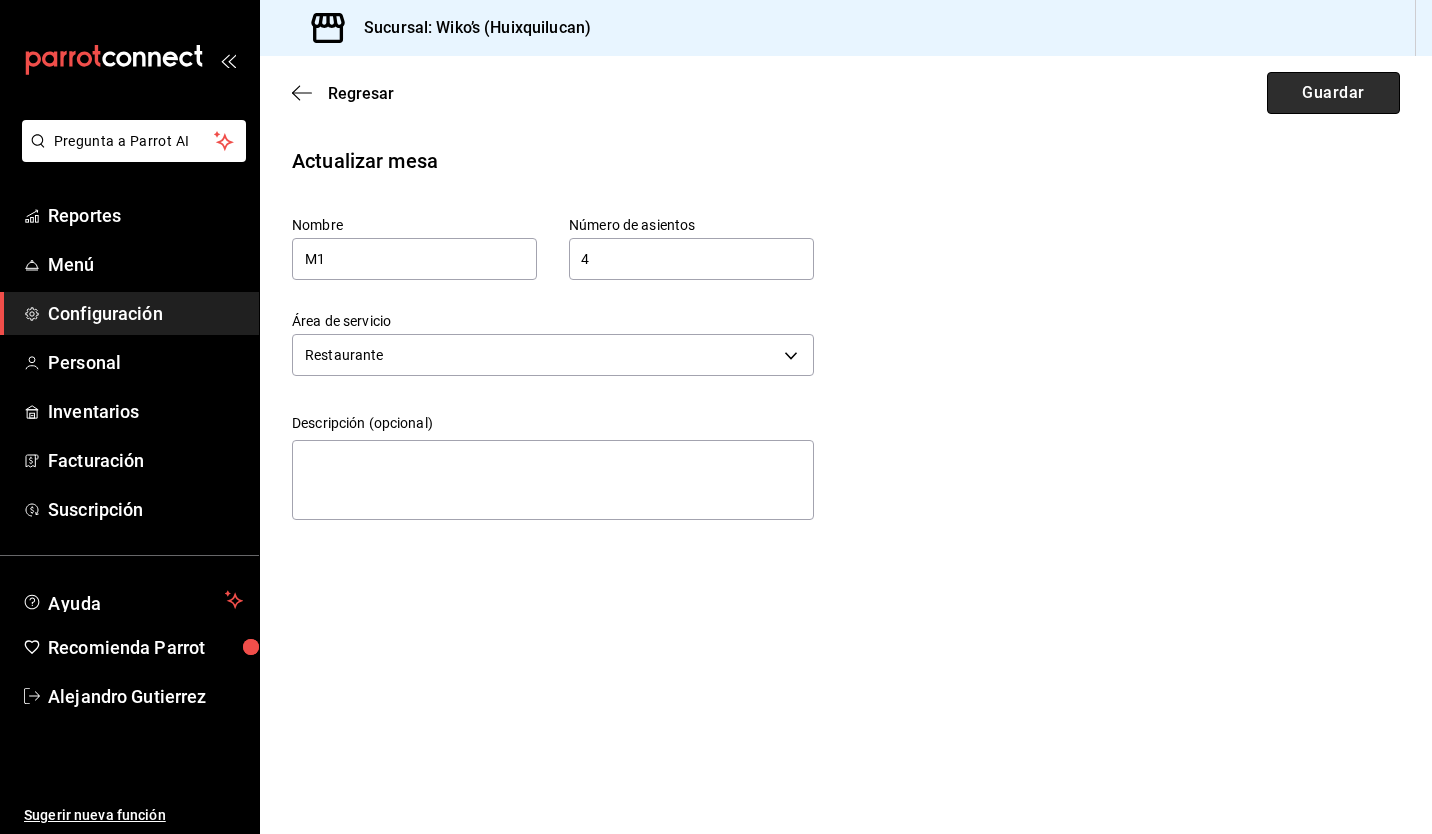 click on "Guardar" at bounding box center [1333, 93] 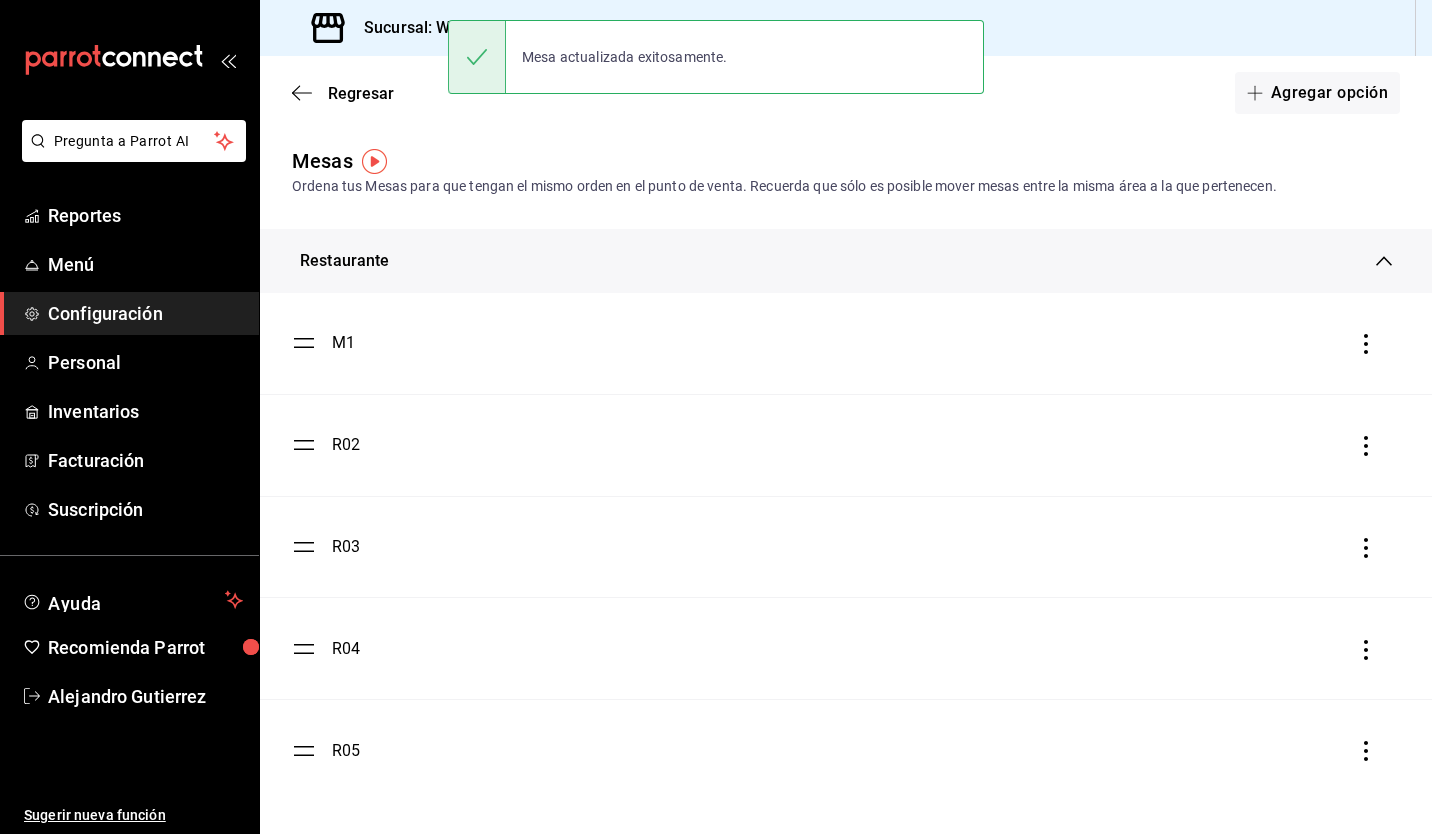 click on "R02" at bounding box center (346, 445) 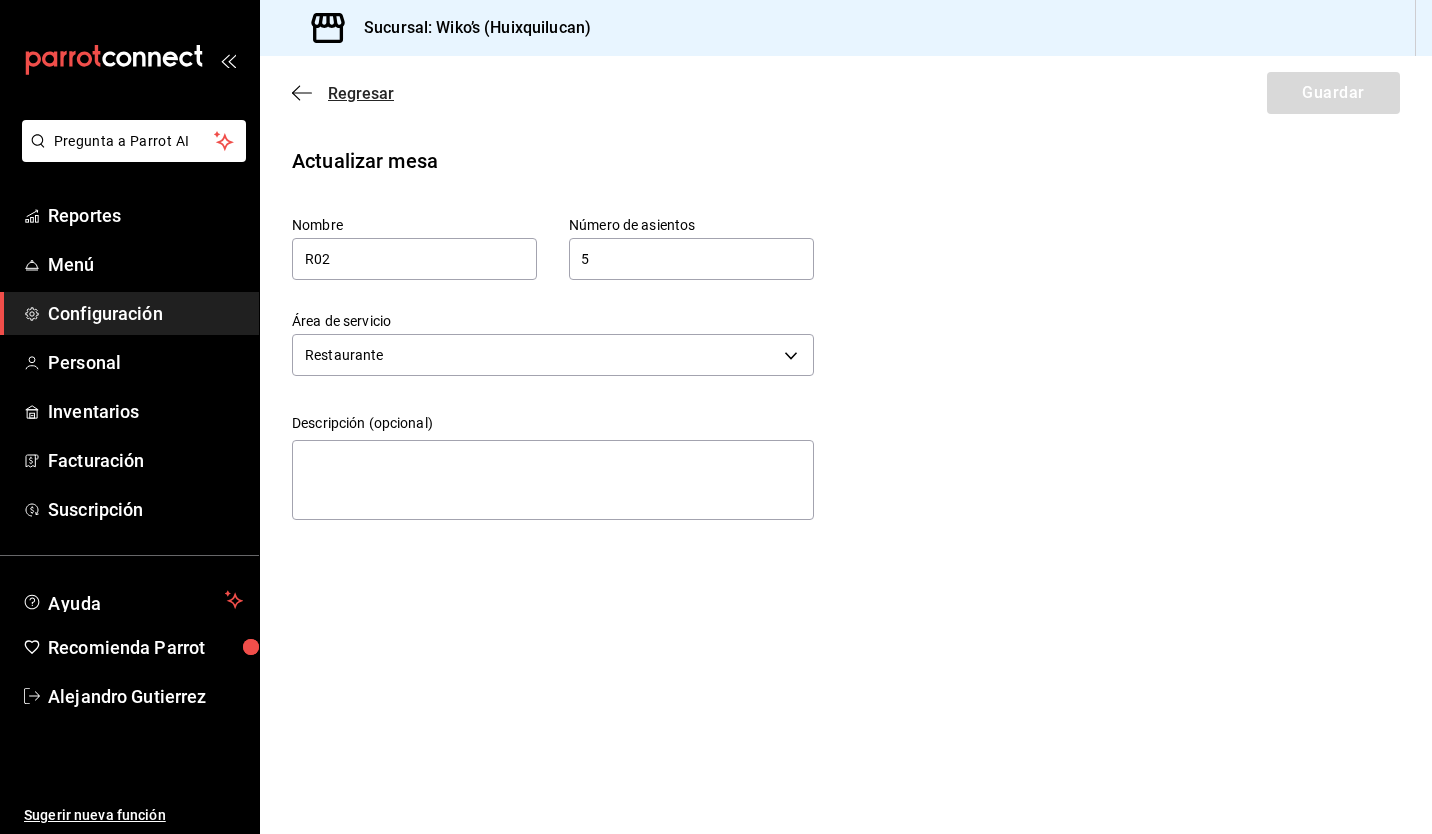 click 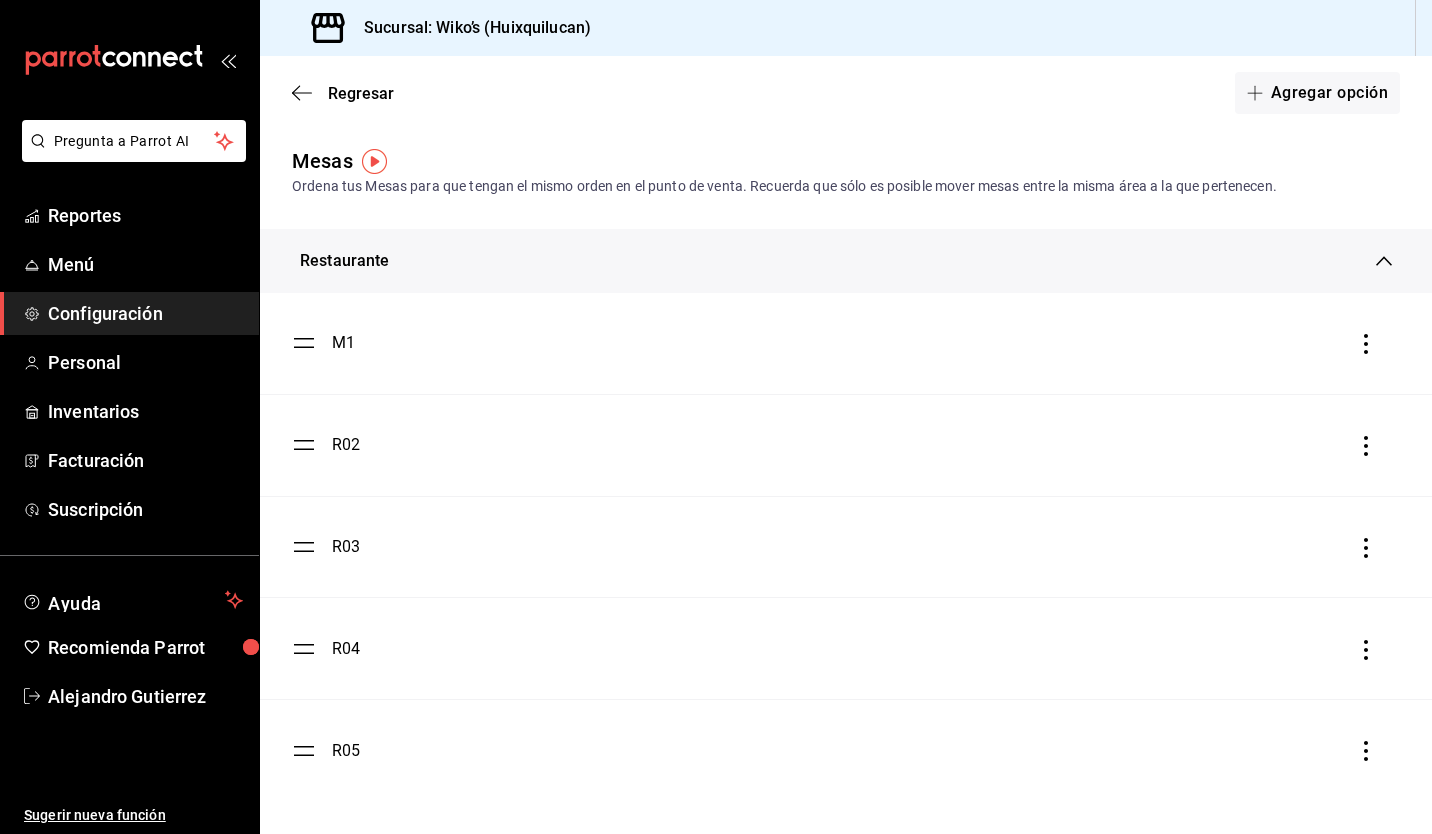 click on "M1" at bounding box center [343, 343] 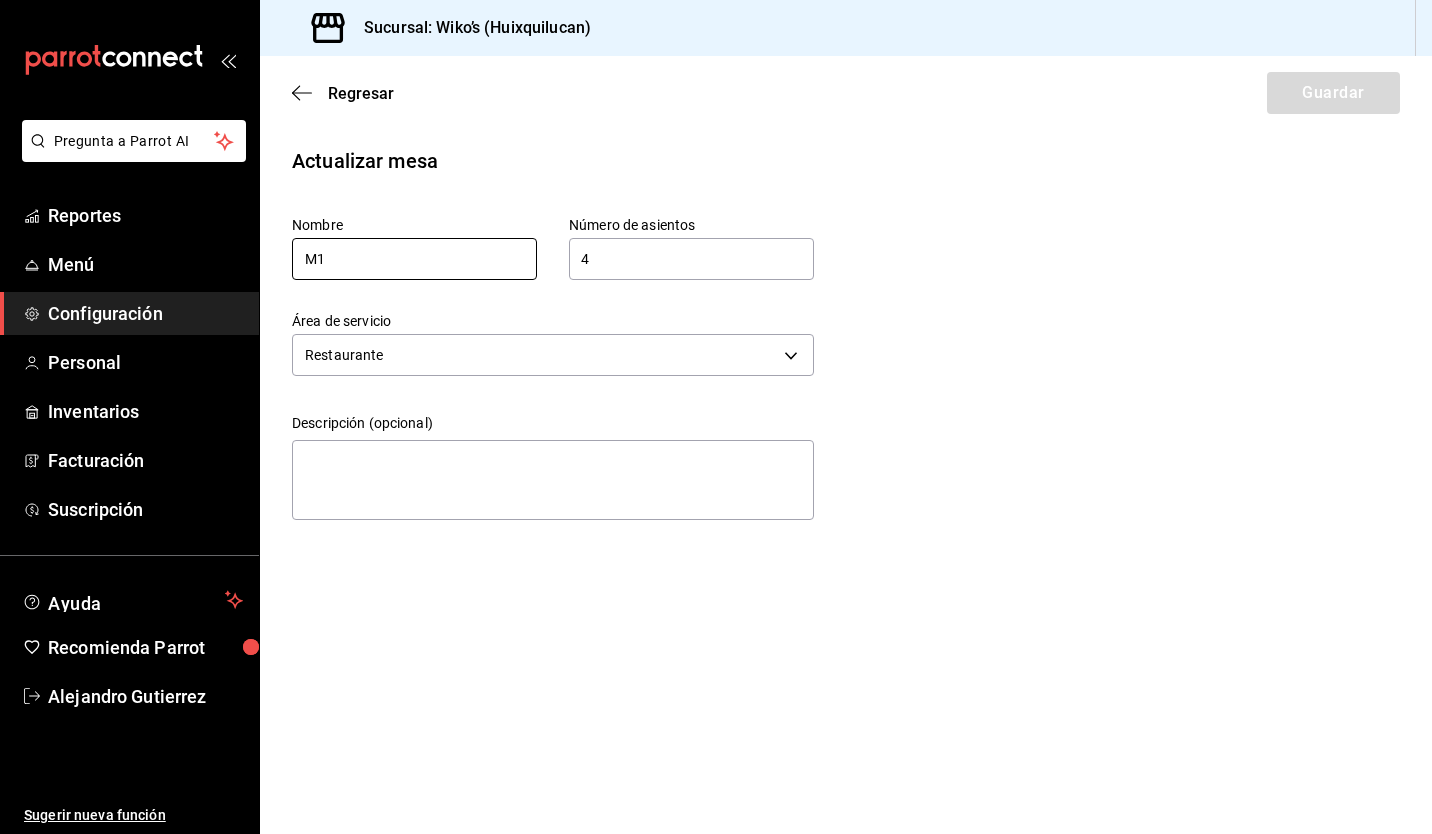 click on "M1" at bounding box center [414, 259] 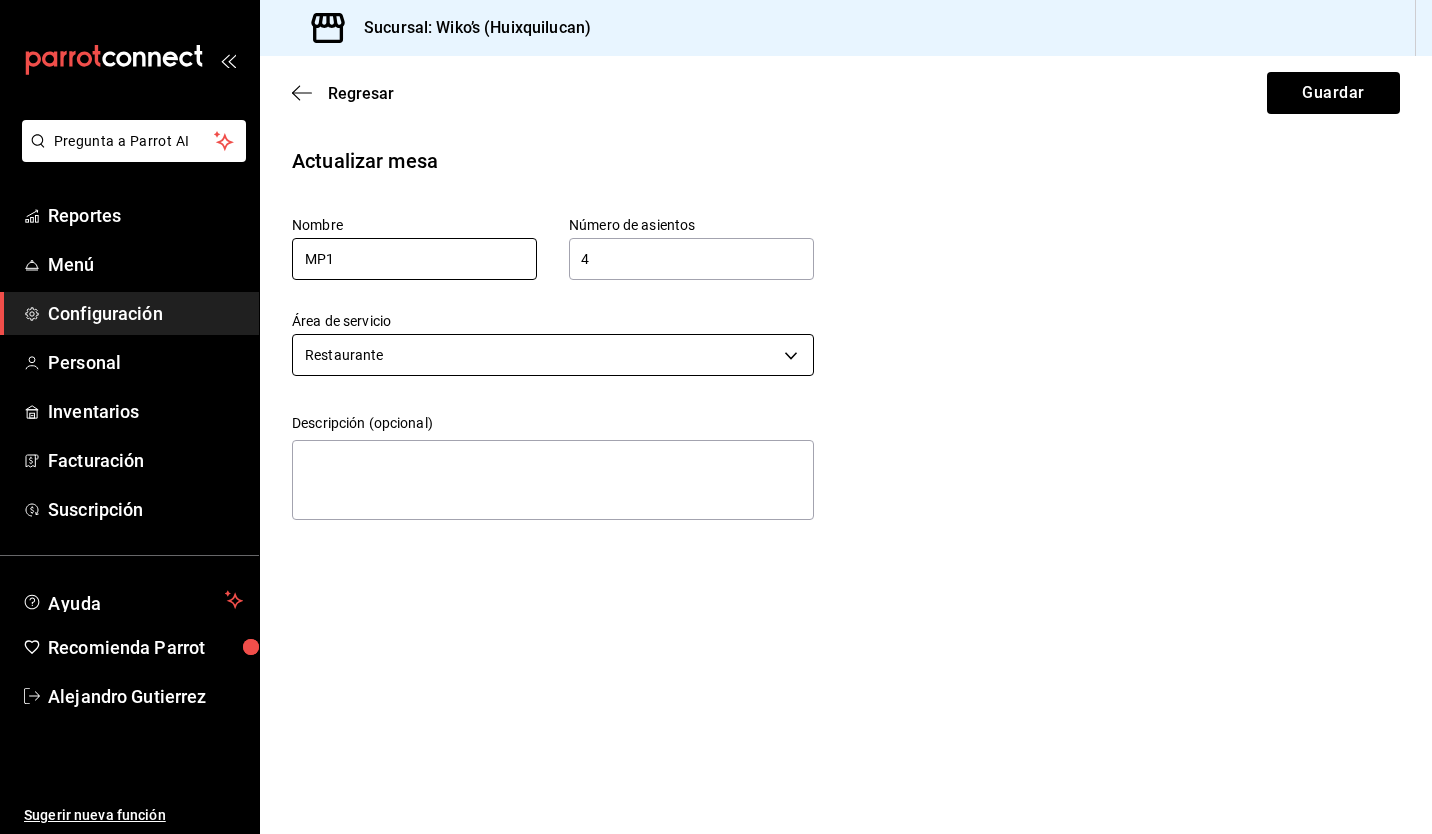 type on "M1" 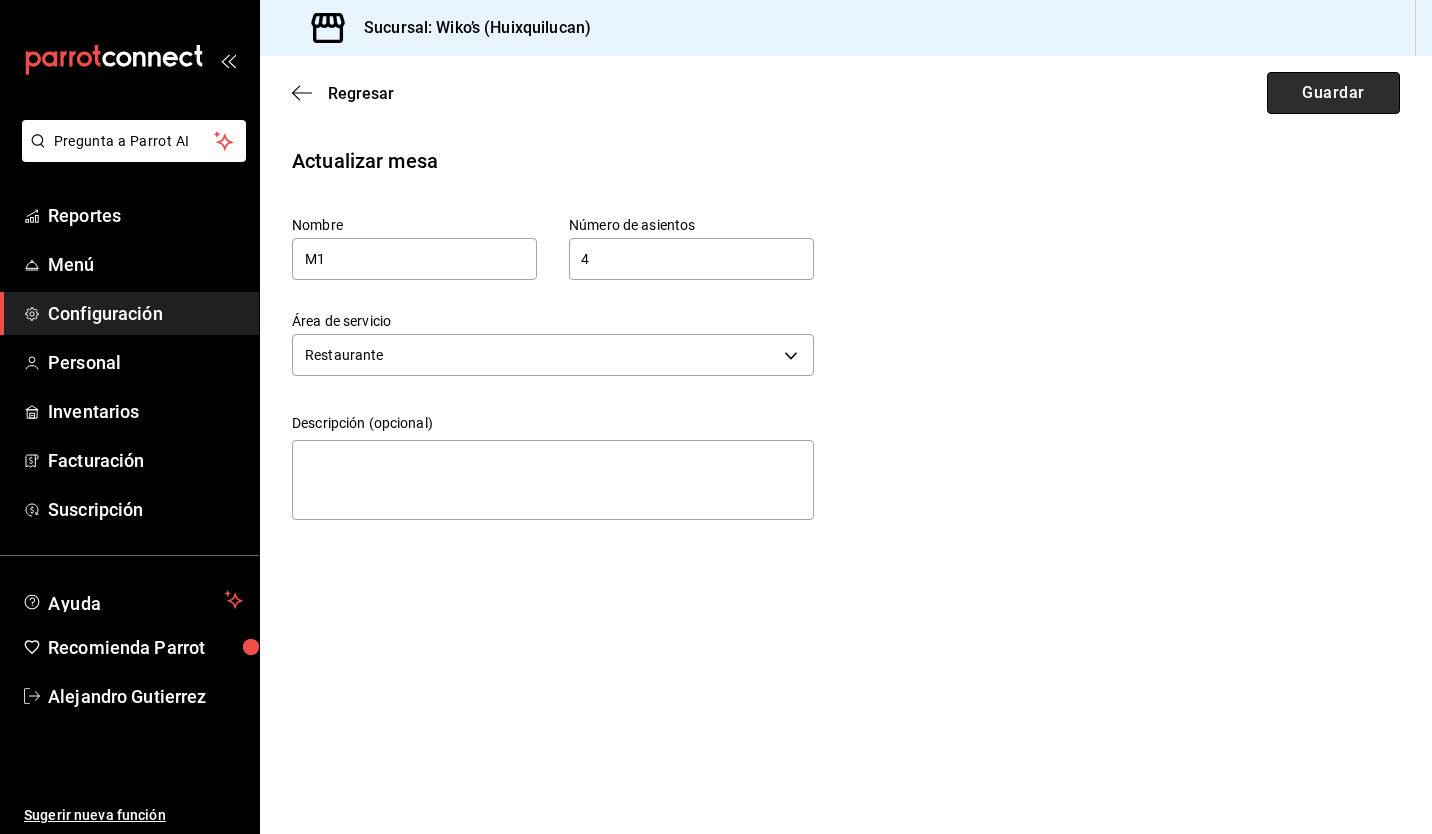 click on "Guardar" at bounding box center [1333, 93] 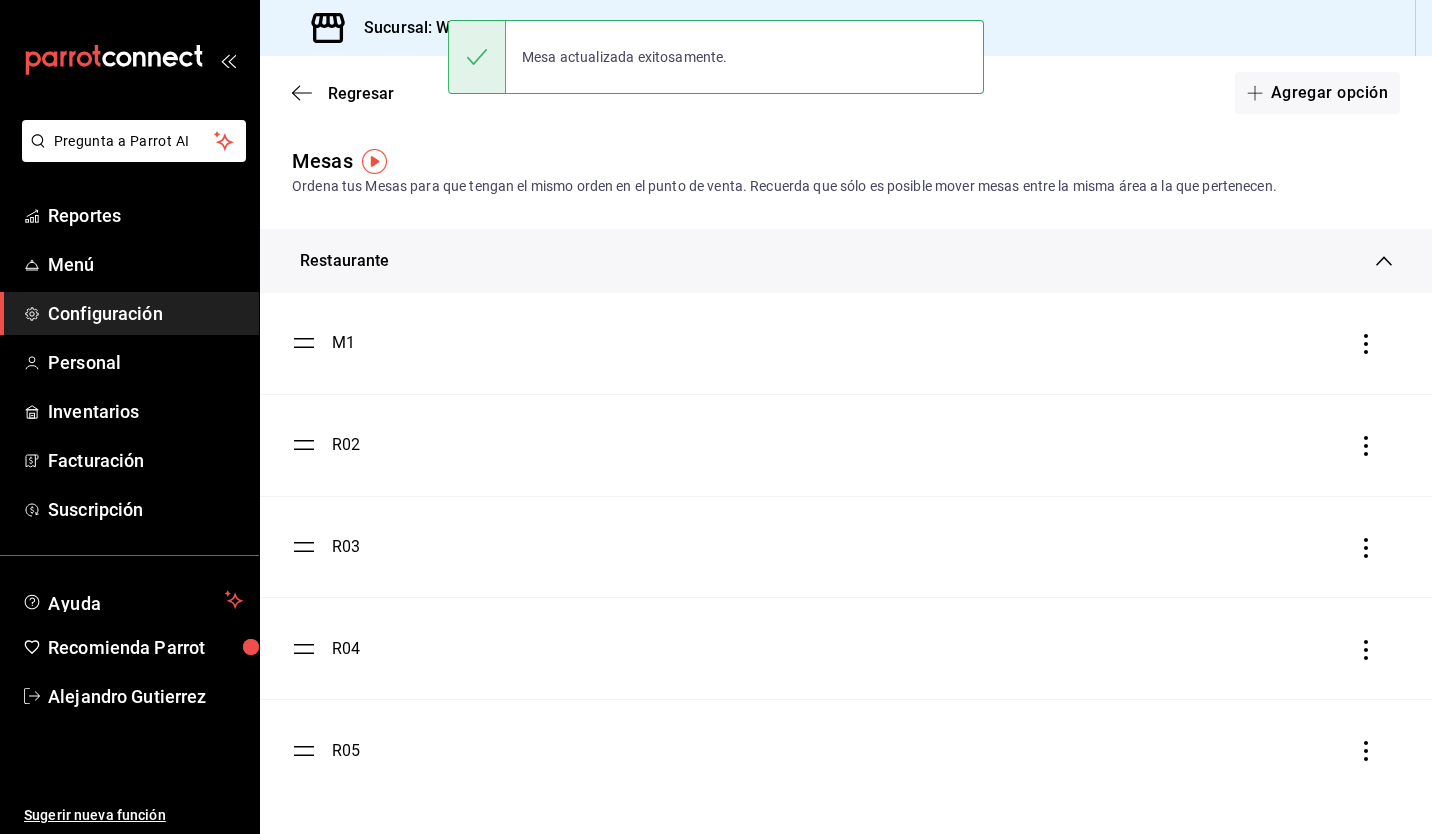 click on "R02" at bounding box center (346, 445) 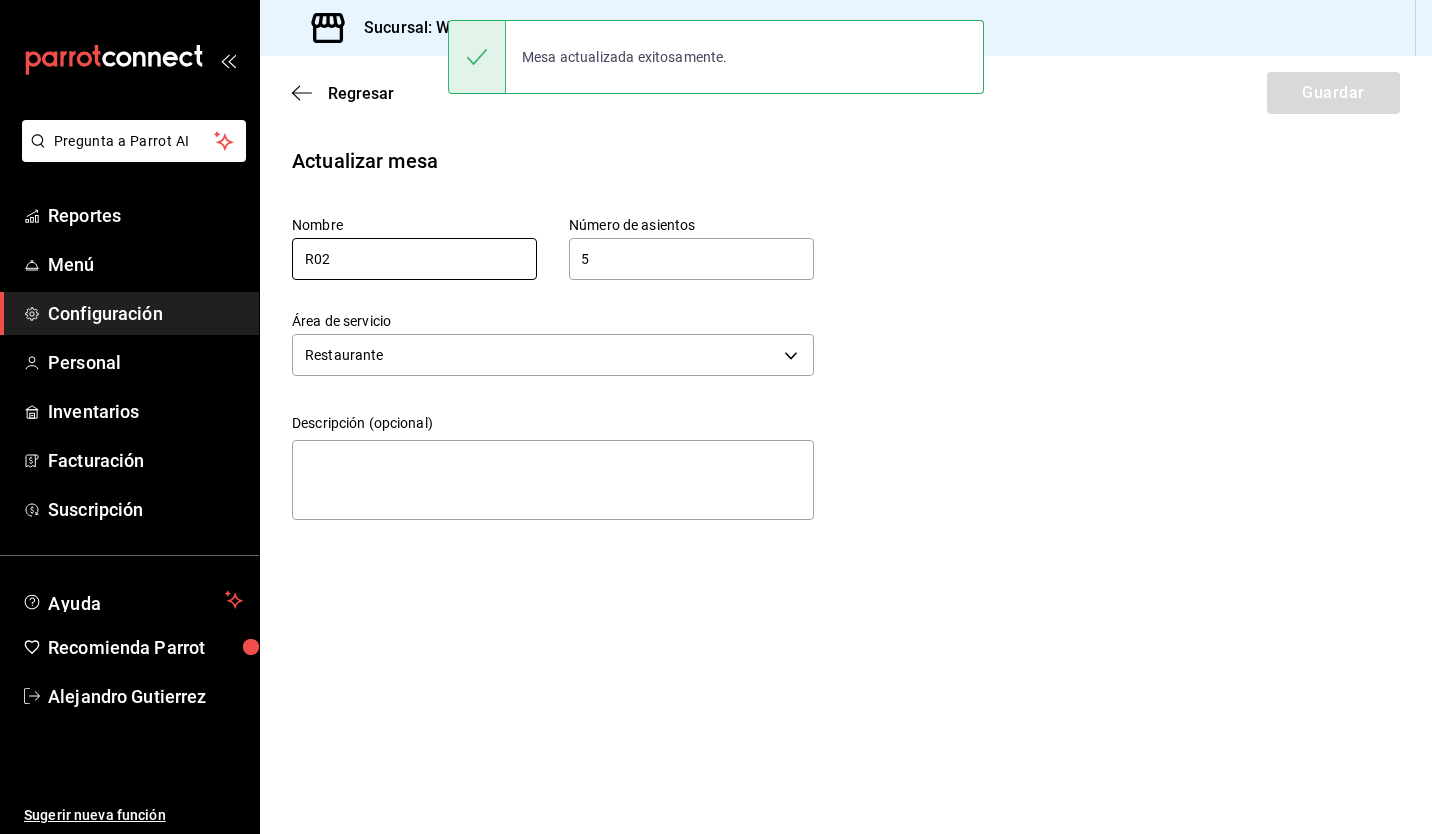 drag, startPoint x: 339, startPoint y: 256, endPoint x: 280, endPoint y: 257, distance: 59.008472 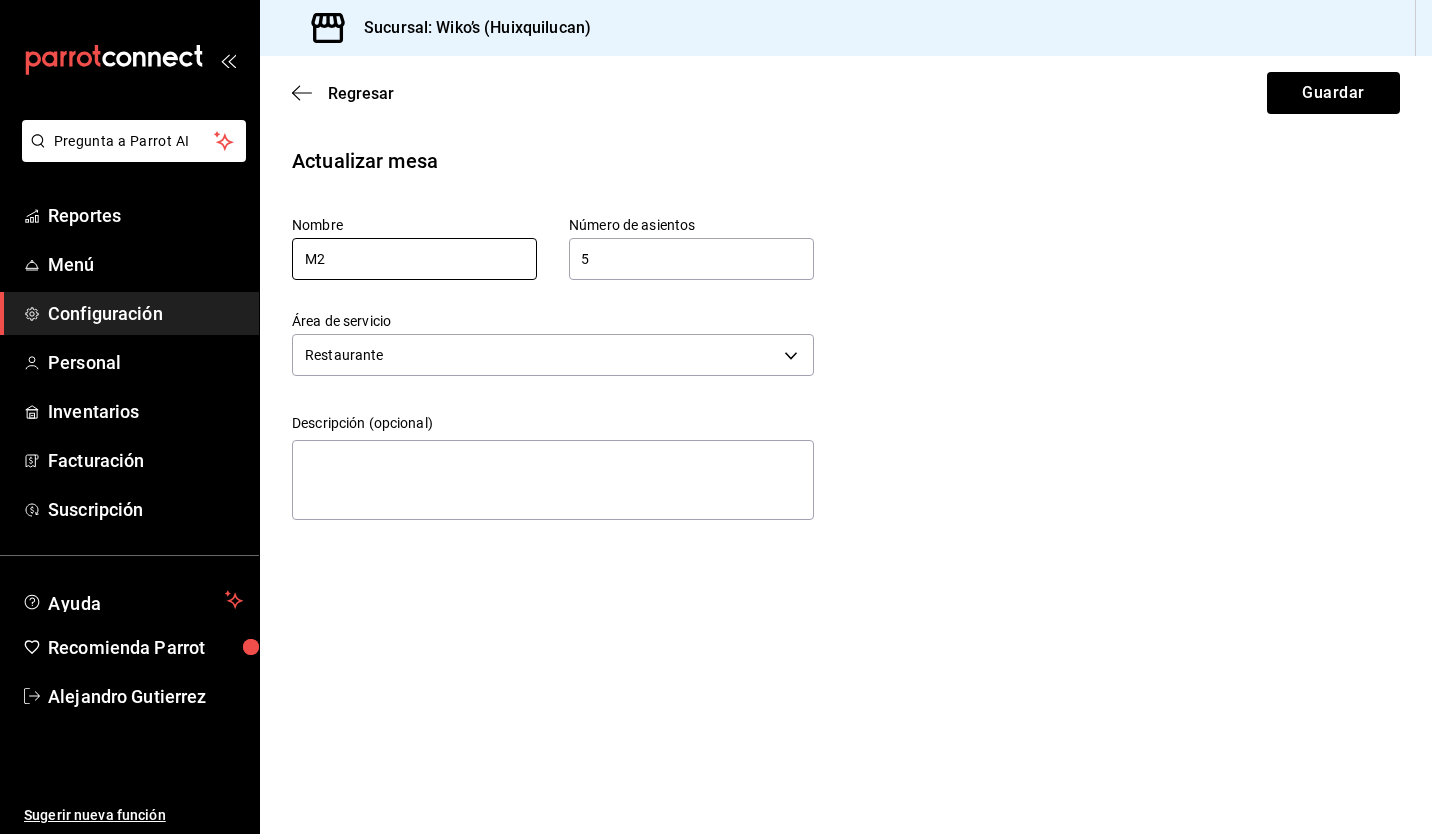 type on "M2" 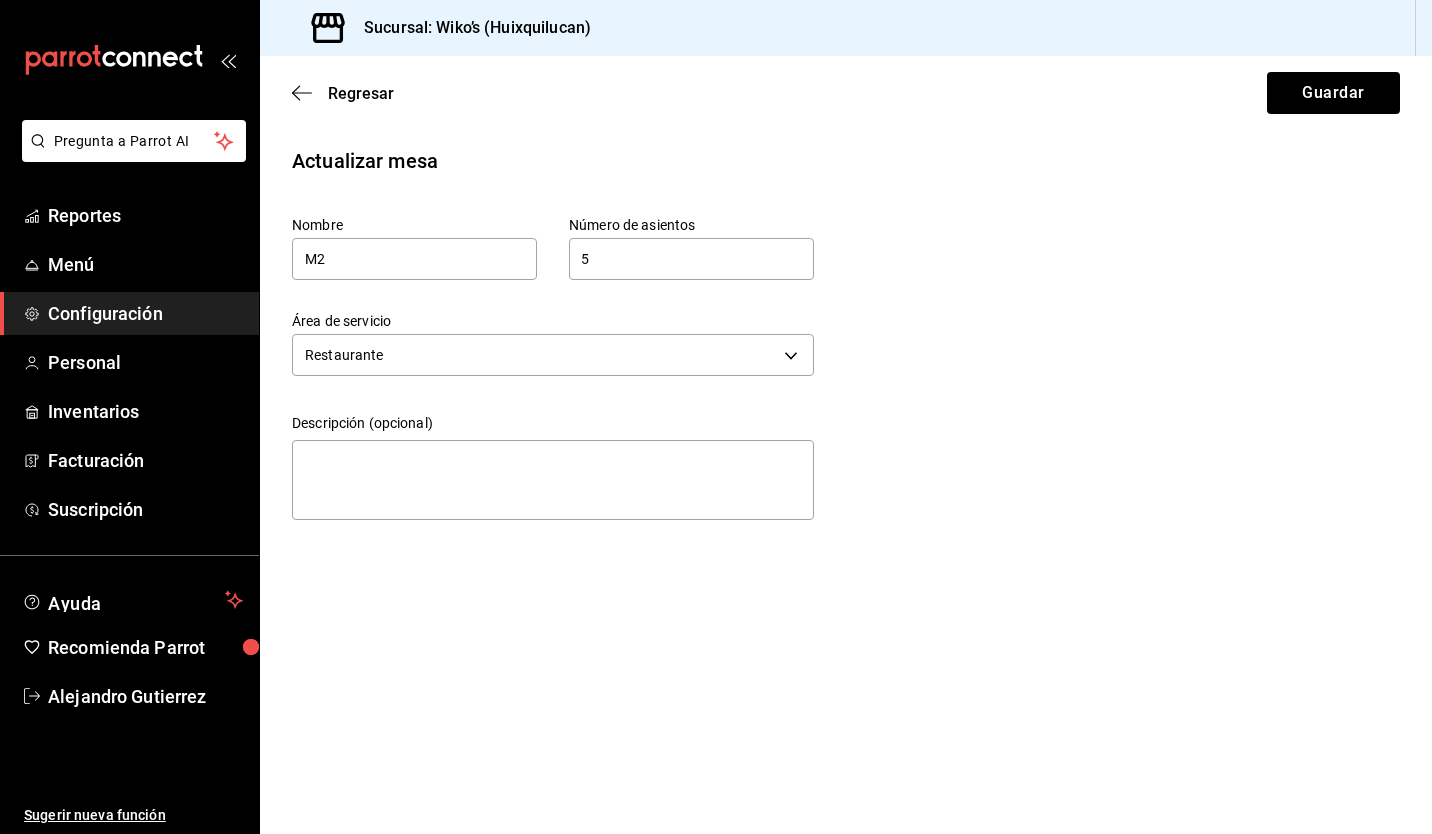 click on "5" at bounding box center [691, 259] 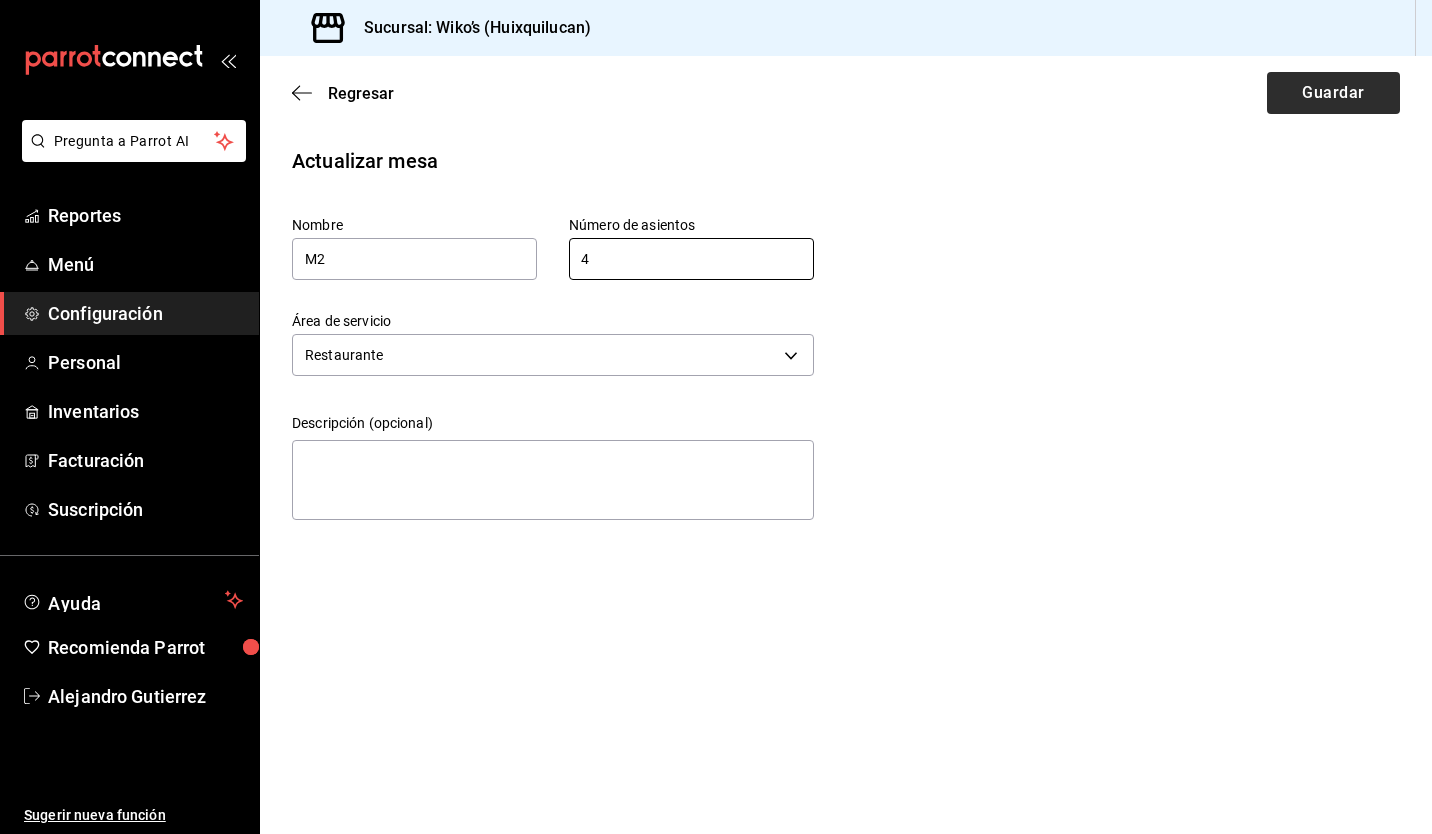 type on "4" 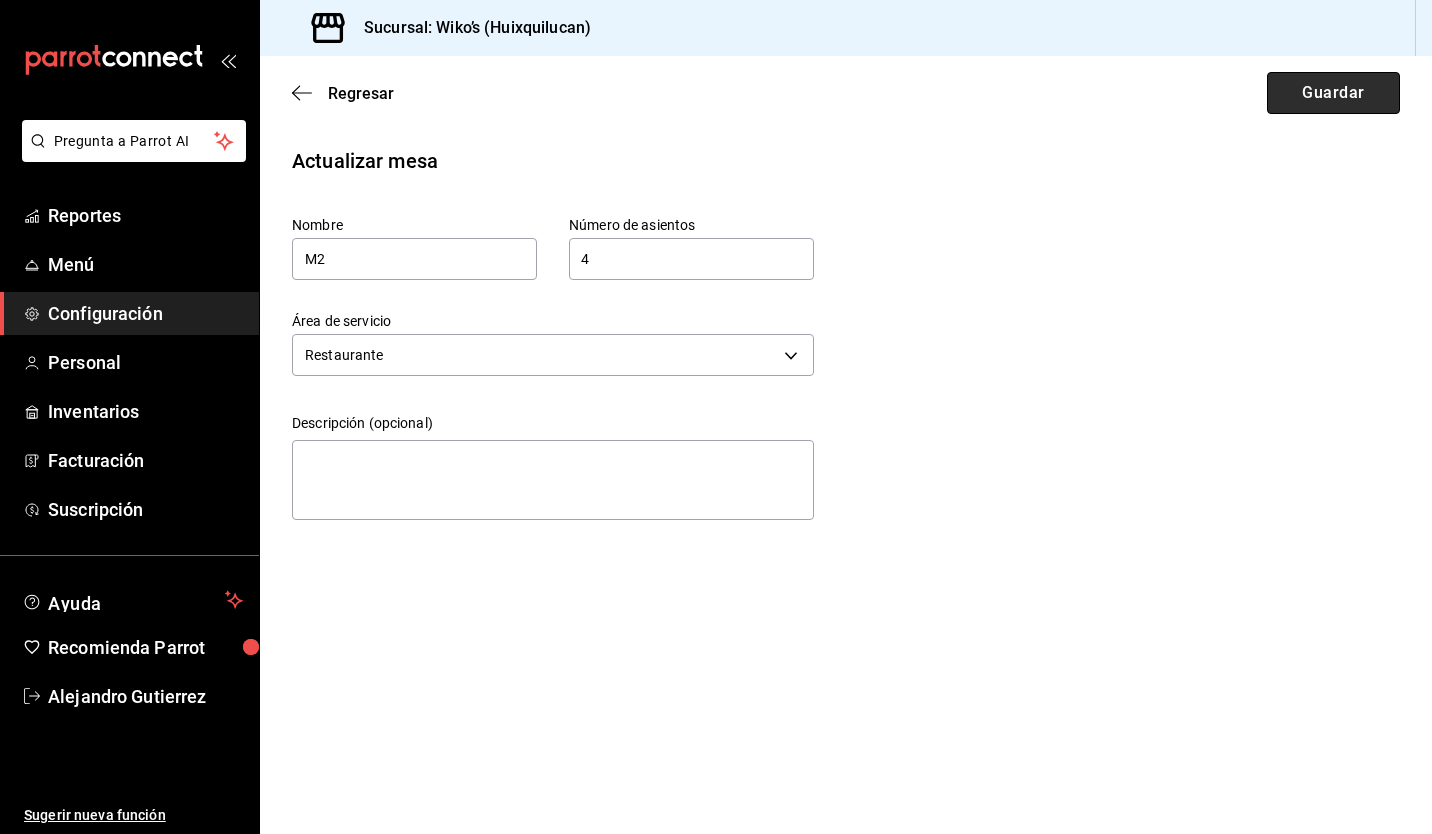 click on "Guardar" at bounding box center (1333, 93) 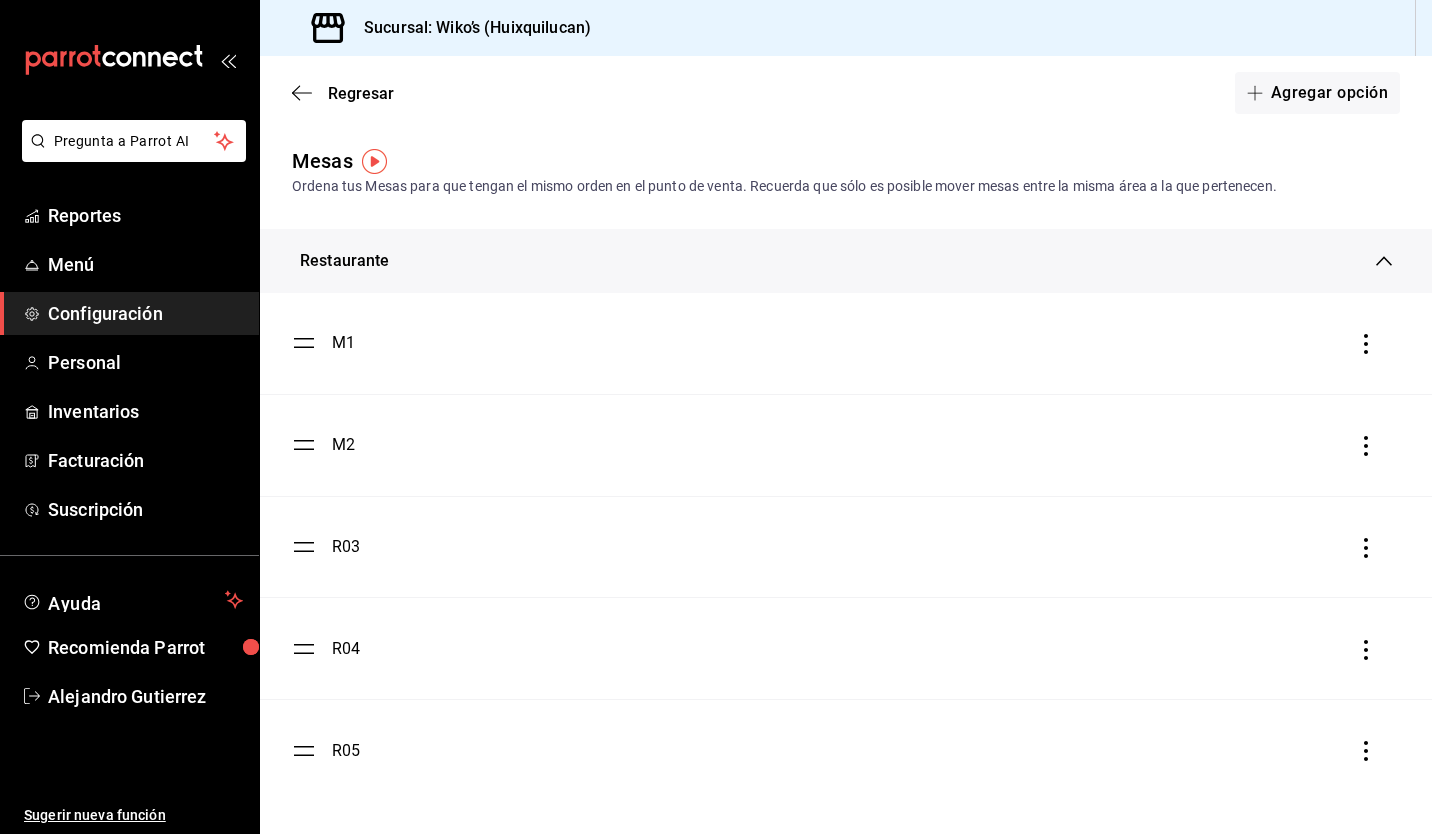 click on "R03" at bounding box center [346, 547] 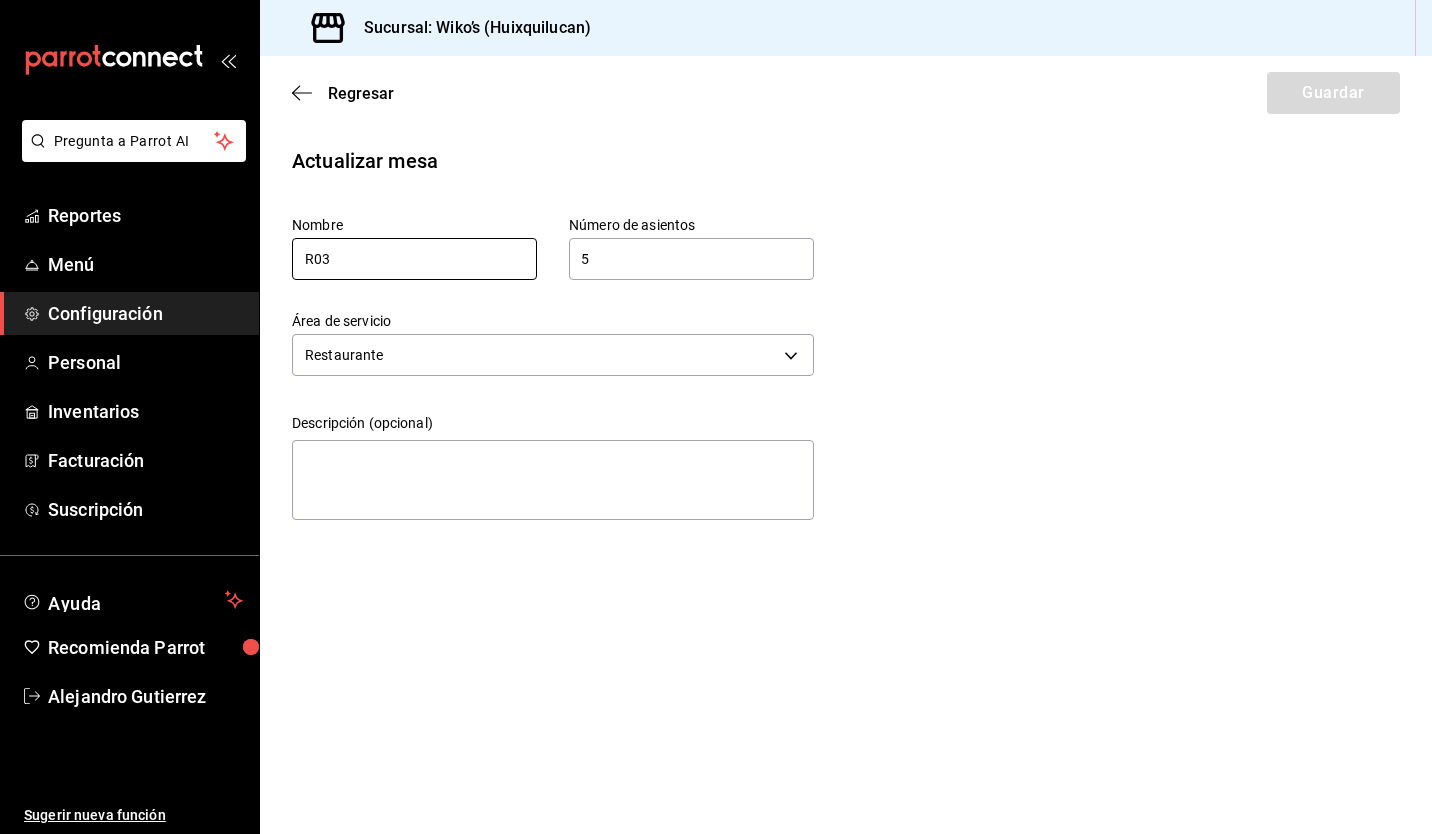 click on "R03" at bounding box center (414, 259) 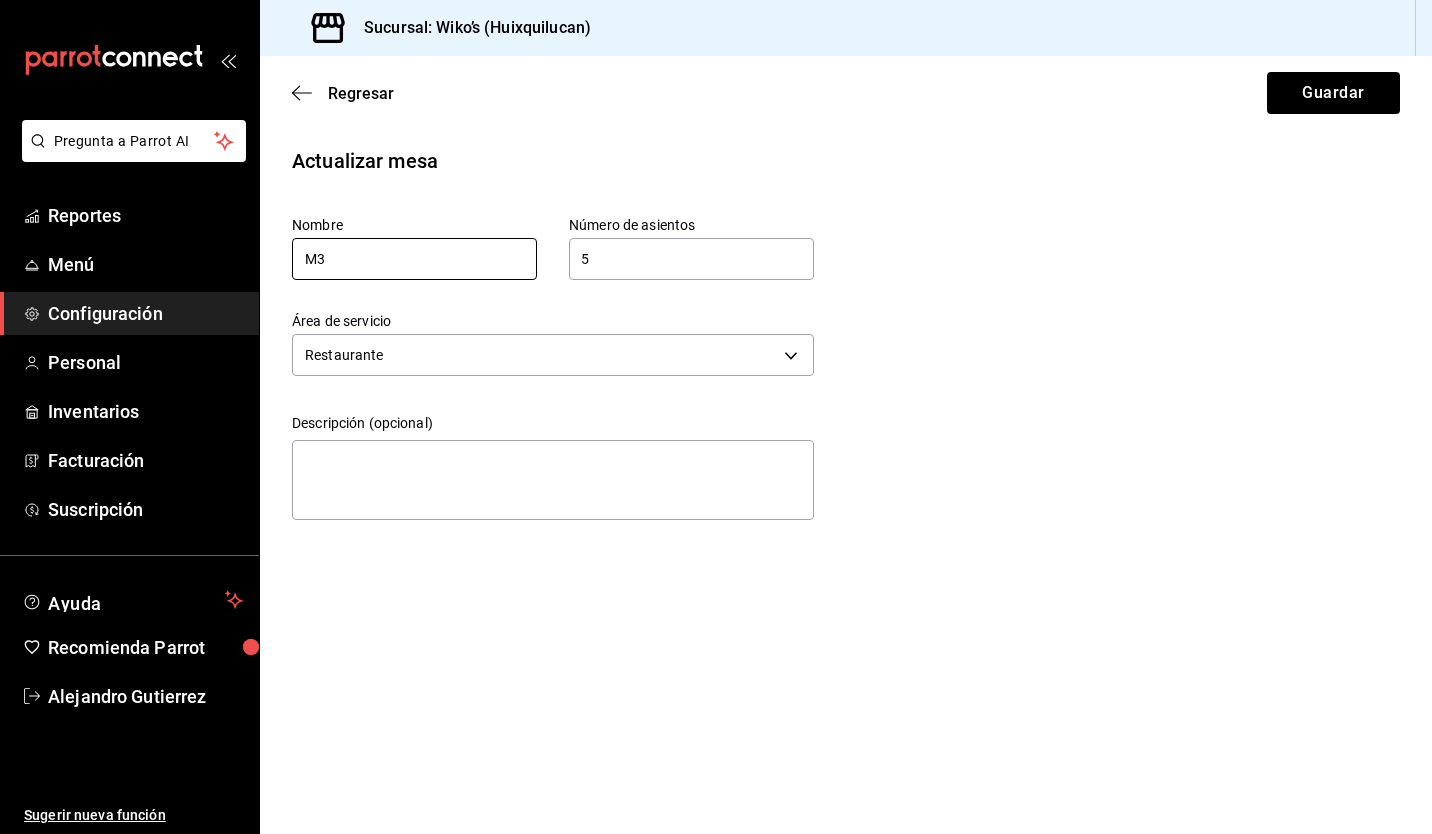 type on "M3" 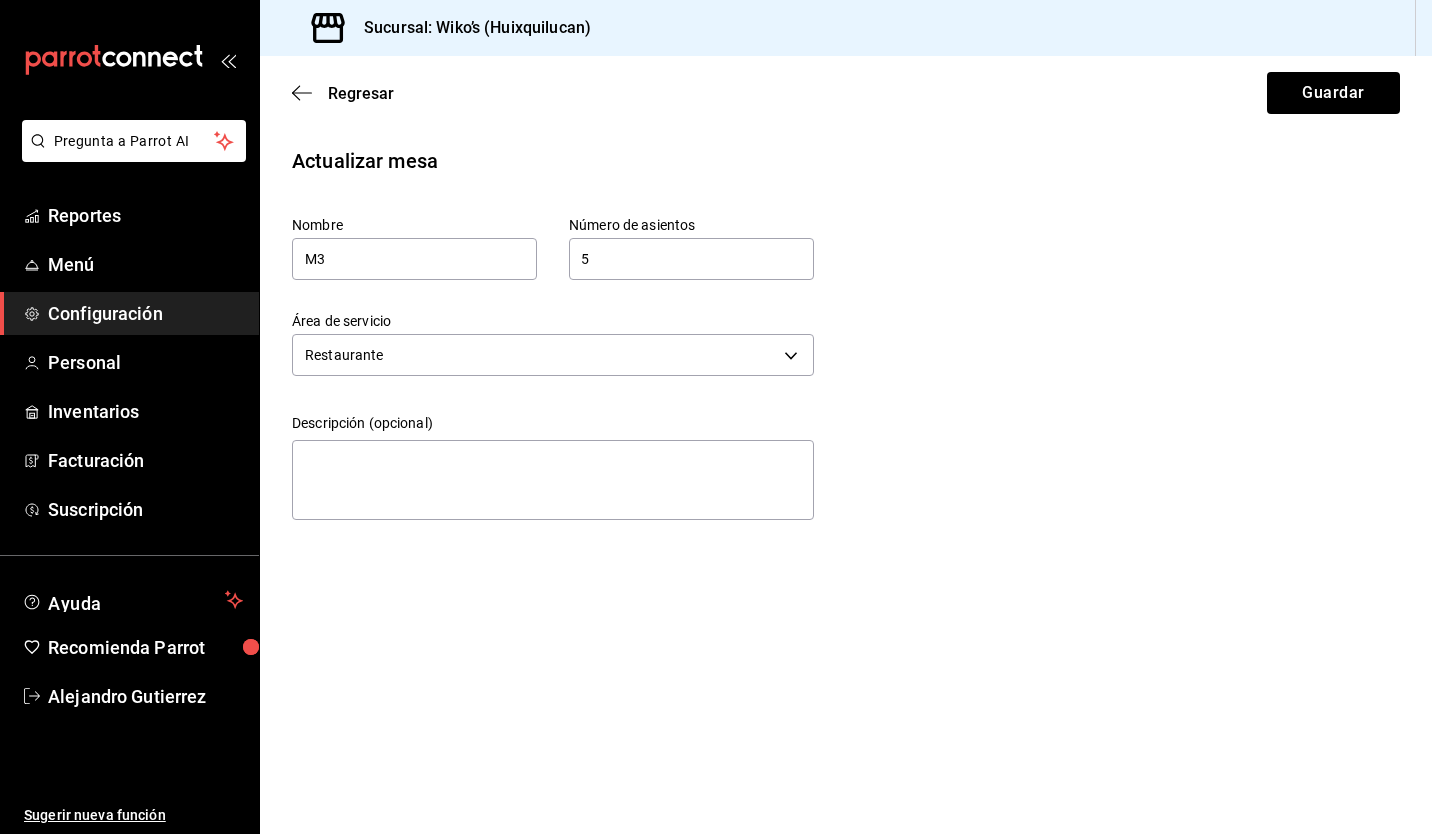 click on "5" at bounding box center [691, 259] 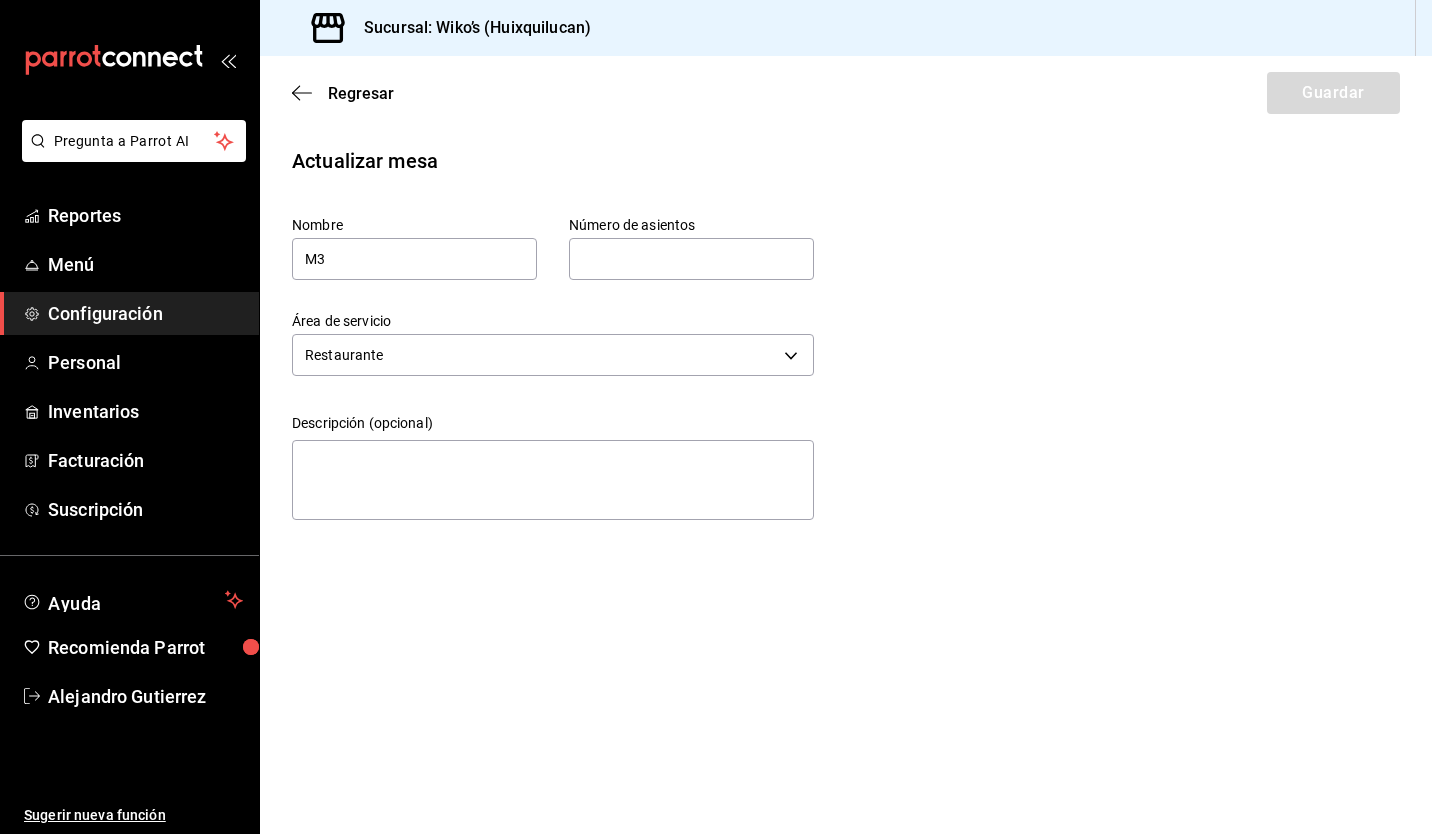 type on "4" 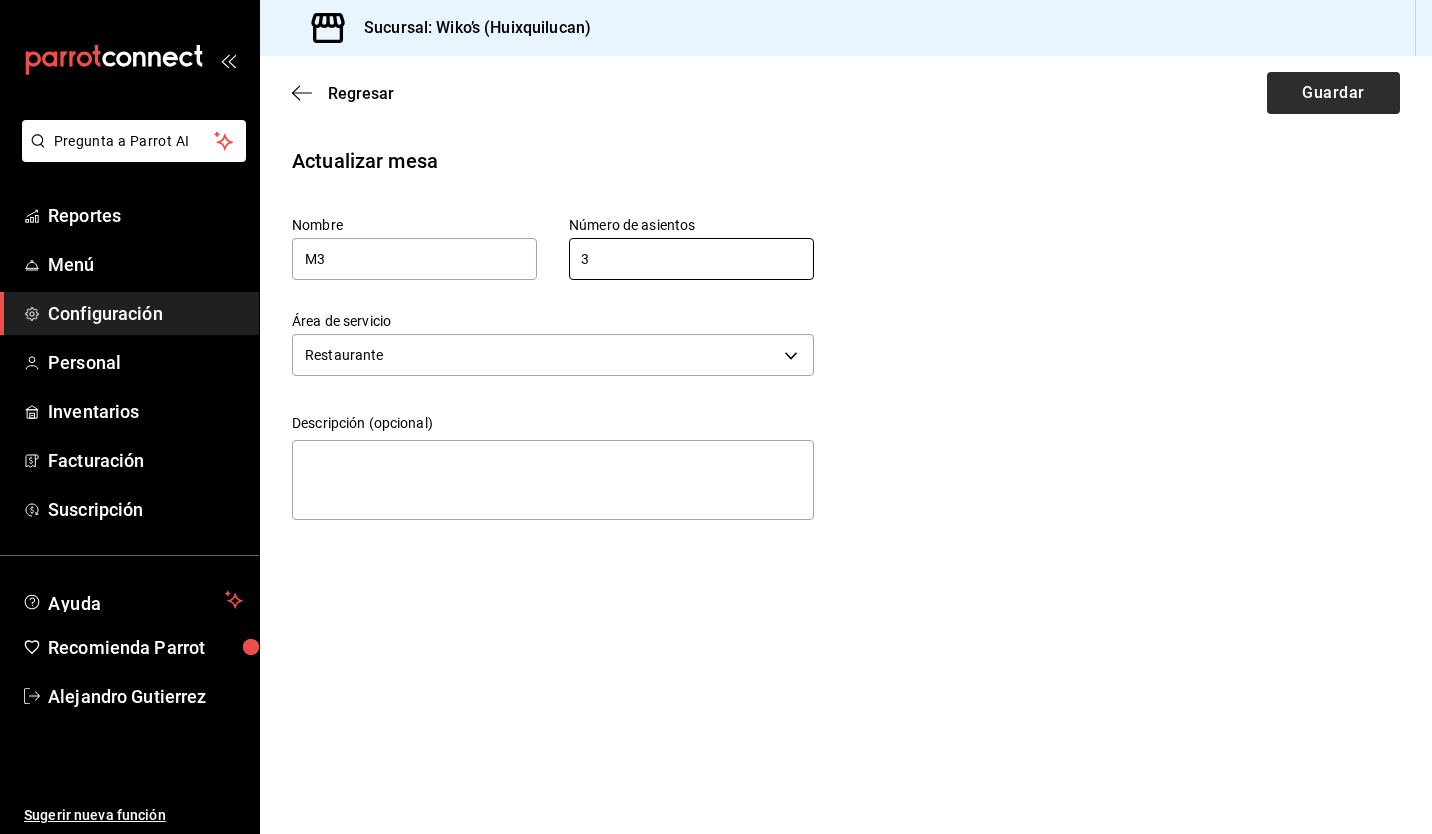 type on "3" 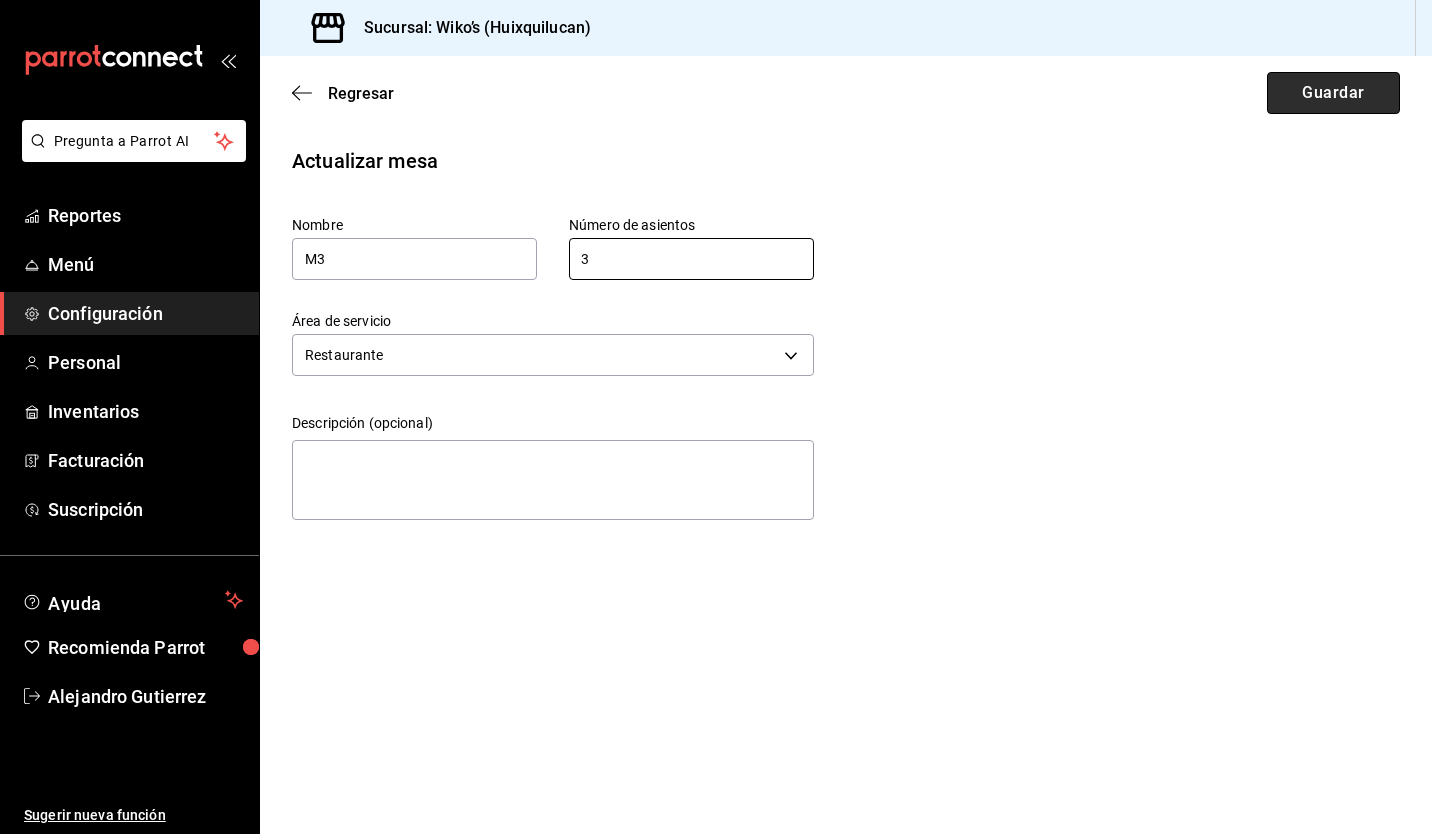 click on "Guardar" at bounding box center (1333, 93) 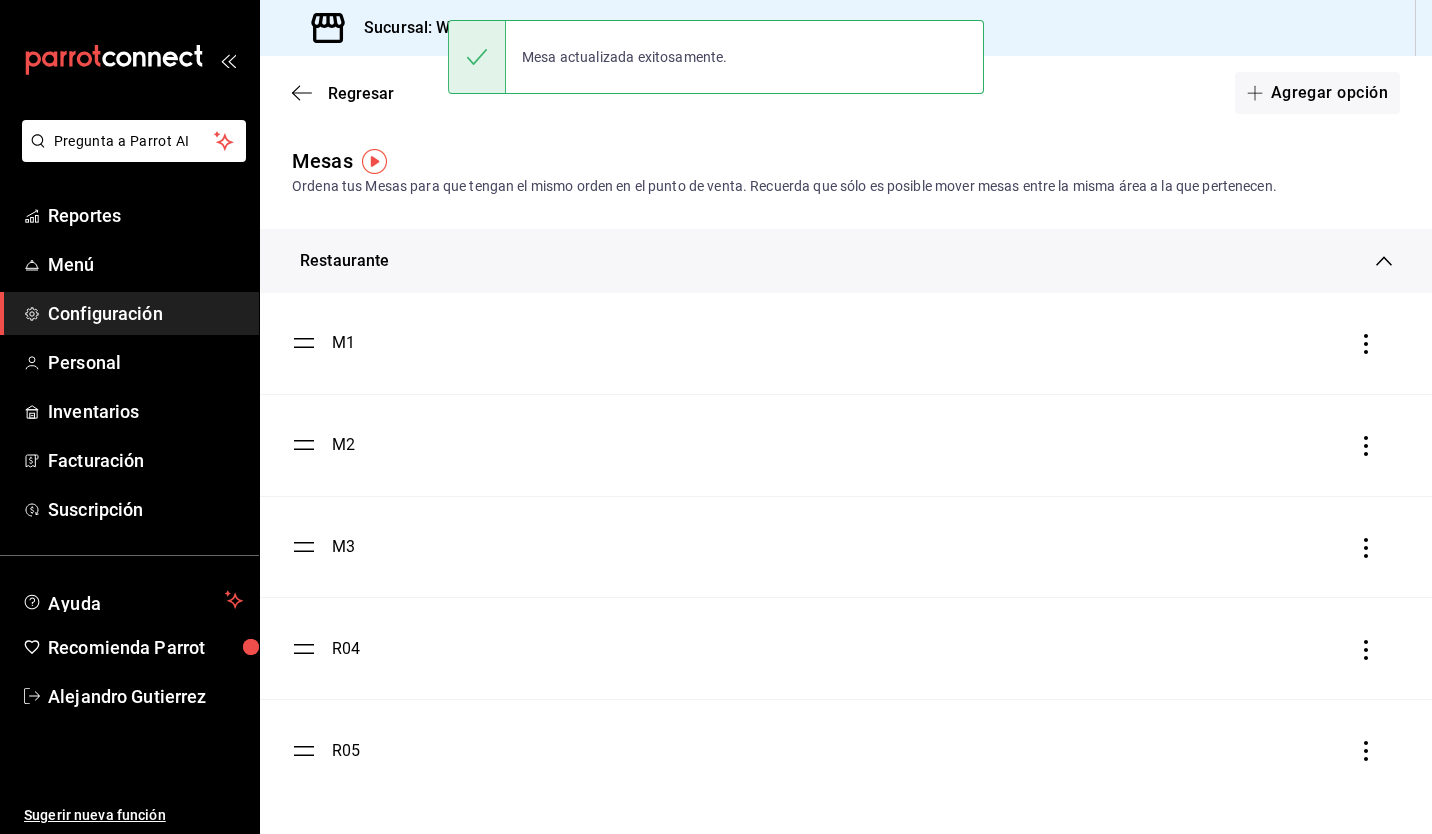 click on "R04" at bounding box center [346, 649] 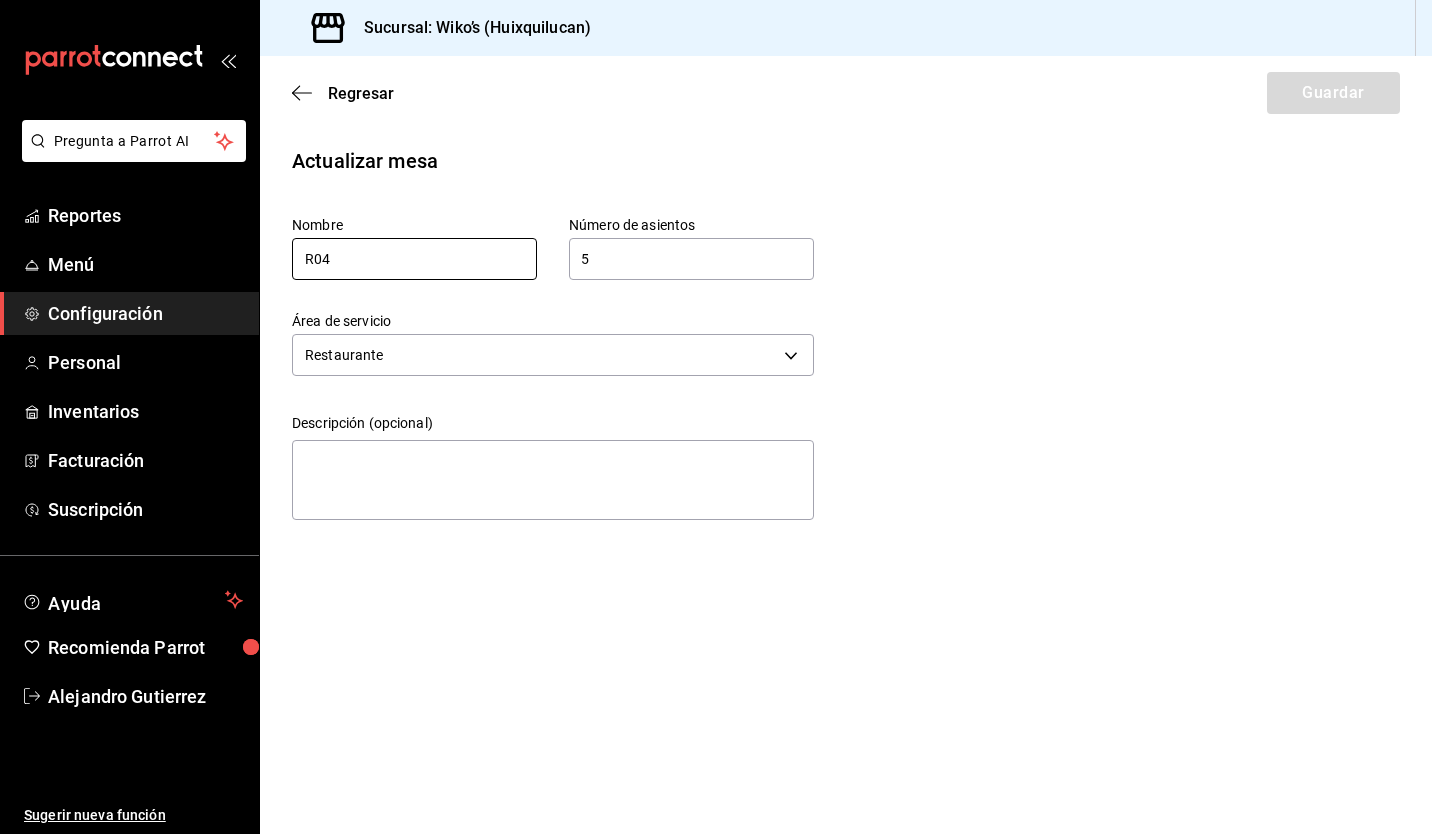 click on "R04" at bounding box center (414, 259) 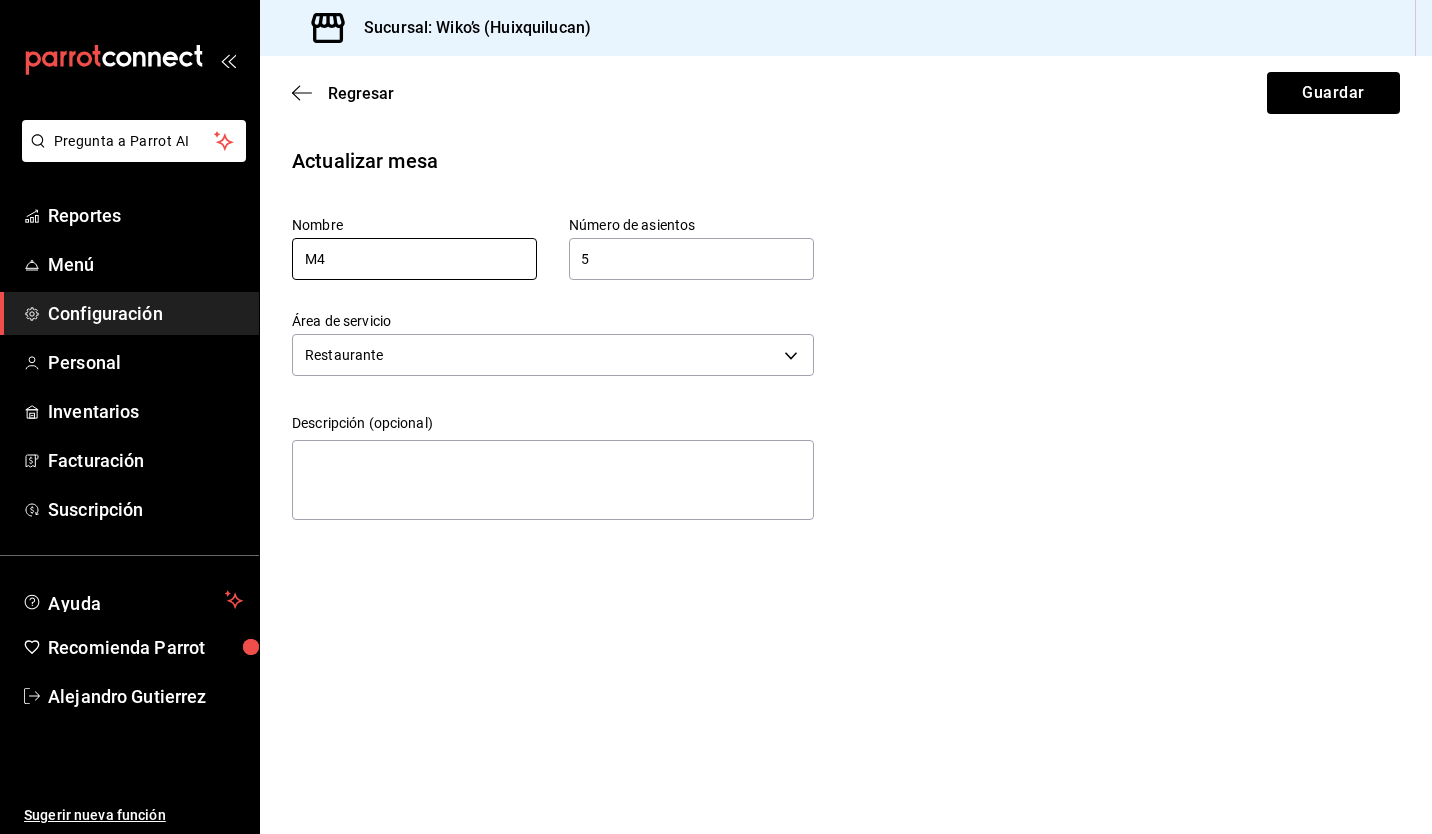 type on "M4" 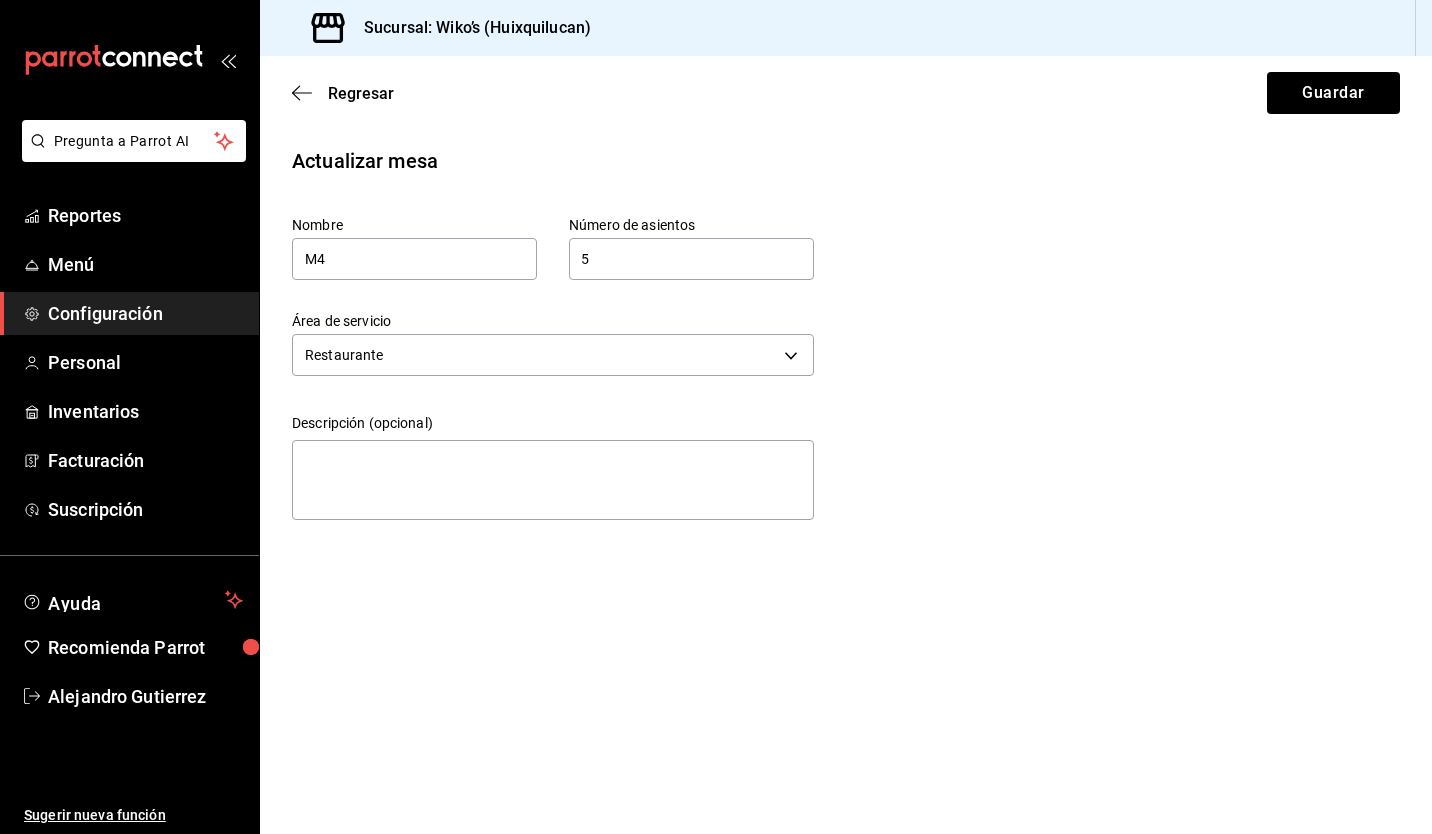 click on "5" at bounding box center (691, 259) 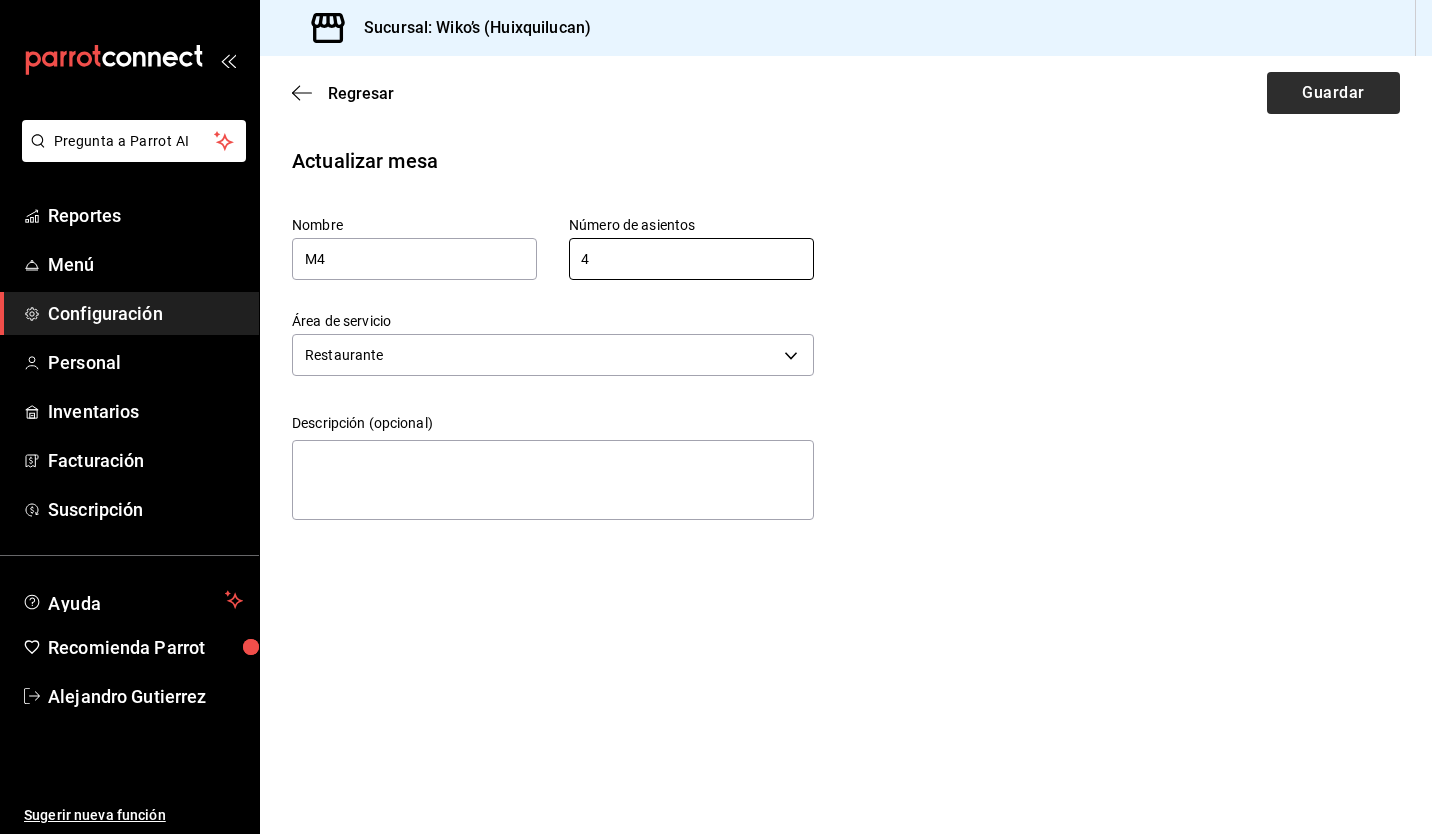 type on "4" 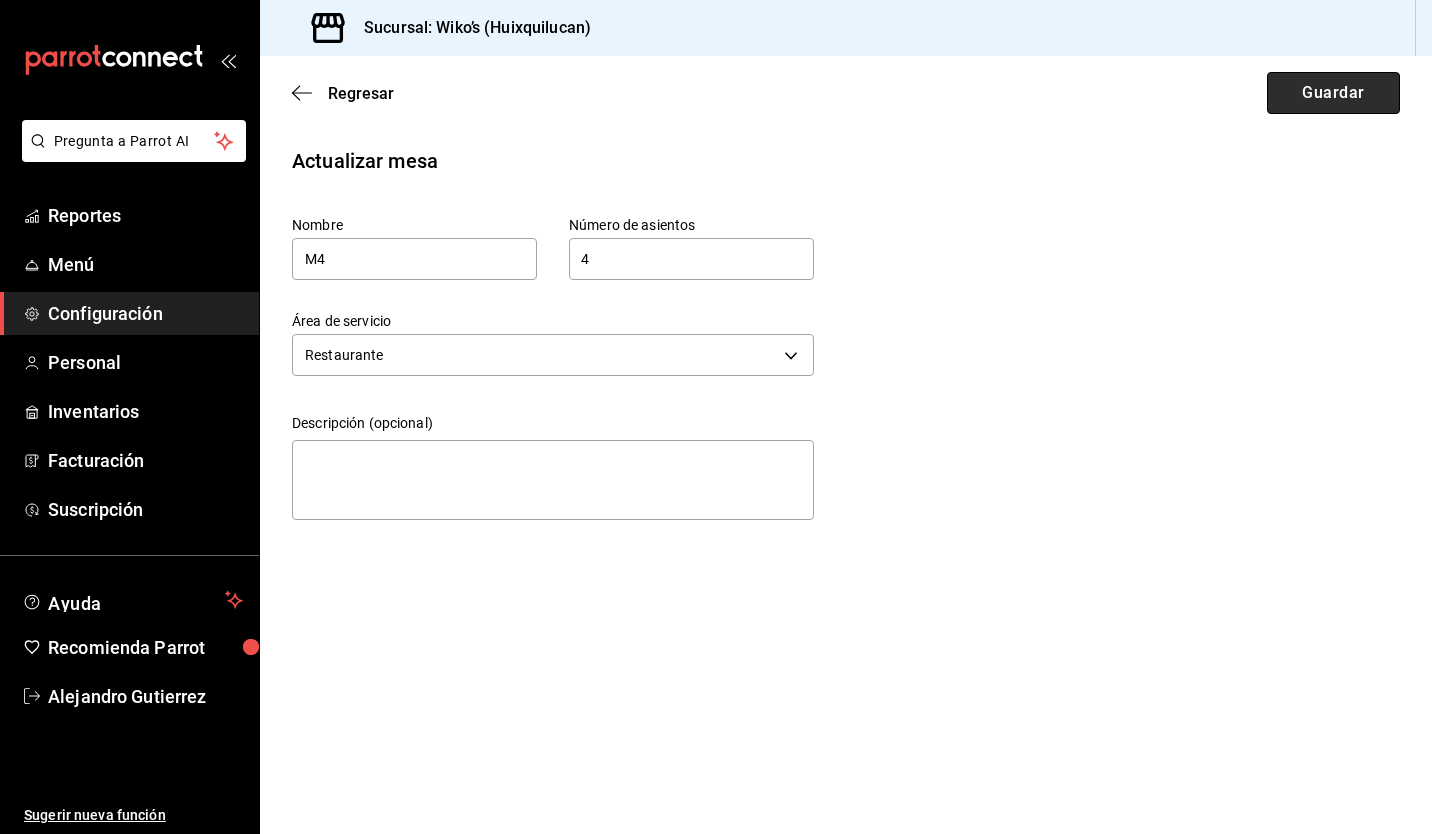 click on "Guardar" at bounding box center [1333, 93] 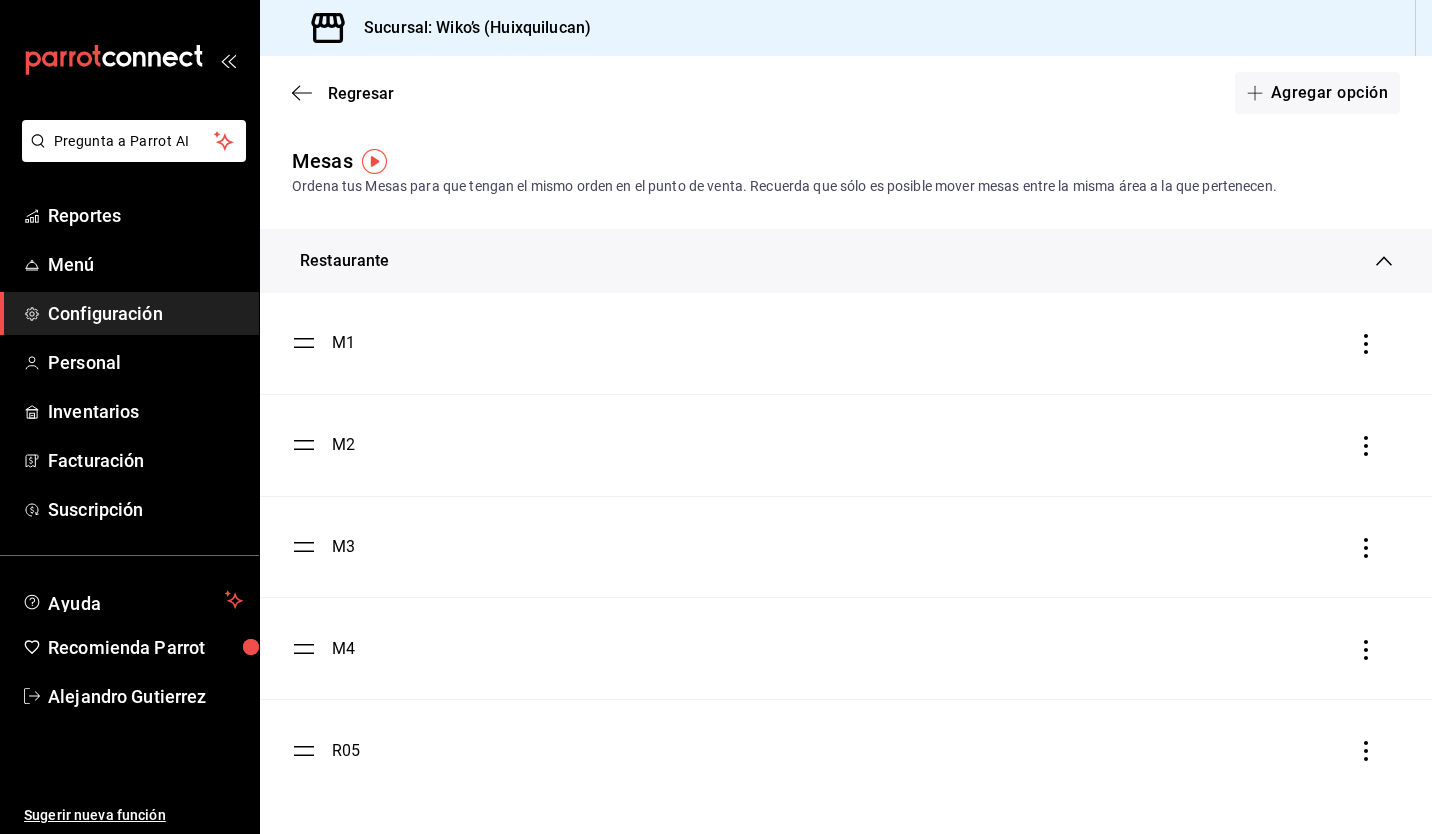 click on "R05" at bounding box center [346, 751] 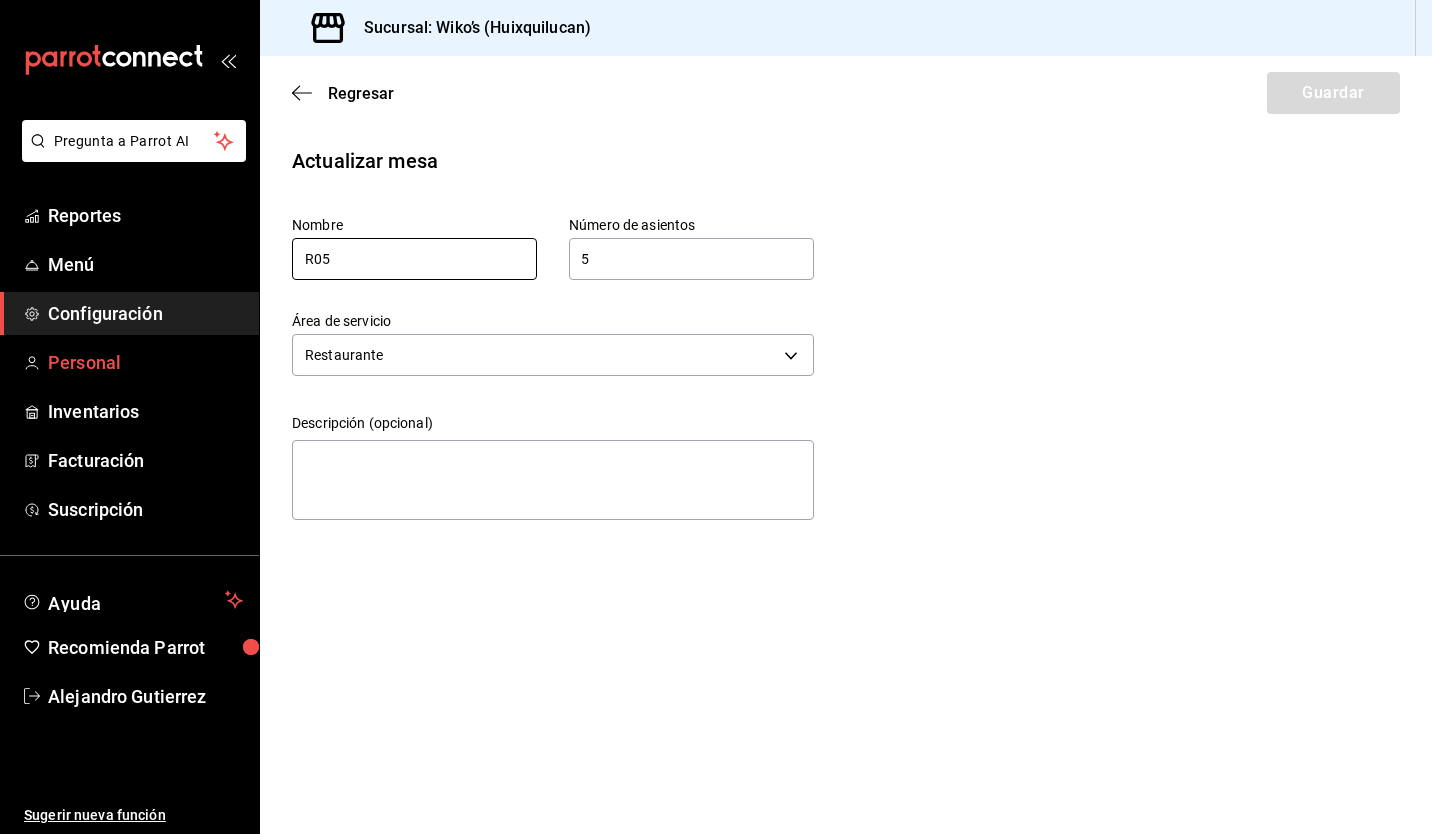drag, startPoint x: 357, startPoint y: 255, endPoint x: 128, endPoint y: 381, distance: 261.3752 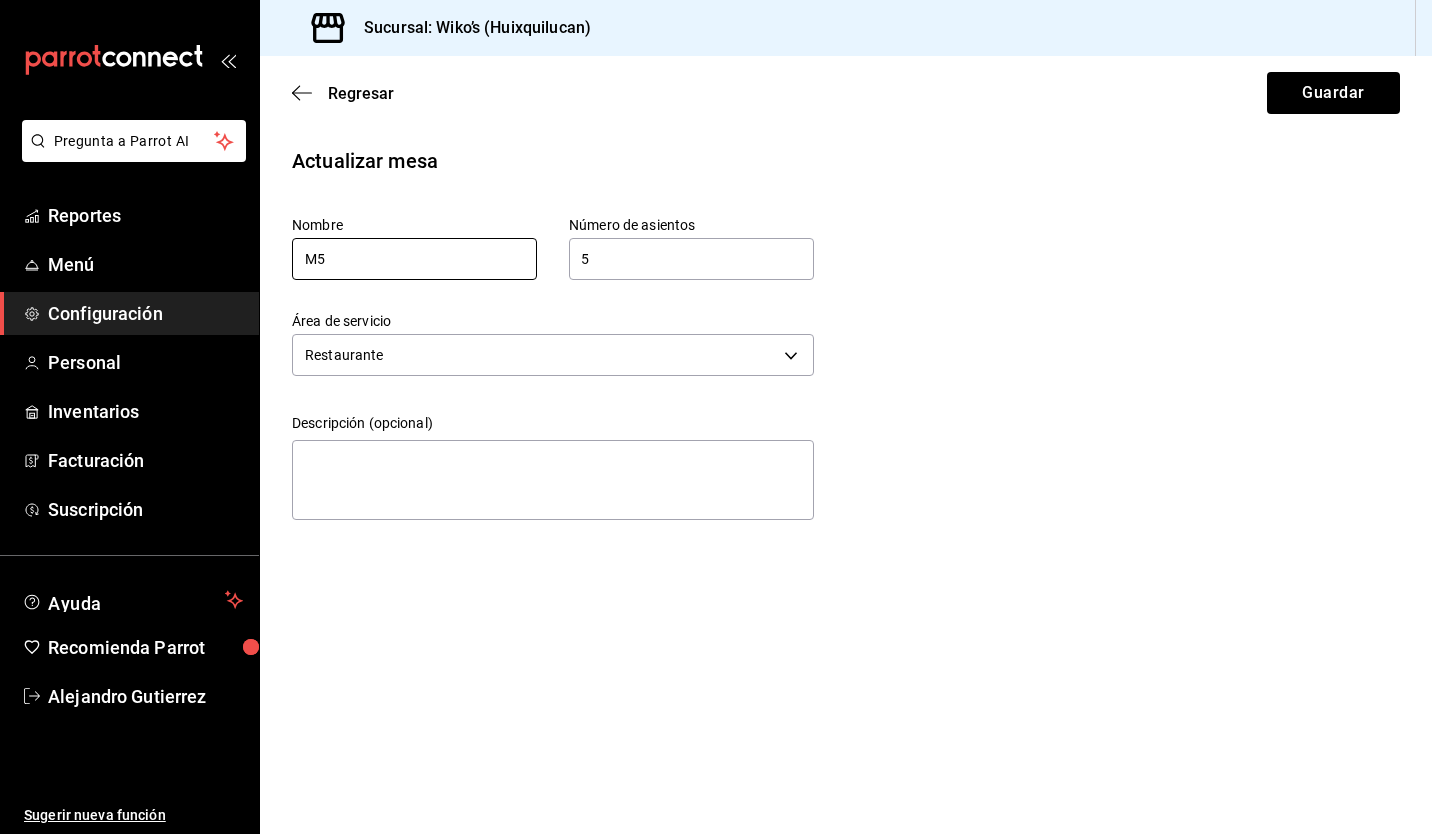 type on "M5" 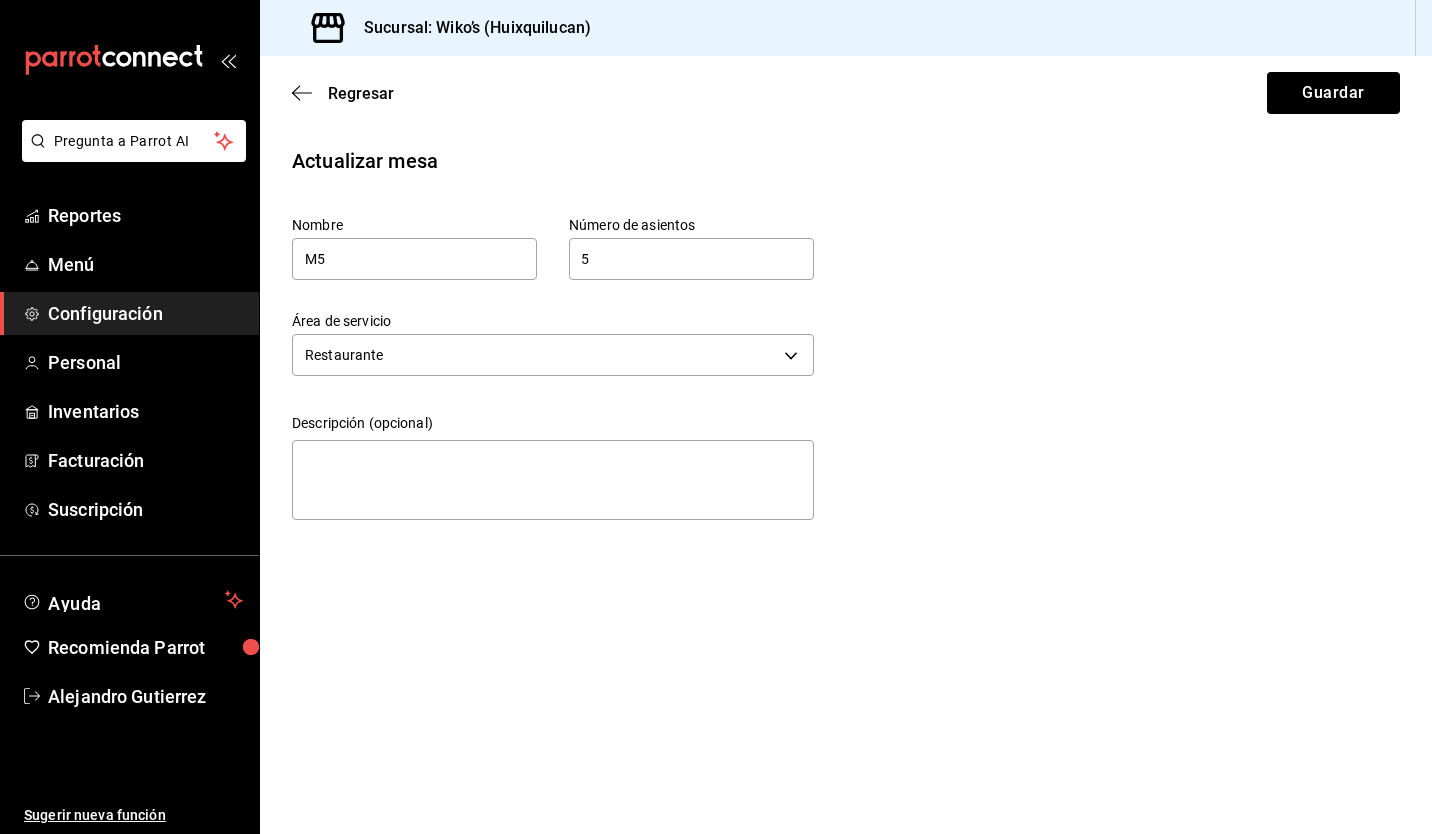 click on "5" at bounding box center [691, 259] 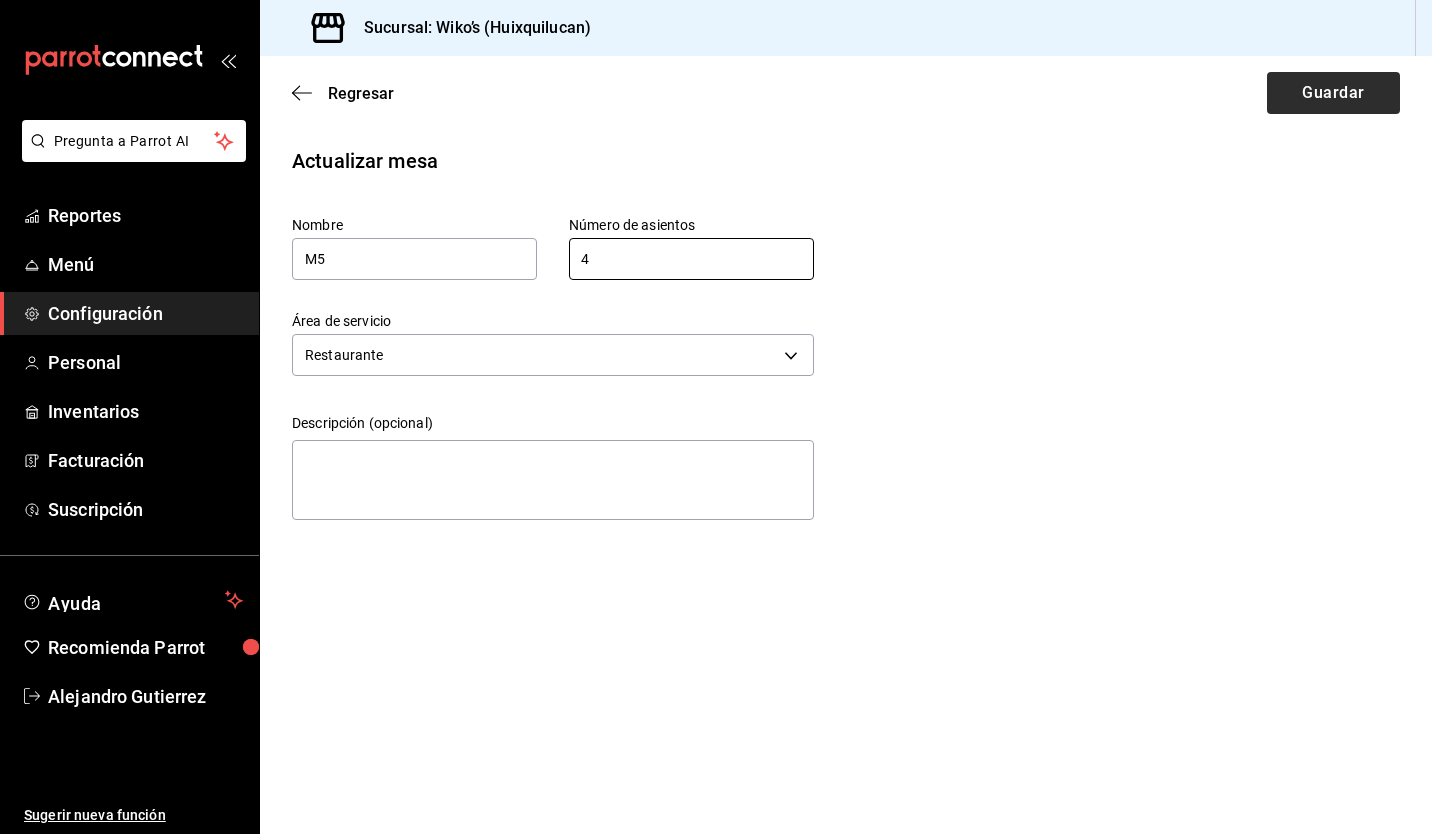 type on "4" 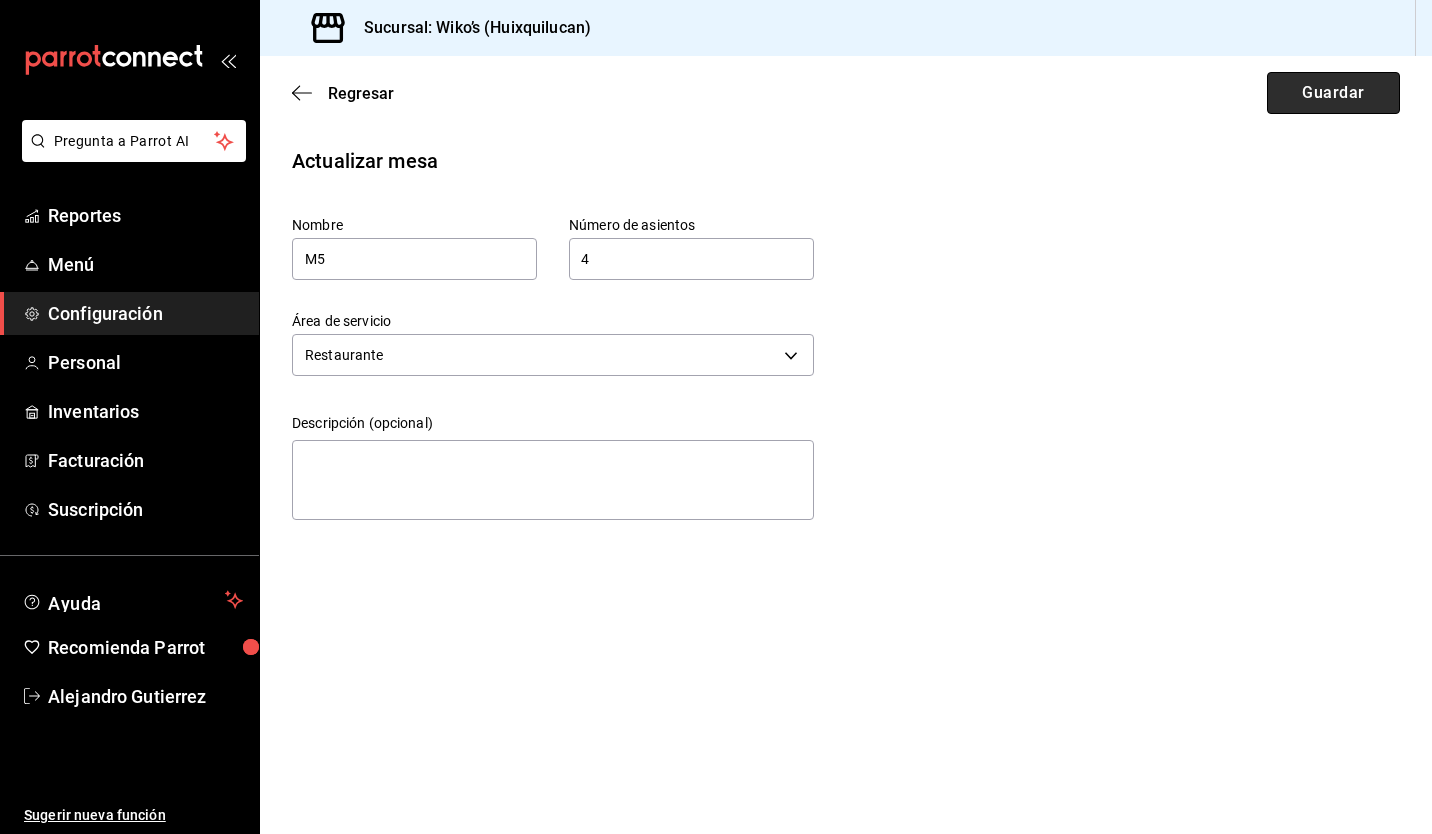 click on "Guardar" at bounding box center (1333, 93) 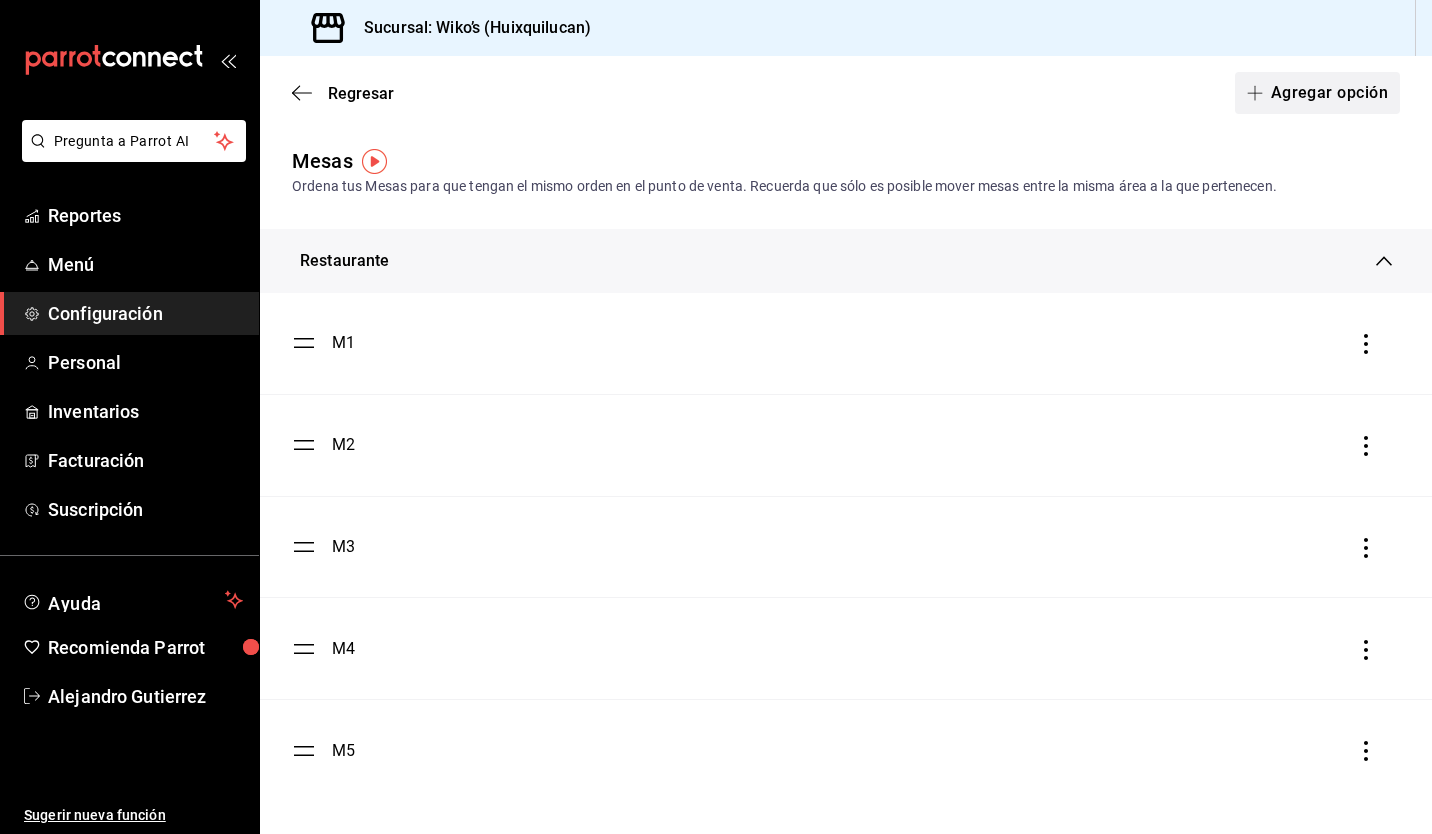 click on "Agregar opción" at bounding box center (1317, 93) 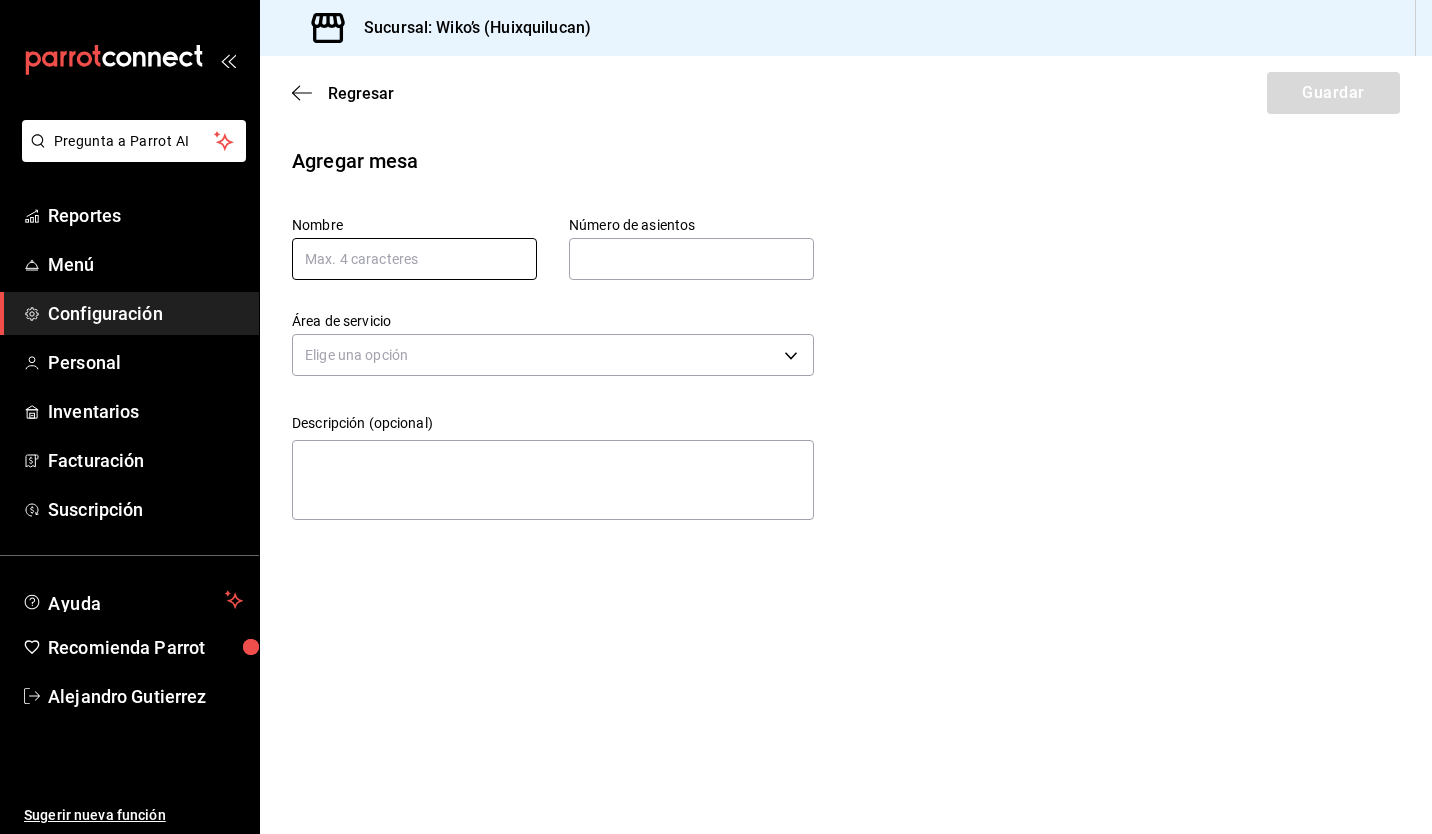 click at bounding box center (414, 259) 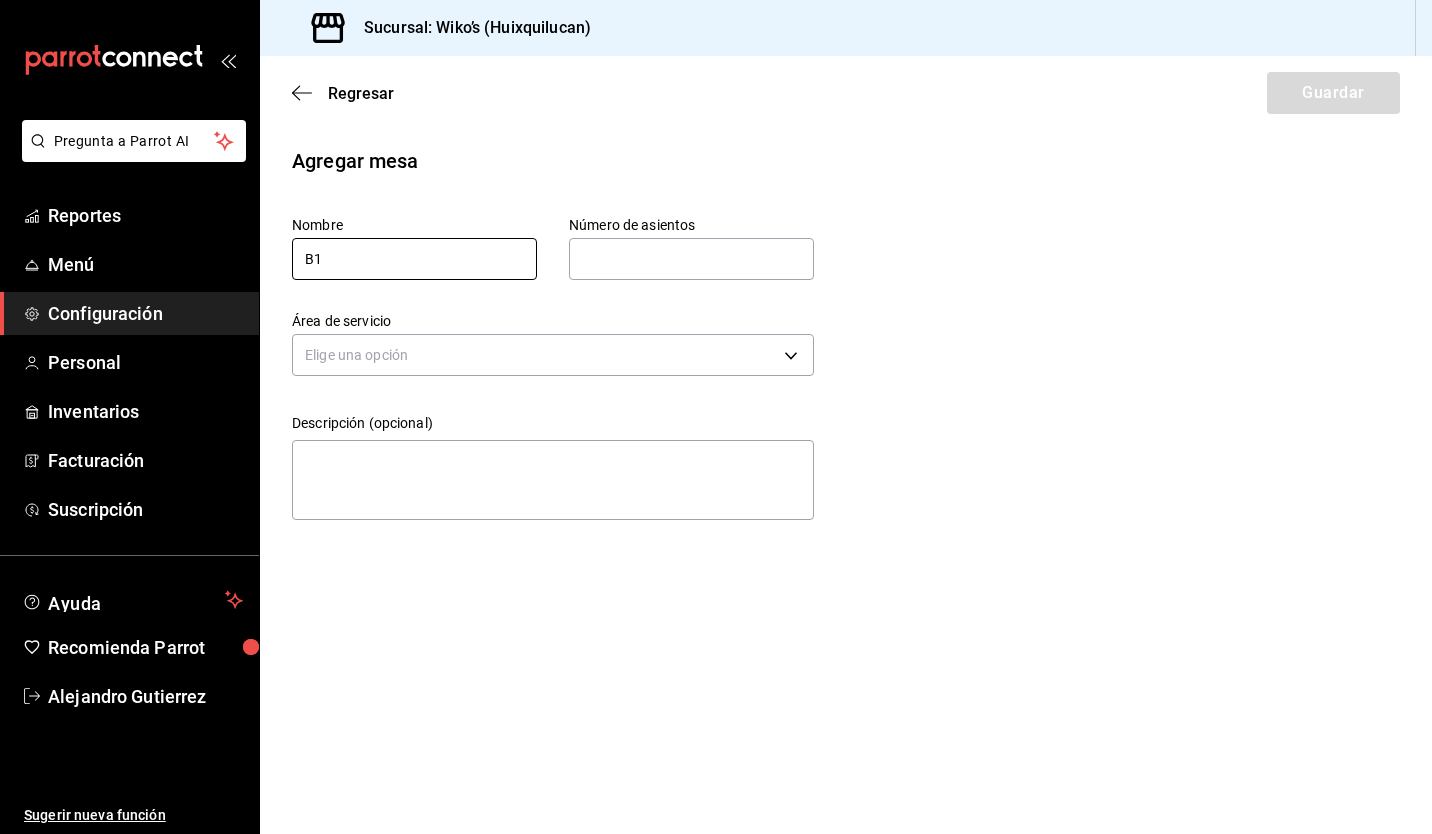 type on "B1" 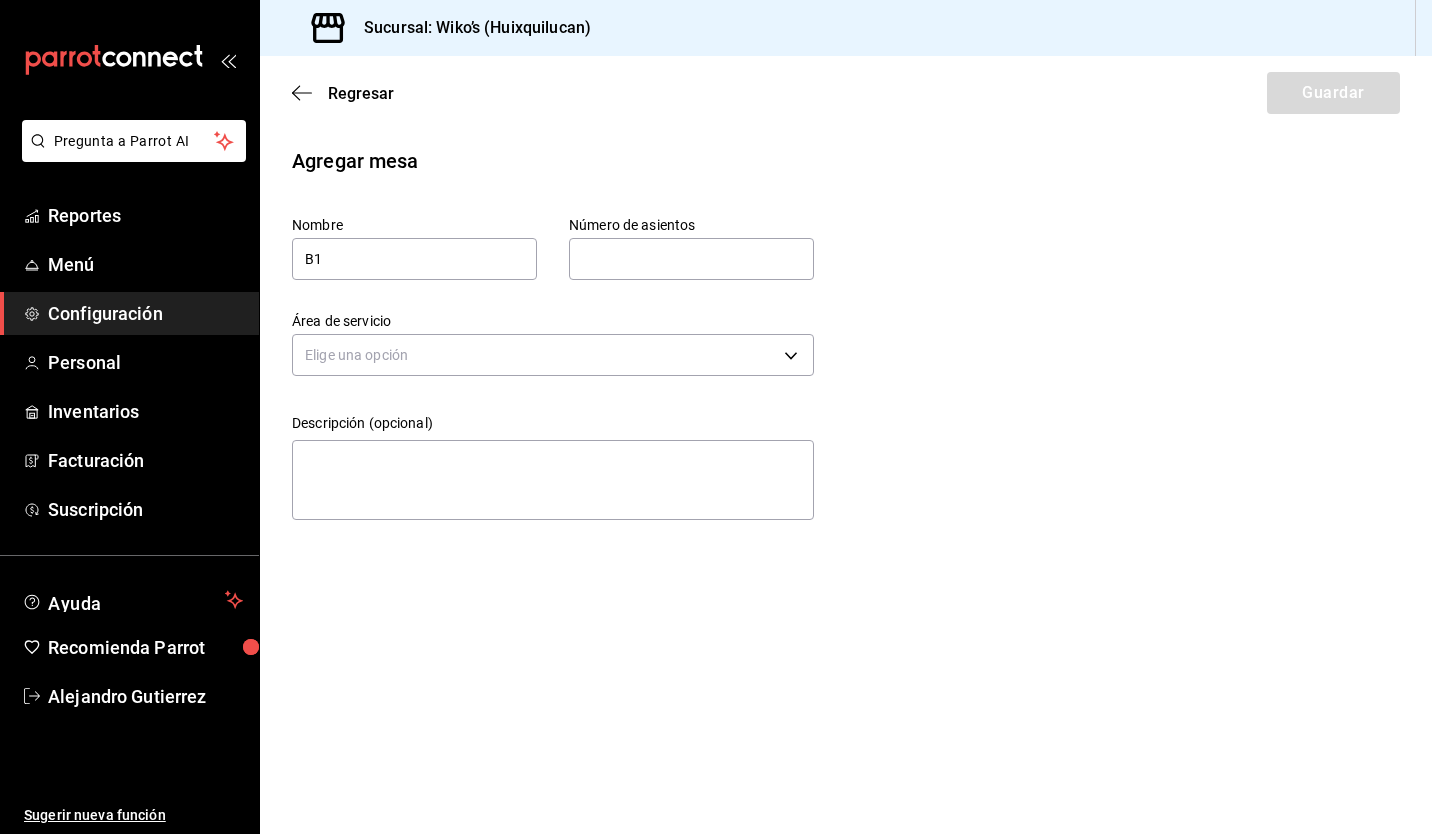 click at bounding box center (691, 259) 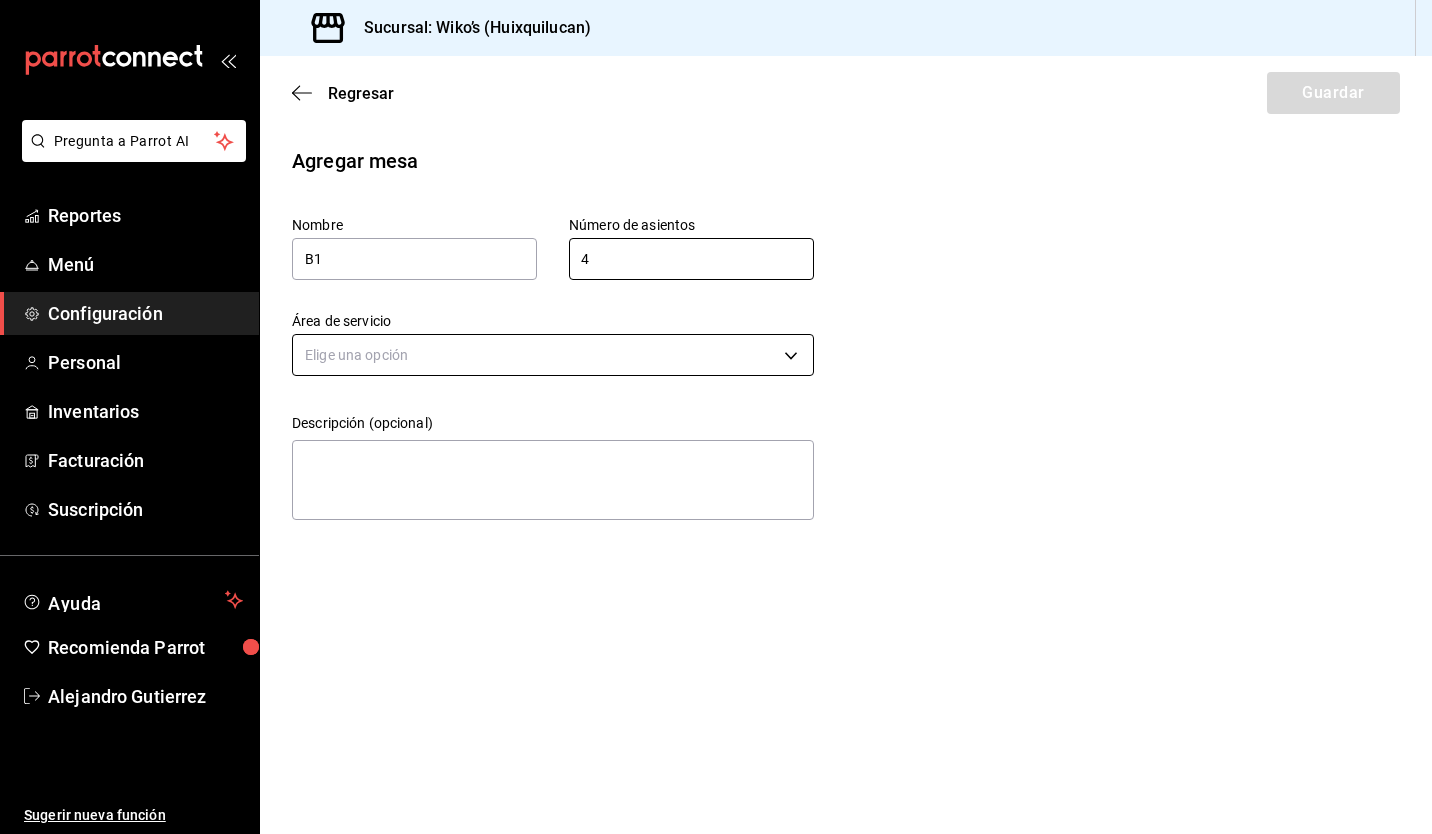 type on "4" 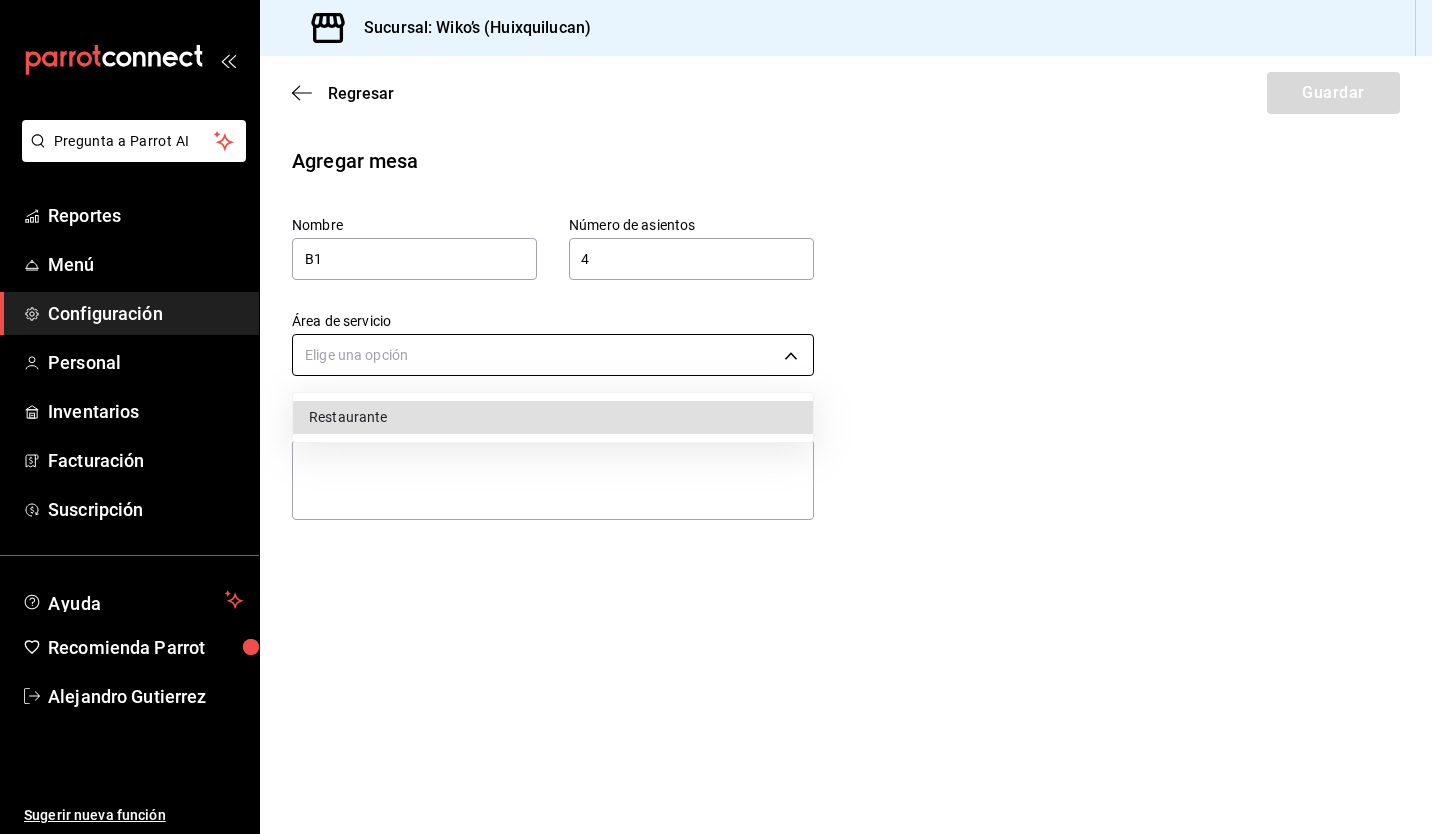 click on "Pregunta a Parrot AI Reportes   Menú   Configuración   Personal   Inventarios   Facturación   Suscripción   Ayuda Recomienda Parrot   [FIRST] [LAST]   Sugerir nueva función   Sucursal: Wiko’s ([CITY]) Regresar Guardar Agregar mesa Nombre B1 Número de asientos 4 Número de asientos Área de servicio Elige una opción Descripción (opcional) x GANA 1 MES GRATIS EN TU SUSCRIPCIÓN AQUÍ ¿Recuerdas cómo empezó tu restaurante?
Hoy puedes ayudar a un colega a tener el mismo cambio que tú viviste.
Recomienda Parrot directamente desde tu Portal Administrador.
Es fácil y rápido.
🎁 Por cada restaurante que se una, ganas 1 mes gratis. Ver video tutorial Ir a video Pregunta a Parrot AI Reportes   Menú   Configuración   Personal   Inventarios   Facturación   Suscripción   Ayuda Recomienda Parrot   [FIRST] [LAST]   Sugerir nueva función   Visitar centro de ayuda ([PHONE]) soporte@[DOMAIN].io Visitar centro de ayuda ([PHONE]) soporte@[DOMAIN].io Restaurante" at bounding box center [716, 417] 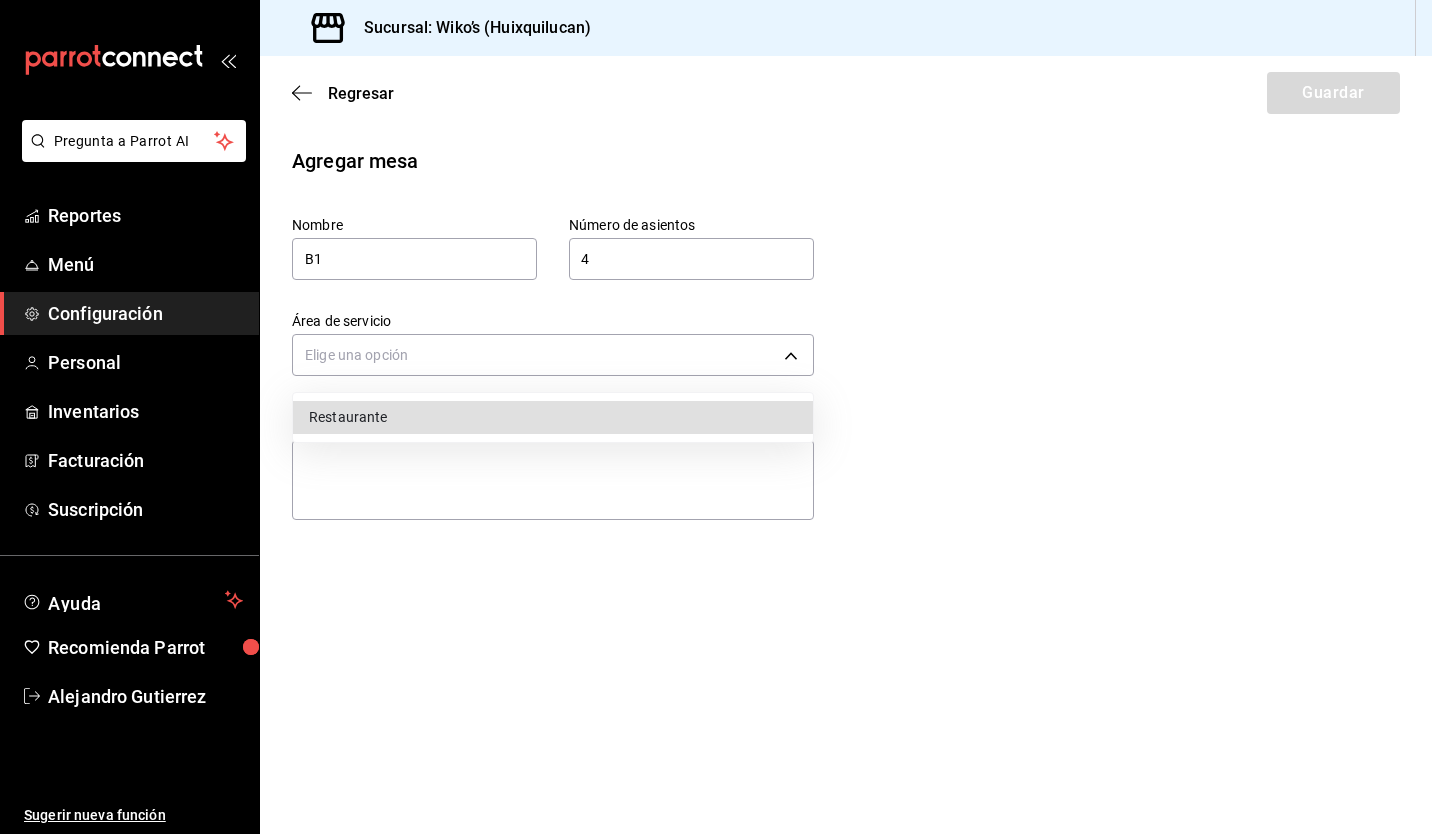 click on "Restaurante" at bounding box center (553, 417) 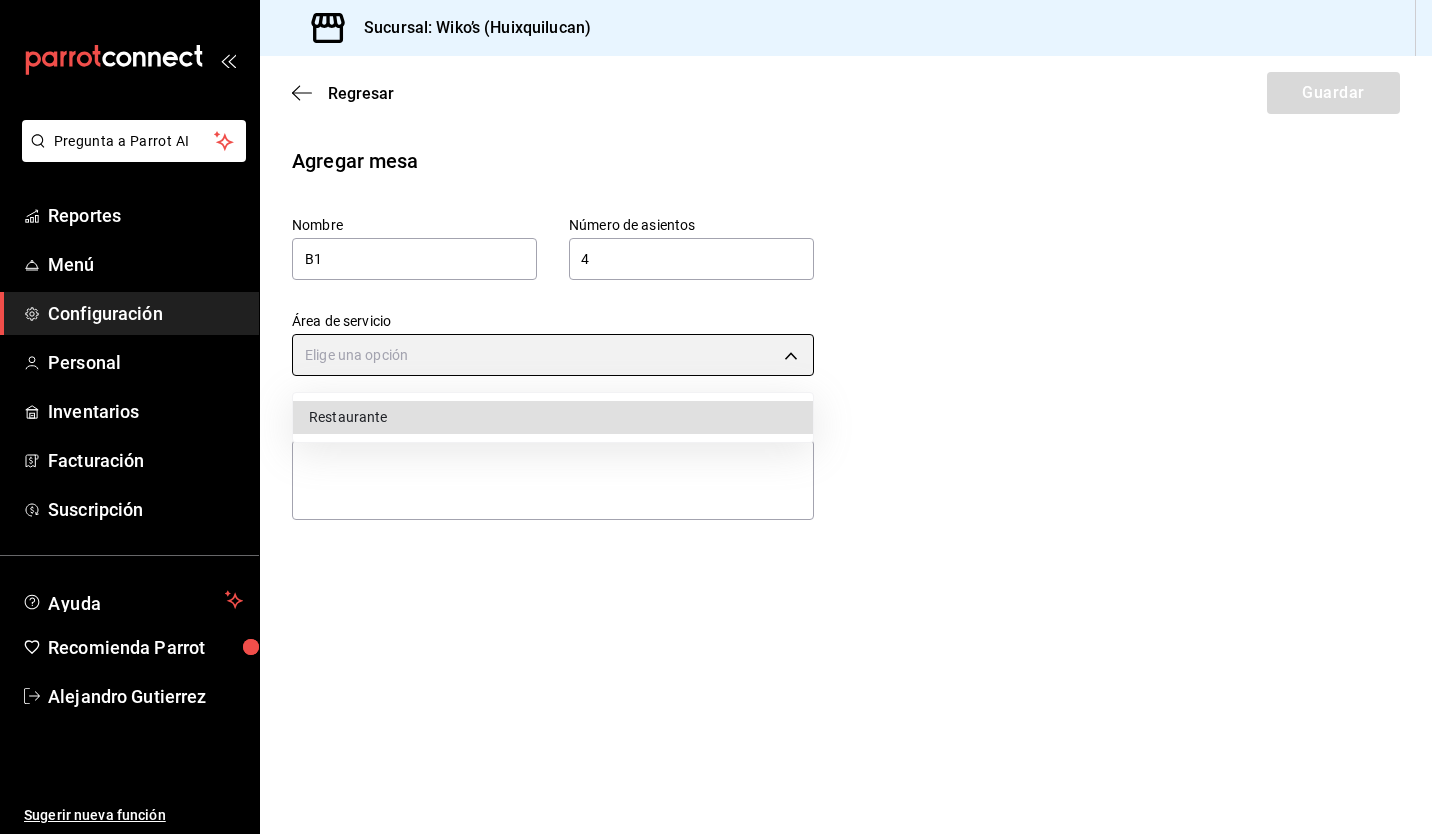 type on "c4c15fc0-0338-4dcc-885e-b02997df26e5" 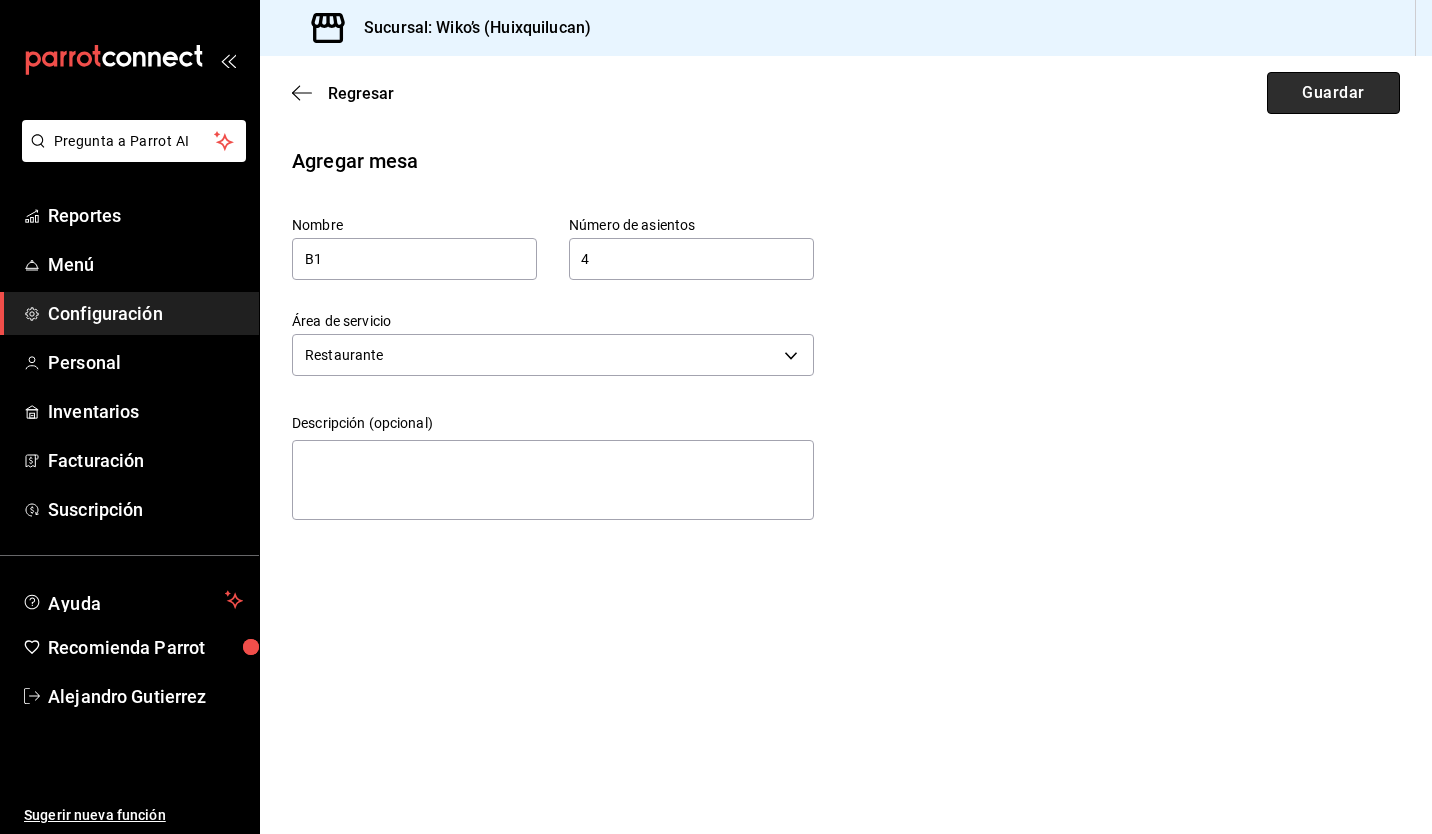 click on "Guardar" at bounding box center [1333, 93] 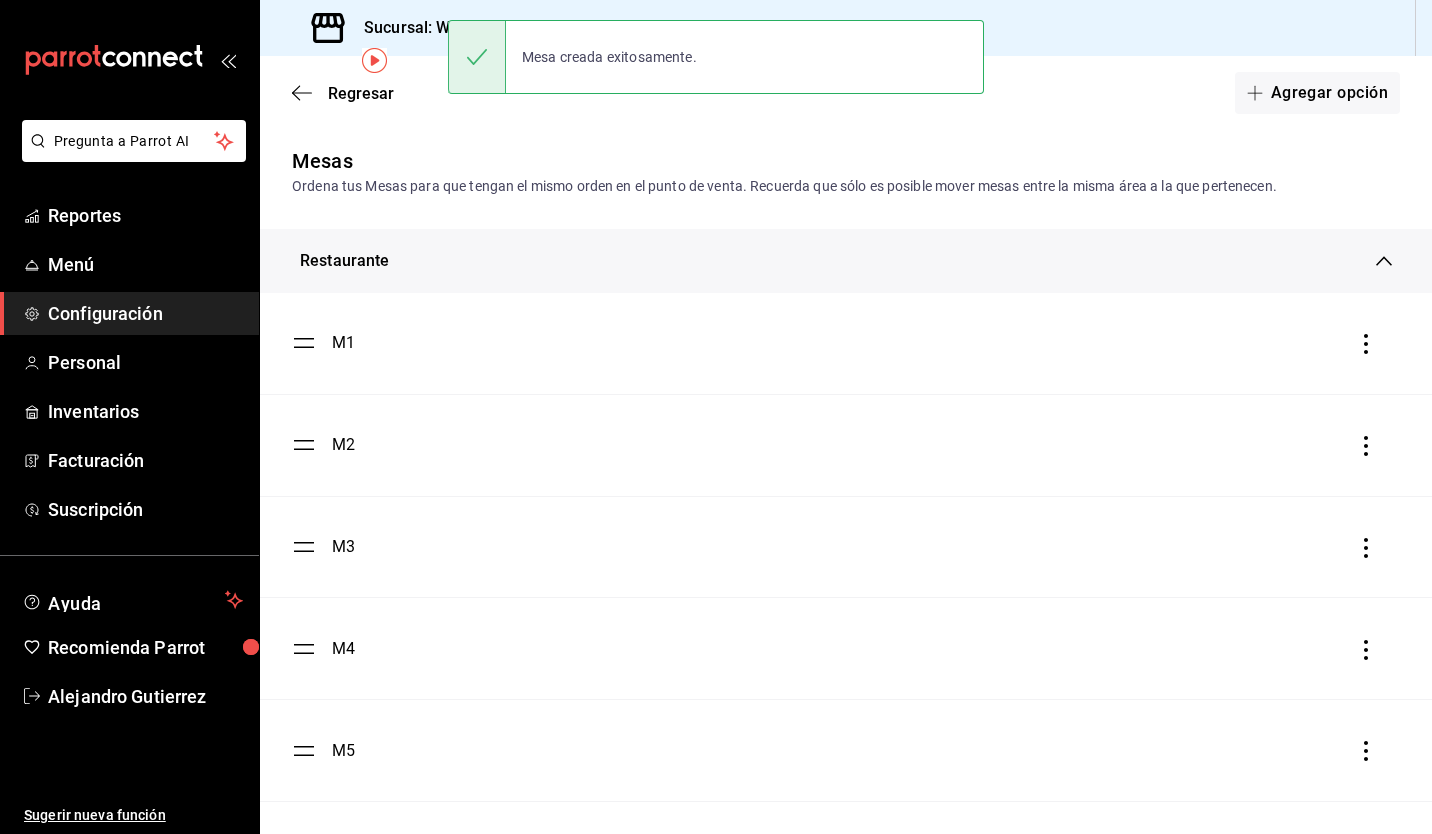 scroll, scrollTop: 101, scrollLeft: 0, axis: vertical 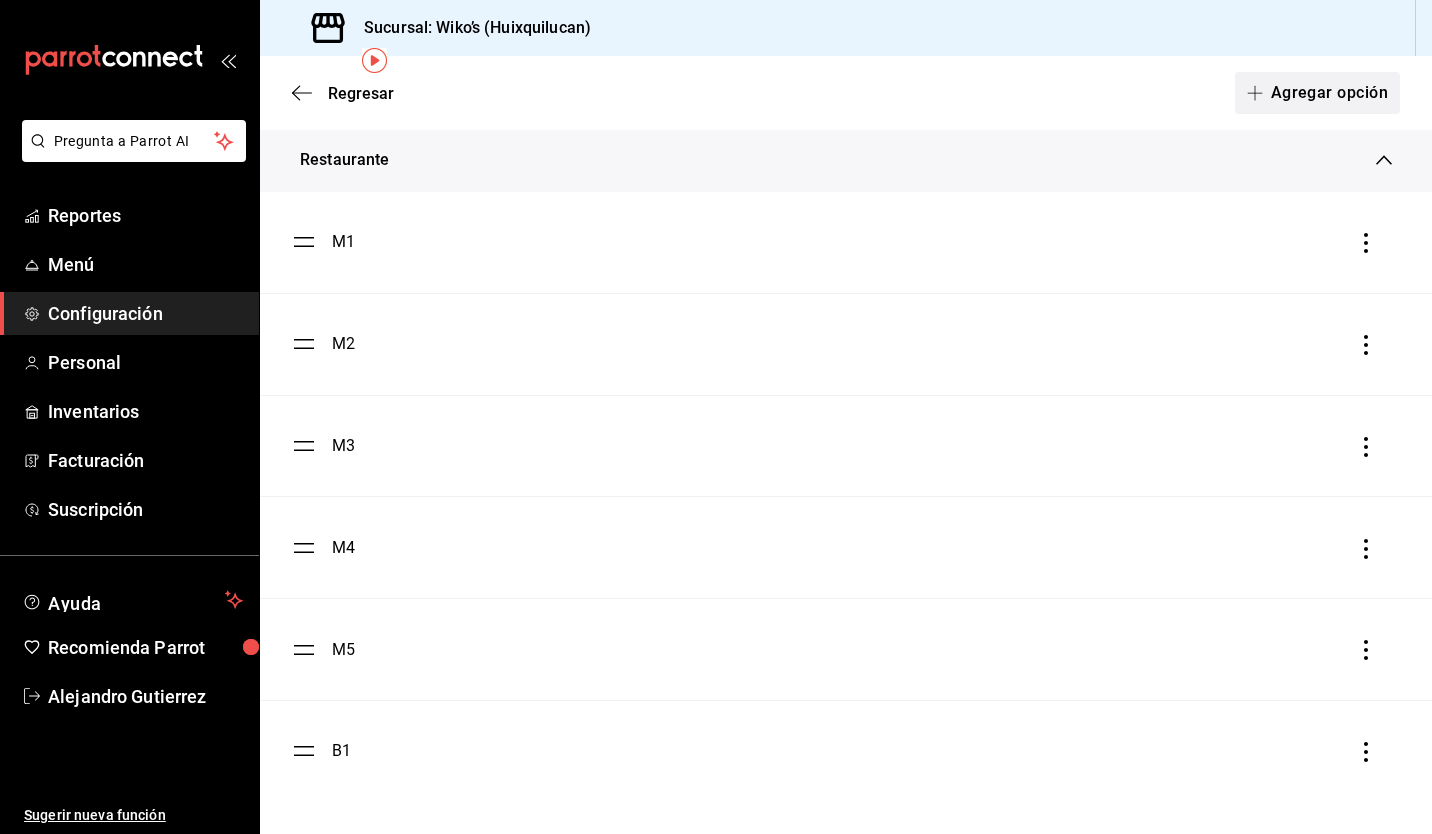click on "Agregar opción" at bounding box center (1317, 93) 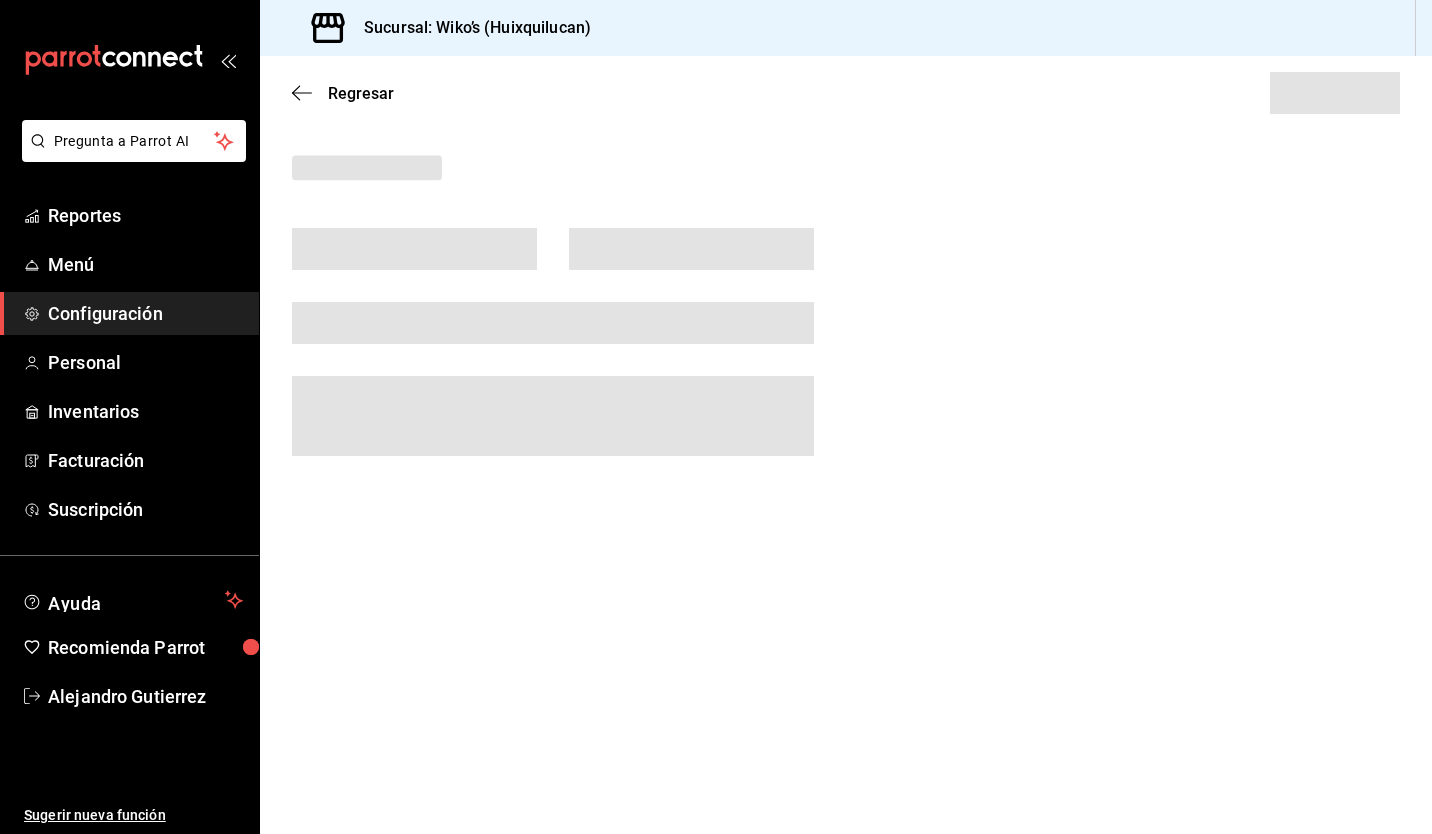scroll, scrollTop: 0, scrollLeft: 0, axis: both 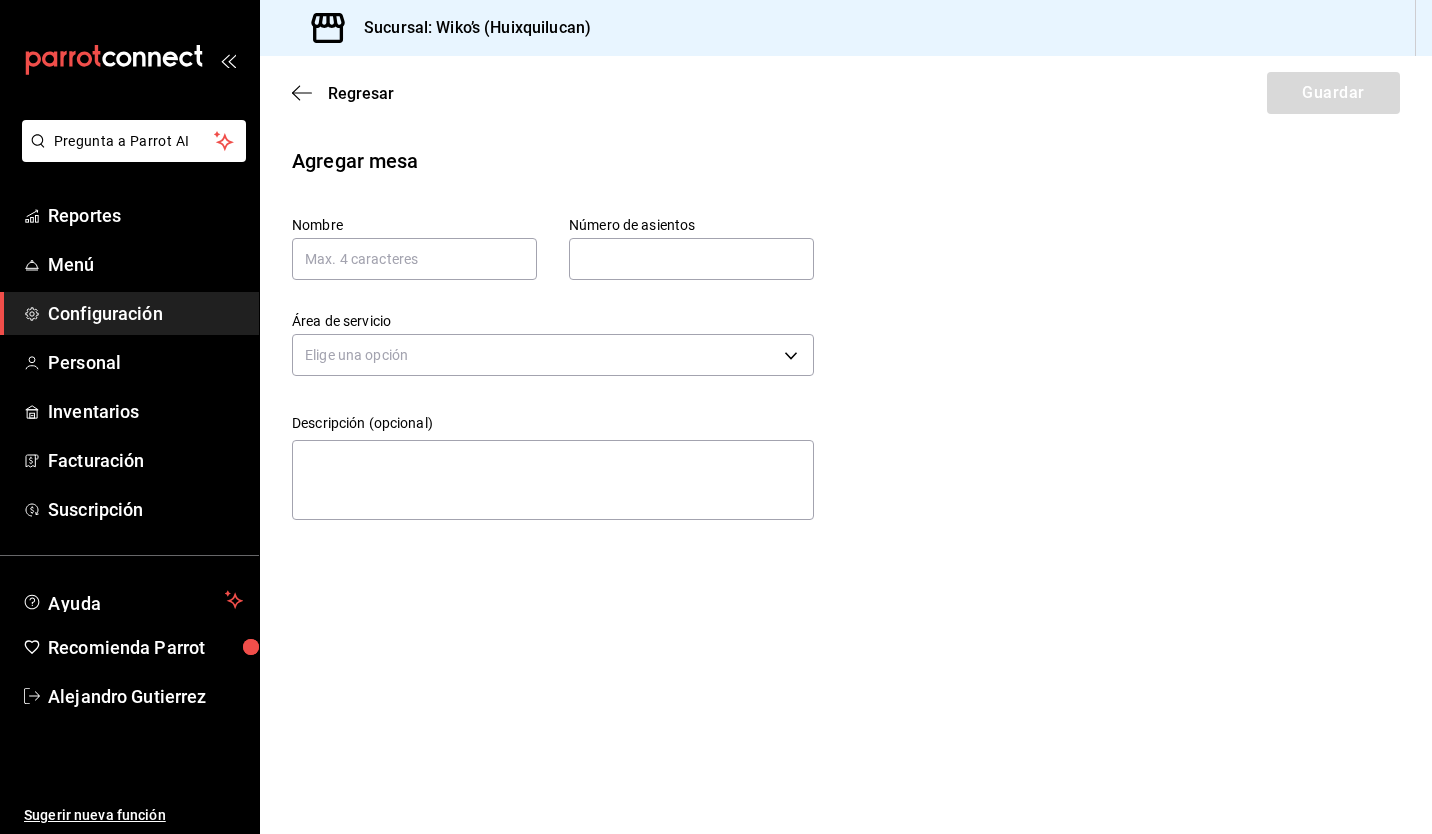 click on "Nombre" at bounding box center [414, 248] 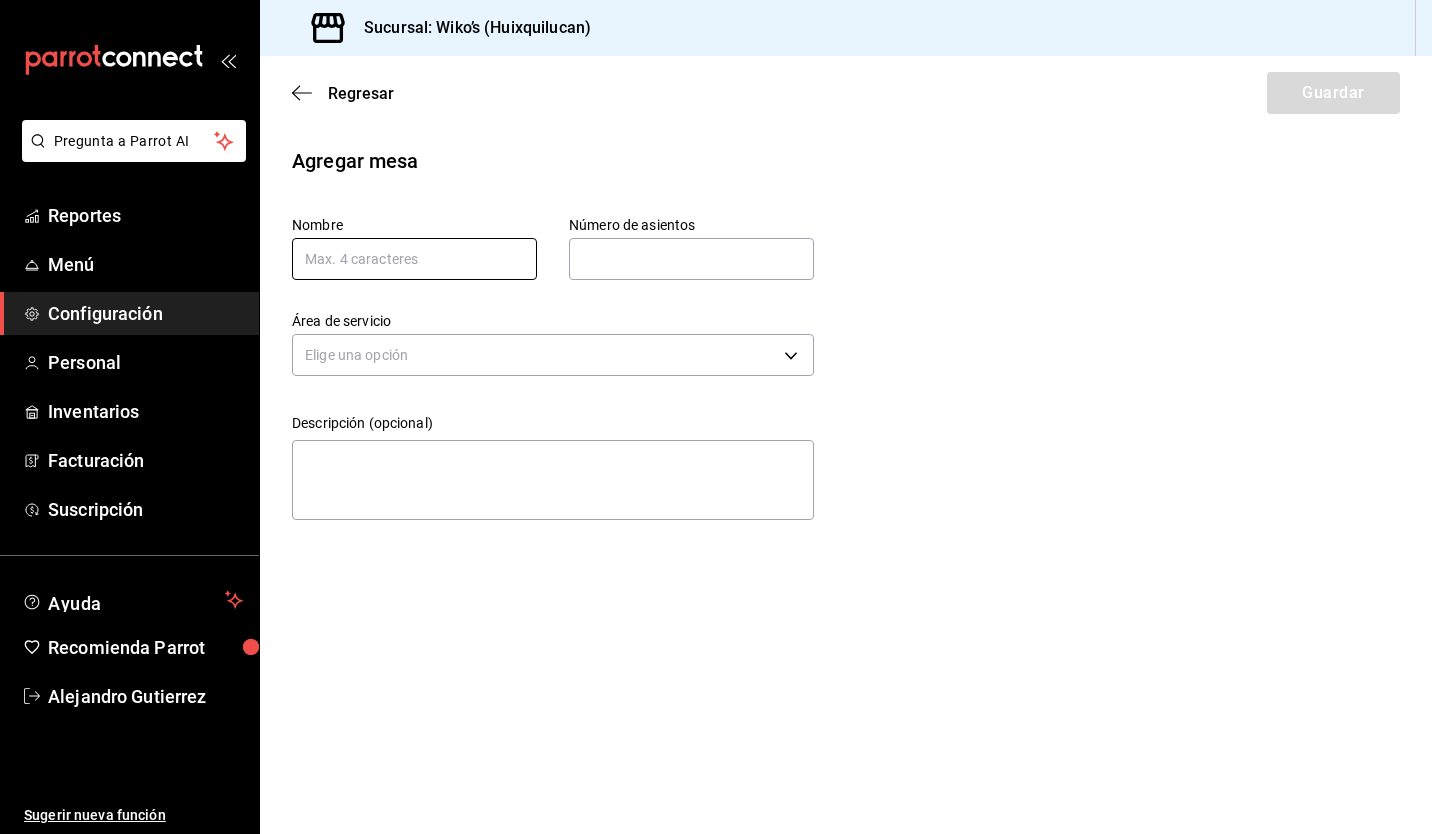 click at bounding box center [414, 259] 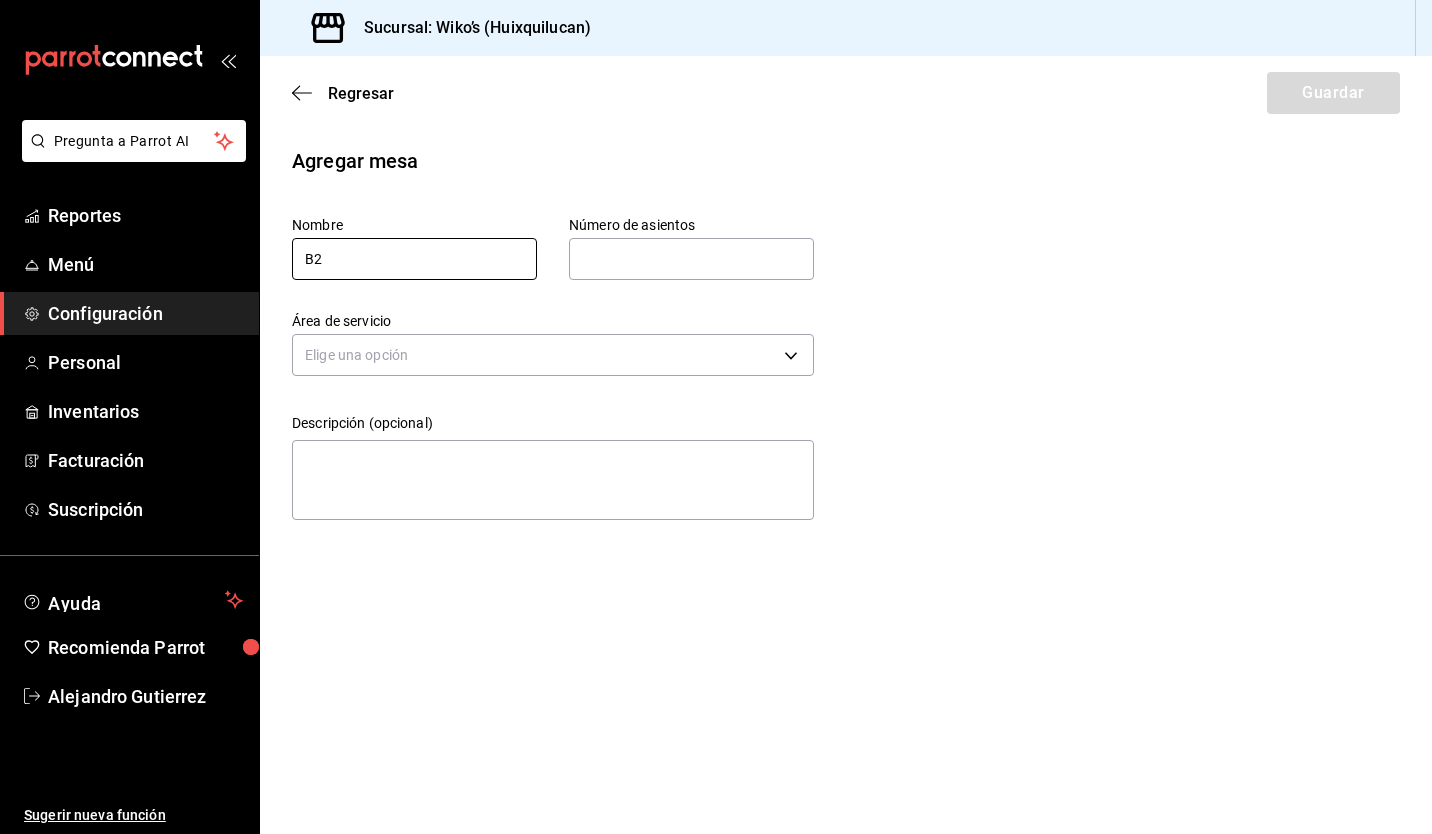 type on "B2" 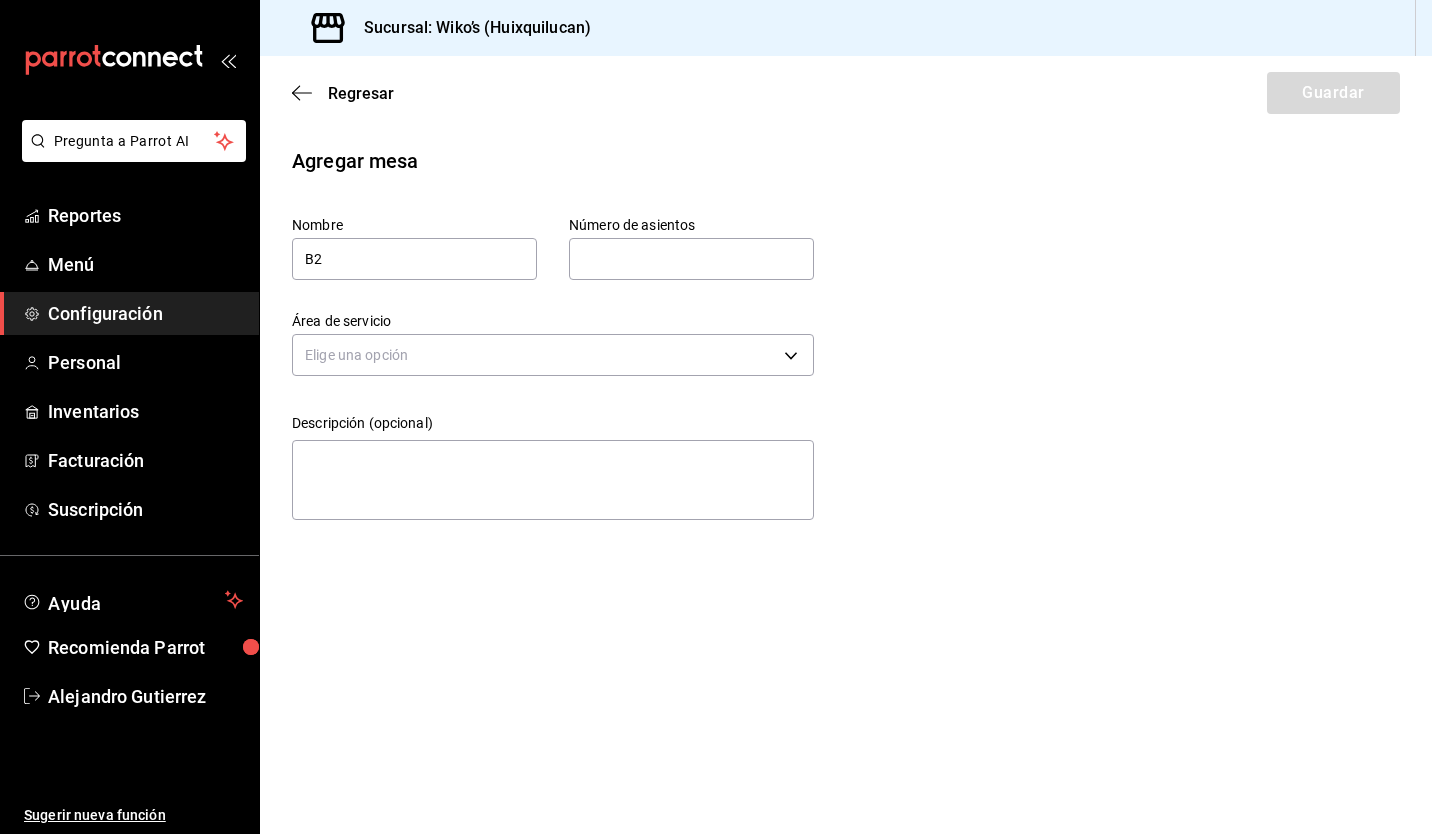 click at bounding box center [691, 259] 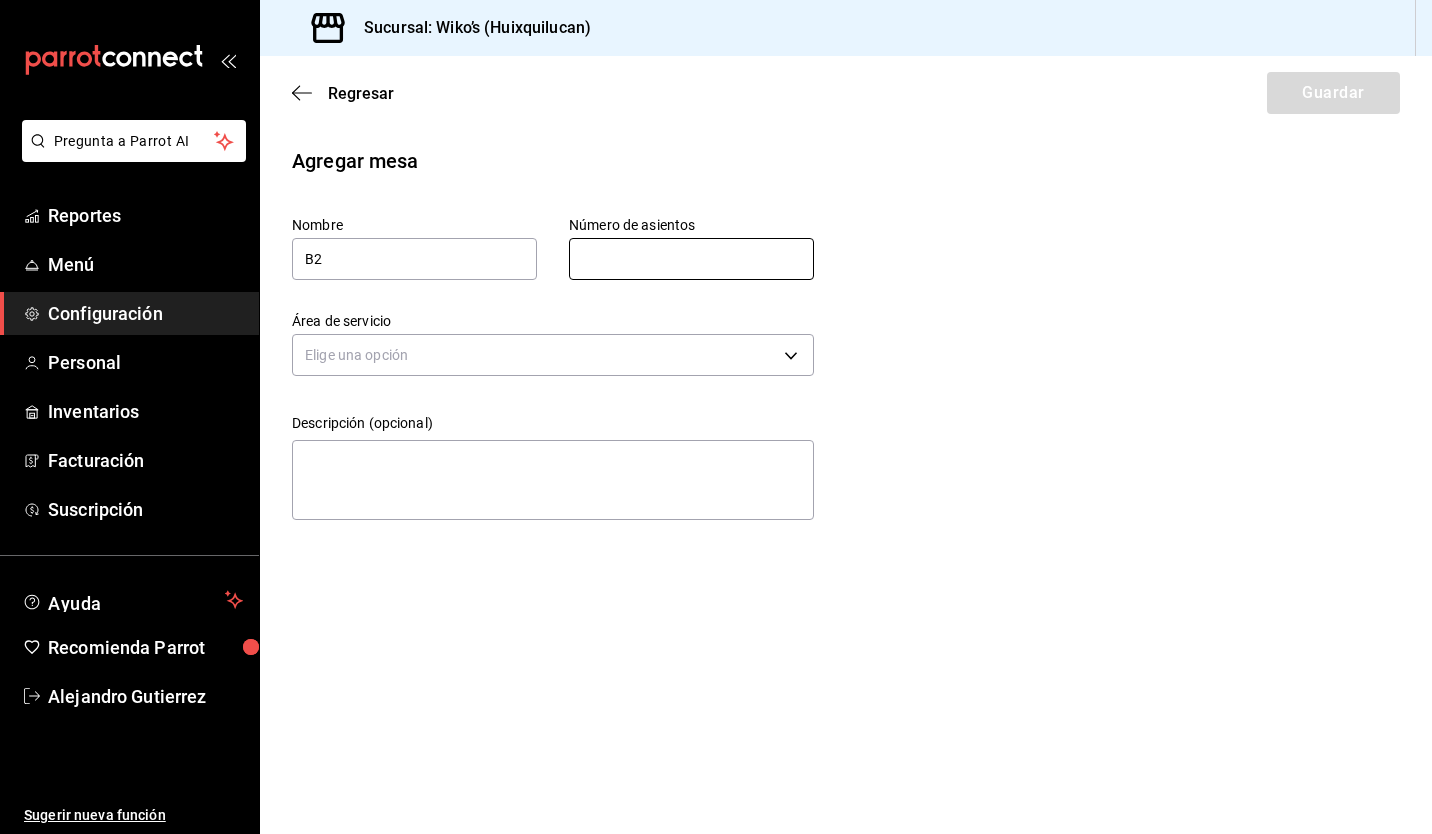 type on "4" 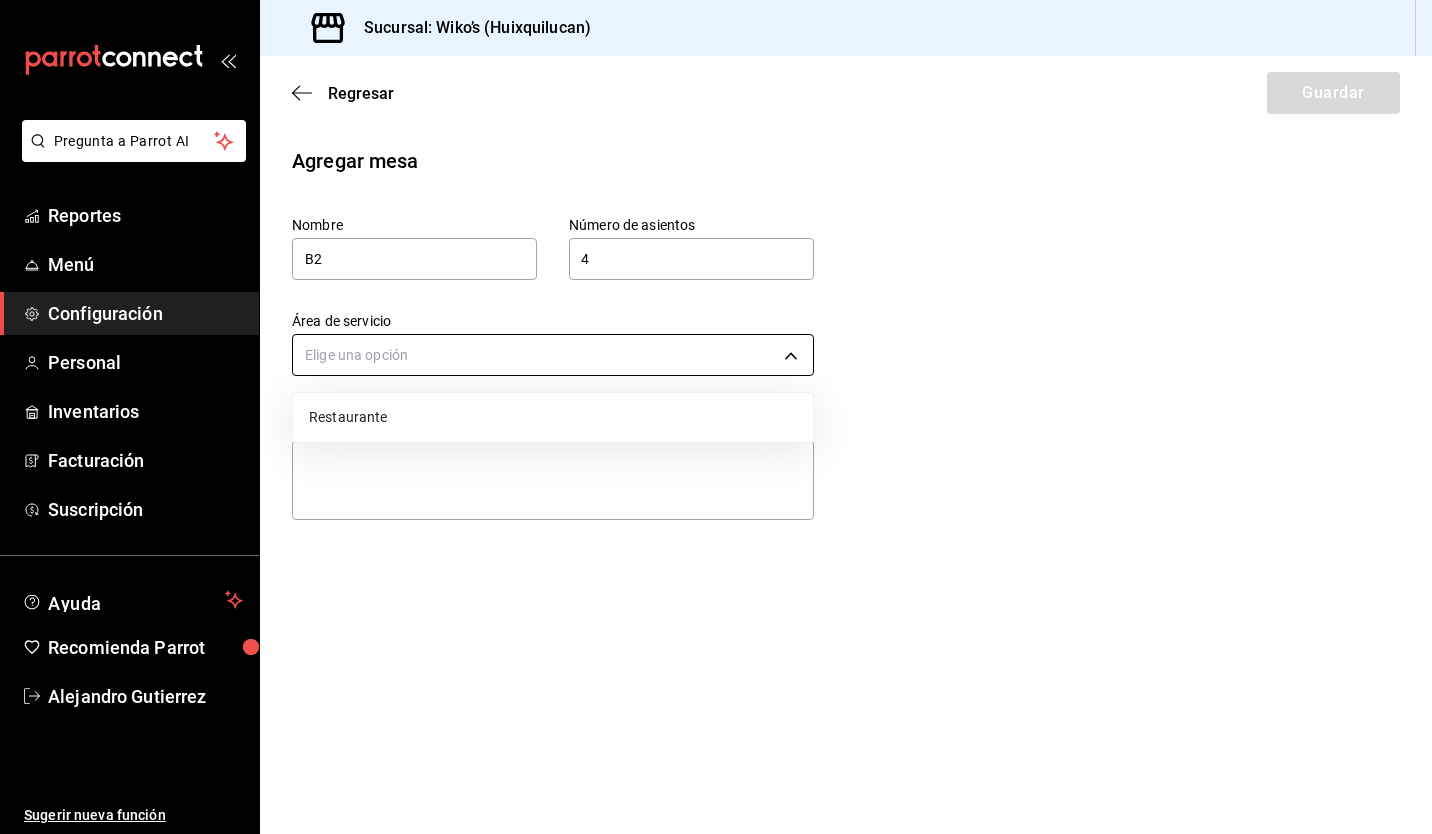 click on "Pregunta a Parrot AI Reportes   Menú   Configuración   Personal   Inventarios   Facturación   Suscripción   Ayuda Recomienda Parrot   [FIRST] [LAST]   Sugerir nueva función   Sucursal: Wiko’s ([CITY]) Regresar Guardar Agregar mesa Nombre B2 Número de asientos 4 Número de asientos Área de servicio Elige una opción Descripción (opcional) x GANA 1 MES GRATIS EN TU SUSCRIPCIÓN AQUÍ ¿Recuerdas cómo empezó tu restaurante?
Hoy puedes ayudar a un colega a tener el mismo cambio que tú viviste.
Recomienda Parrot directamente desde tu Portal Administrador.
Es fácil y rápido.
🎁 Por cada restaurante que se una, ganas 1 mes gratis. Ver video tutorial Ir a video Pregunta a Parrot AI Reportes   Menú   Configuración   Personal   Inventarios   Facturación   Suscripción   Ayuda Recomienda Parrot   [FIRST] [LAST]   Sugerir nueva función   Visitar centro de ayuda ([PHONE]) soporte@[DOMAIN].io Visitar centro de ayuda ([PHONE]) soporte@[DOMAIN].io Restaurante" at bounding box center [716, 417] 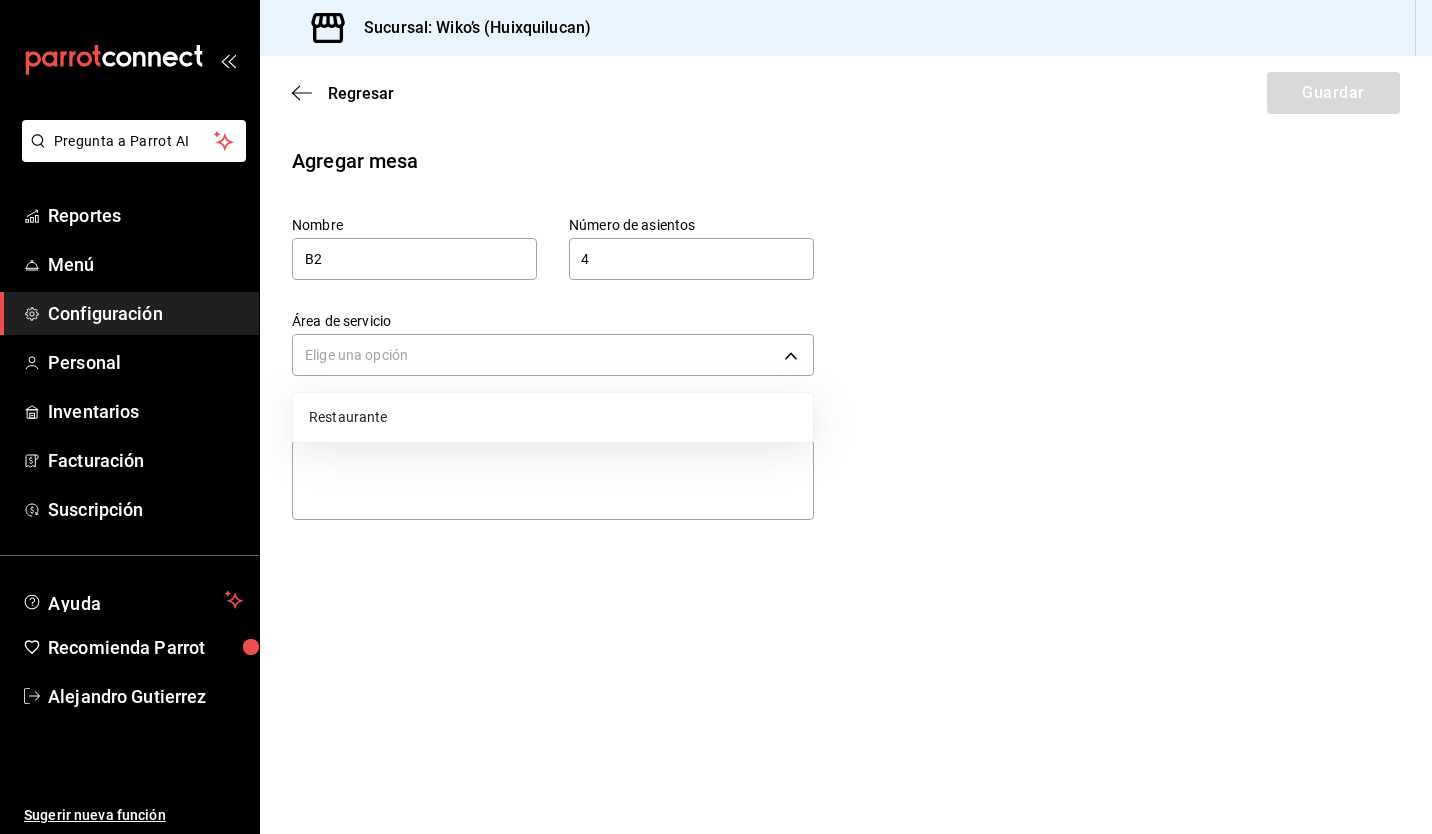 click on "Restaurante" at bounding box center [553, 417] 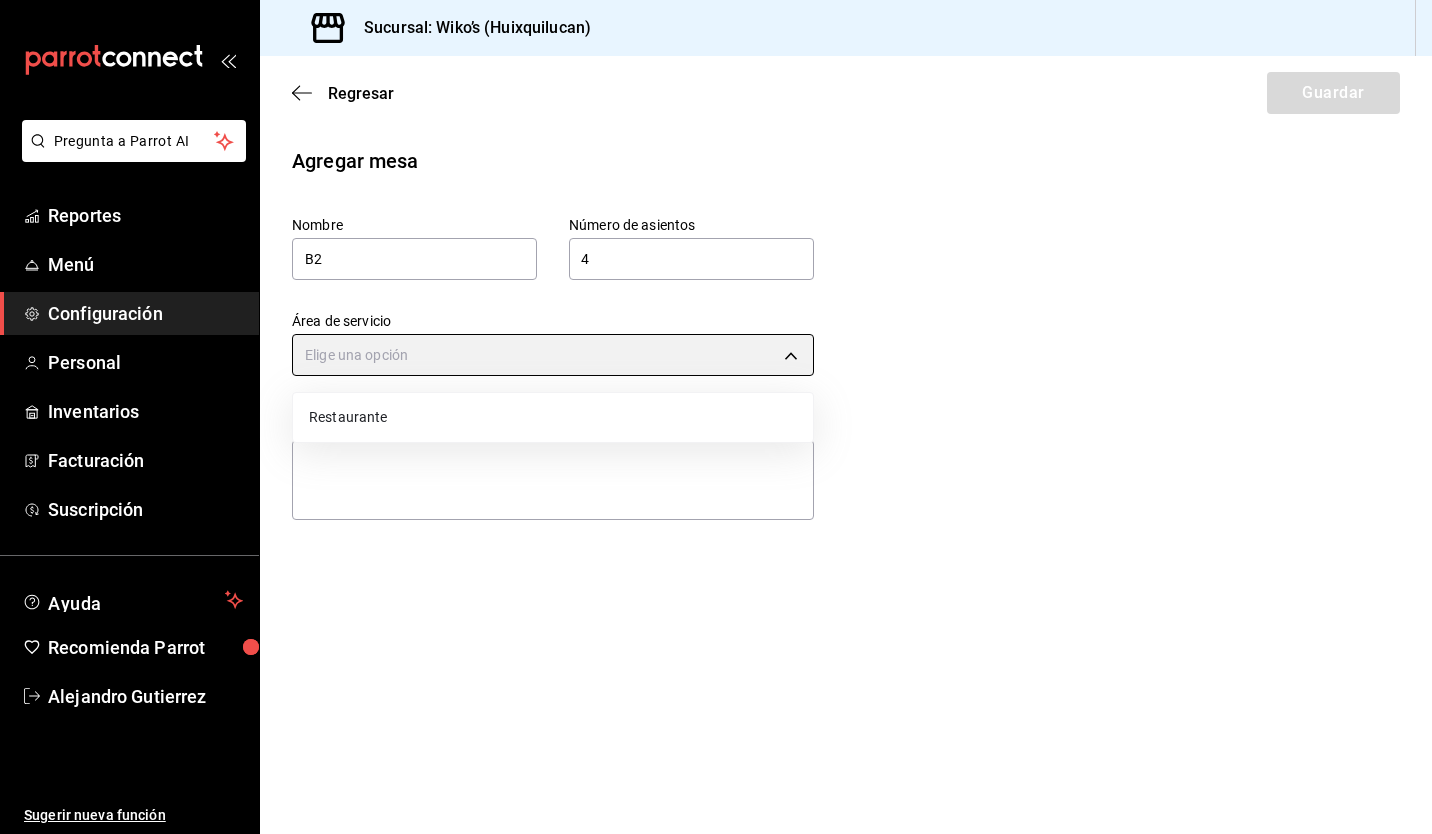 type on "c4c15fc0-0338-4dcc-885e-b02997df26e5" 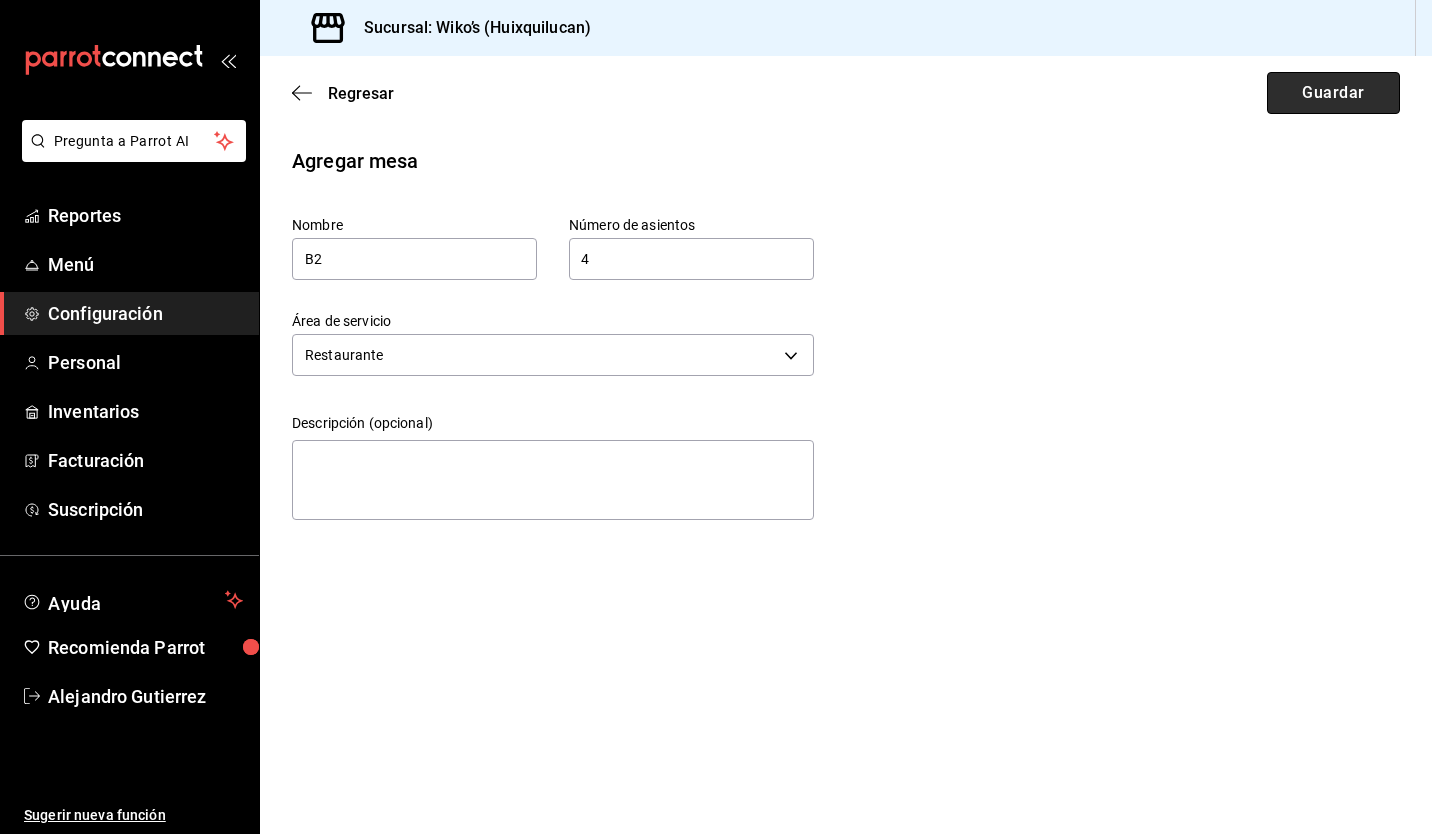 click on "Guardar" at bounding box center [1333, 93] 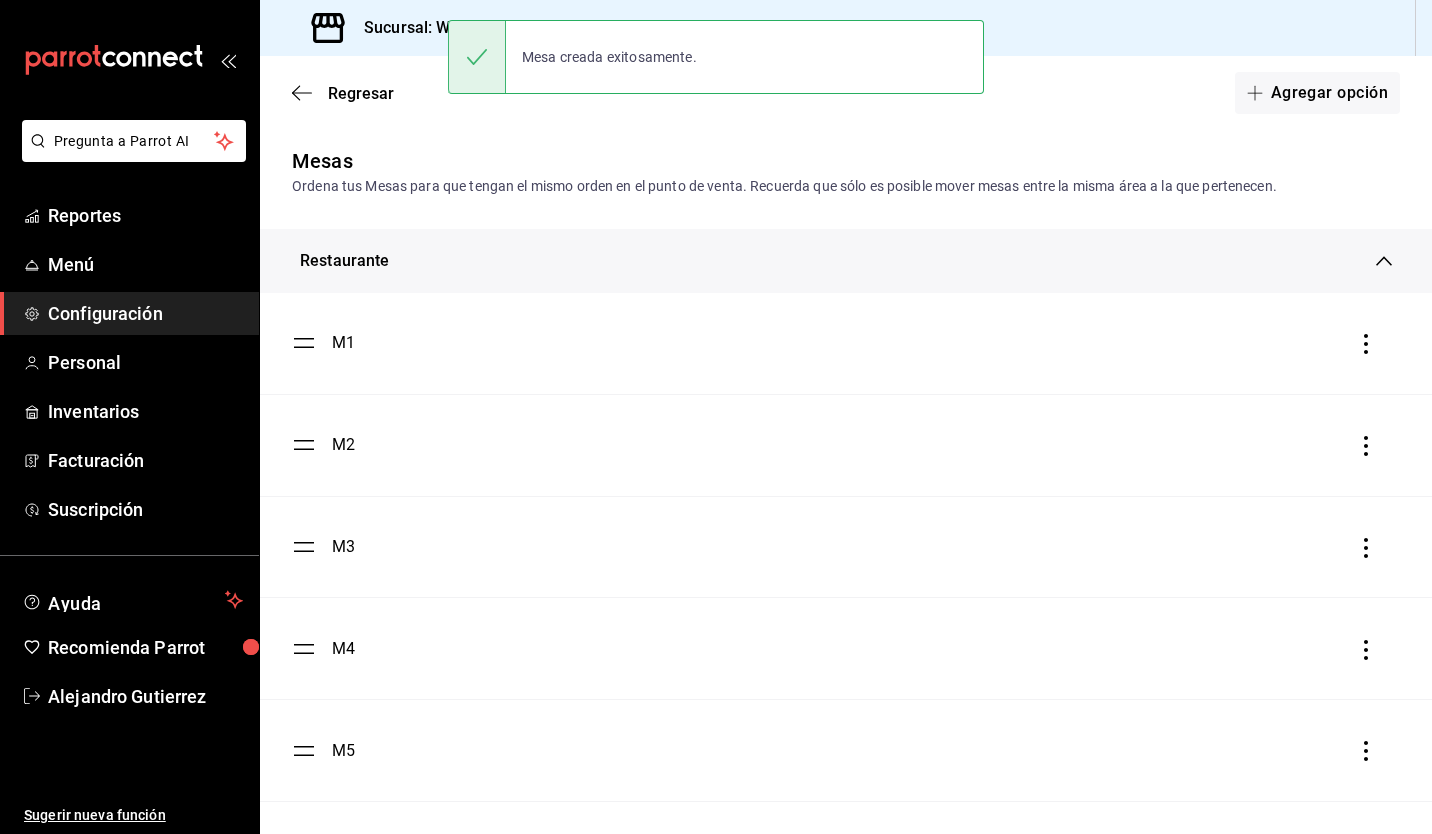 scroll, scrollTop: 202, scrollLeft: 0, axis: vertical 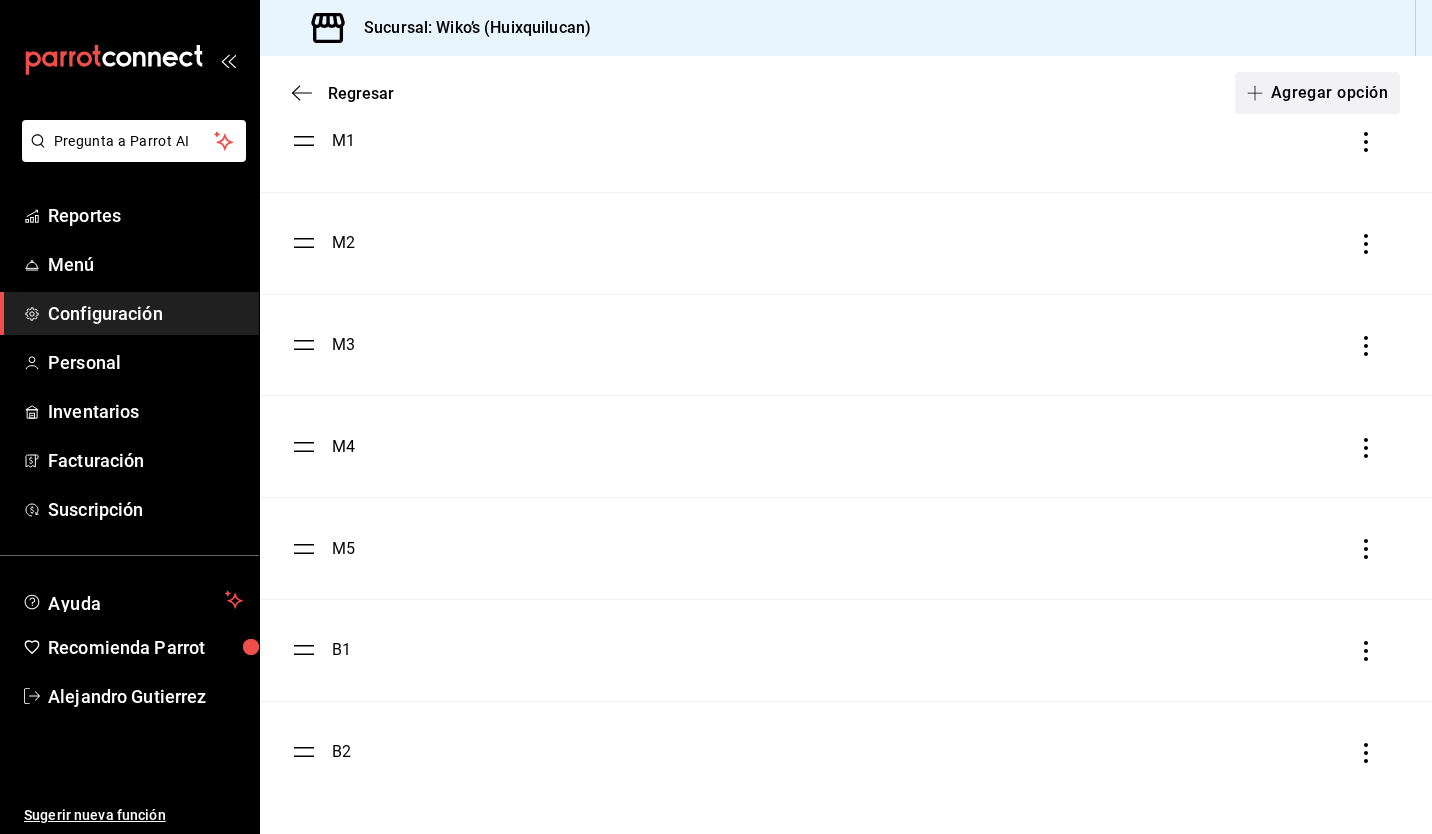 click on "Agregar opción" at bounding box center (1317, 93) 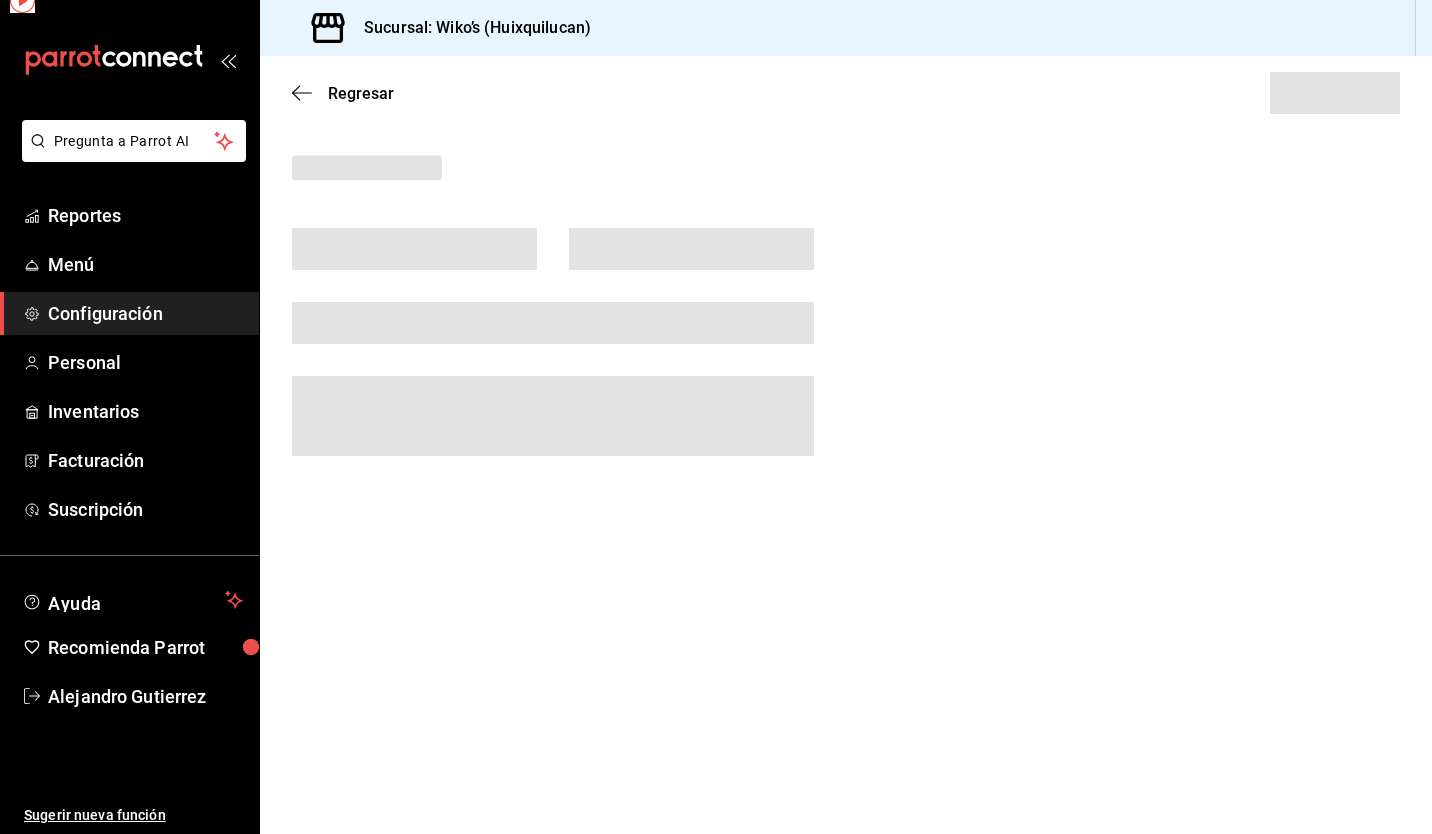 scroll, scrollTop: 0, scrollLeft: 0, axis: both 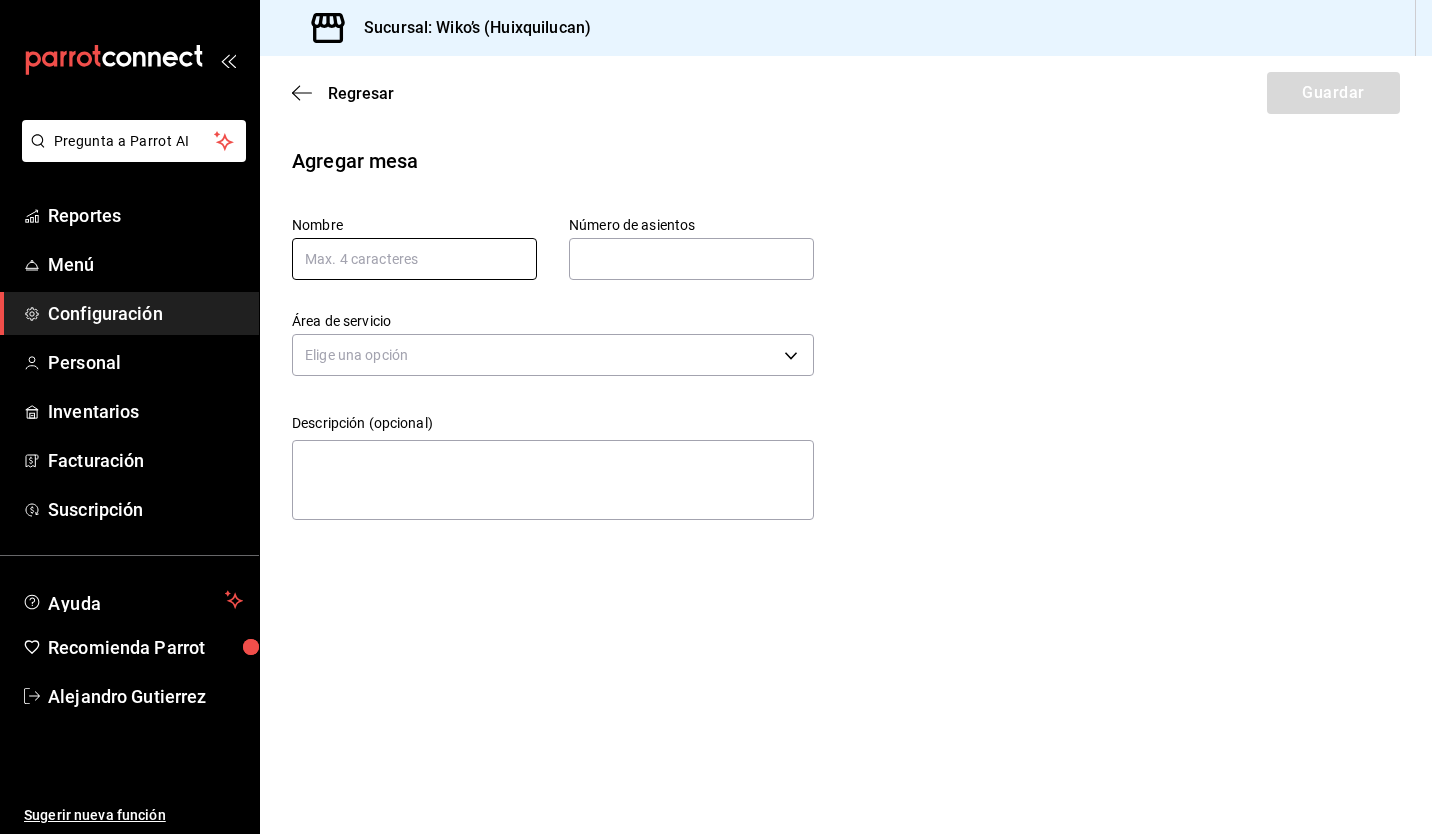 click at bounding box center [414, 259] 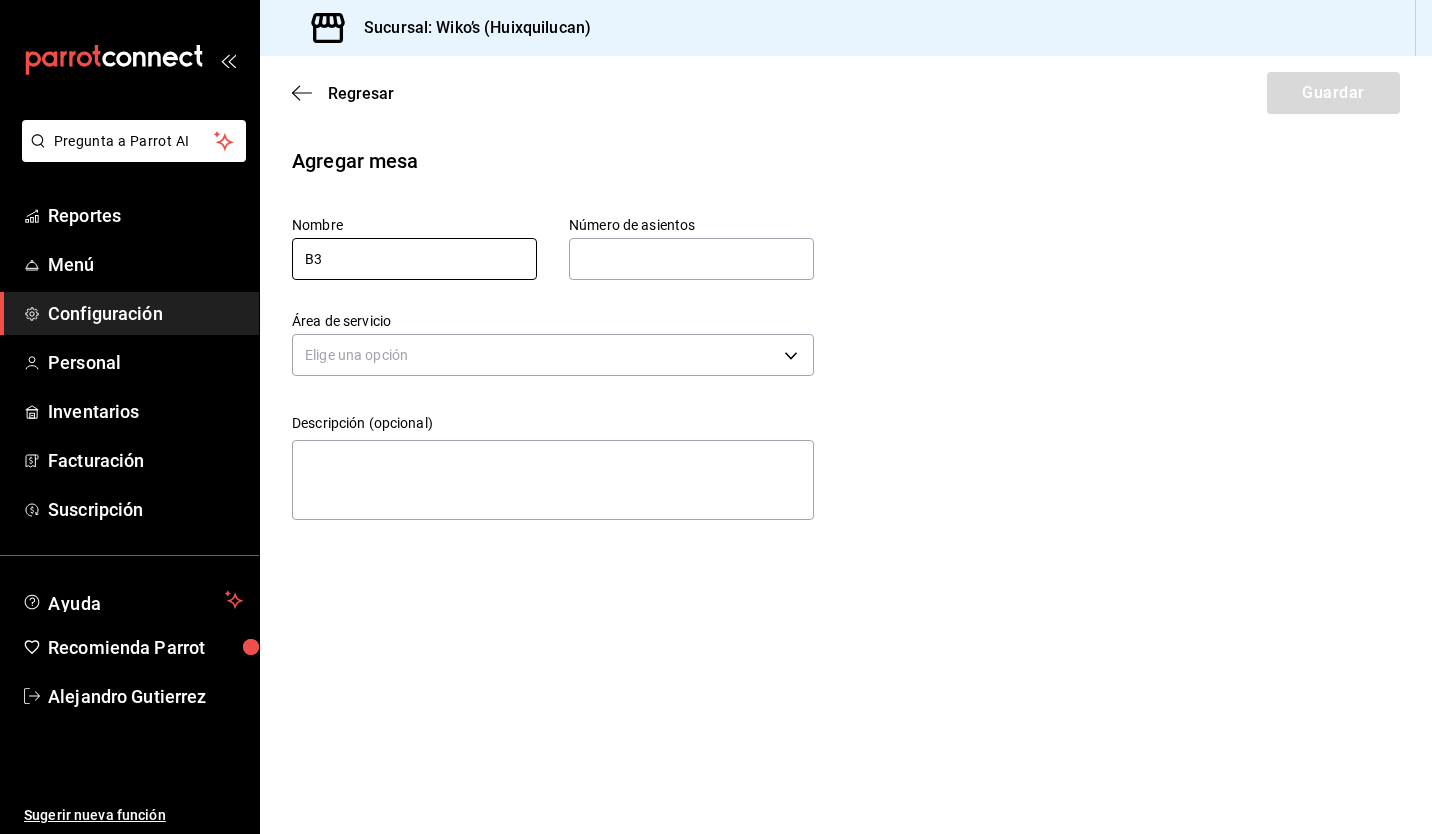 type on "B3" 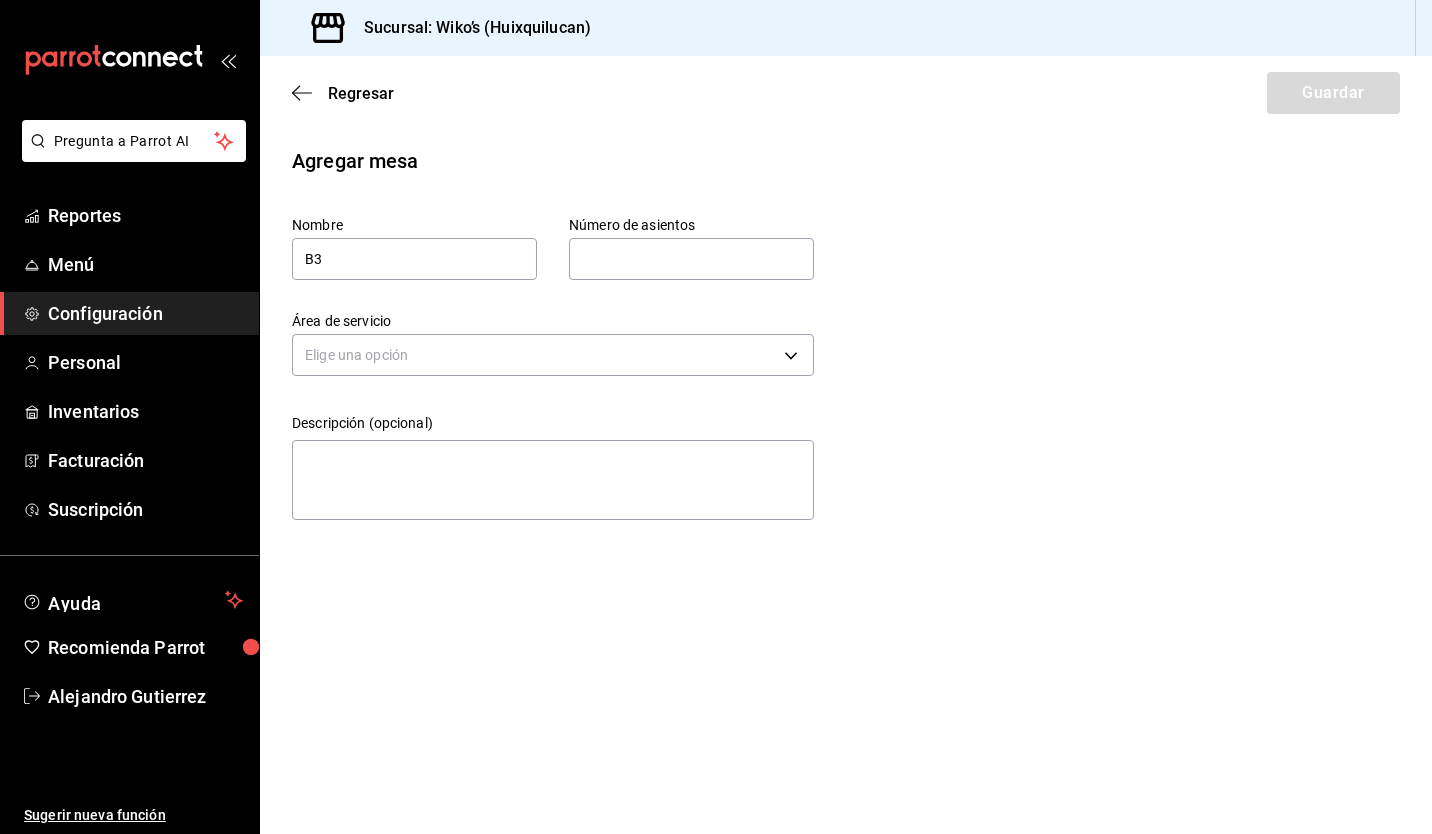 click at bounding box center [691, 259] 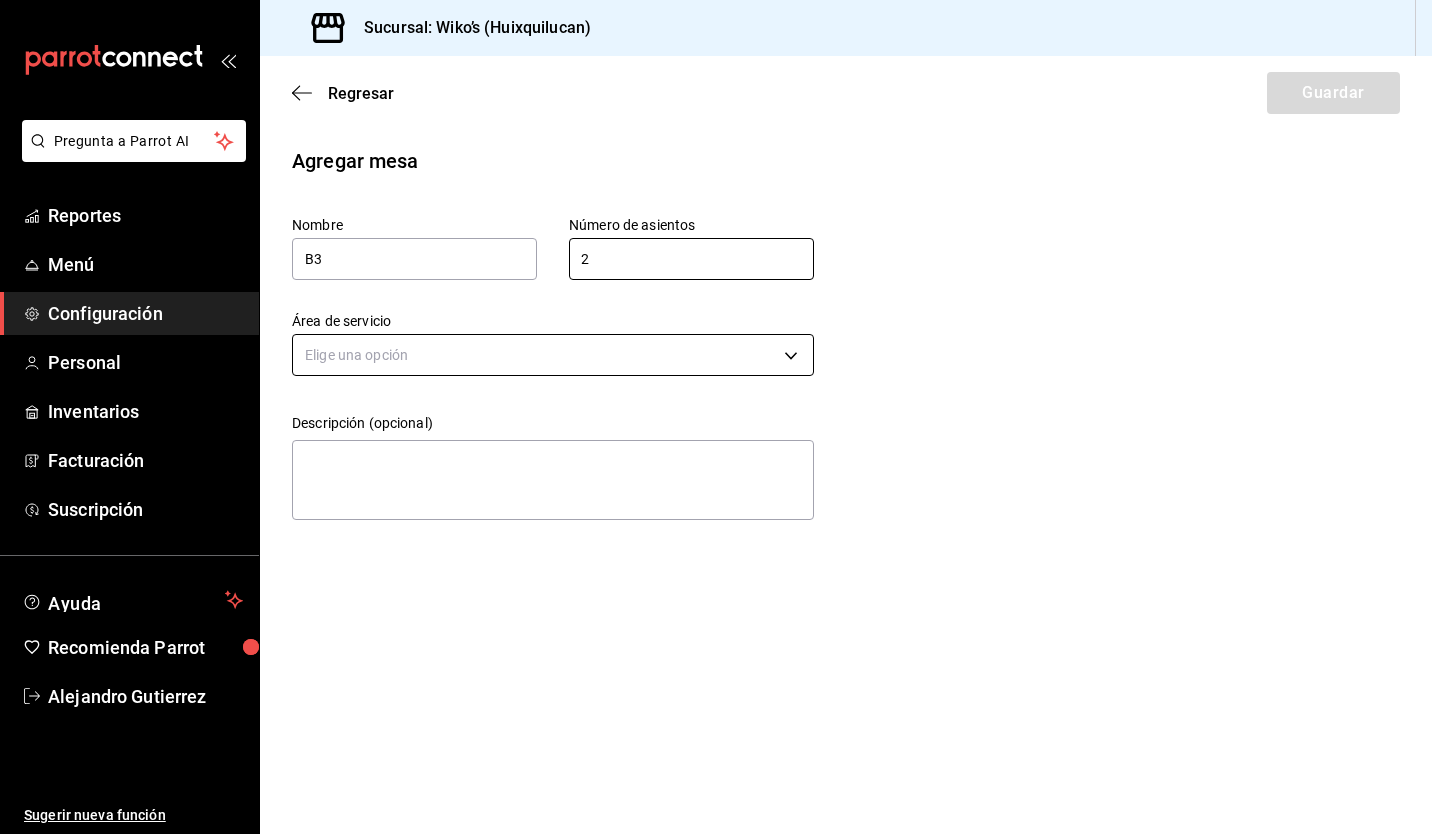 type on "2" 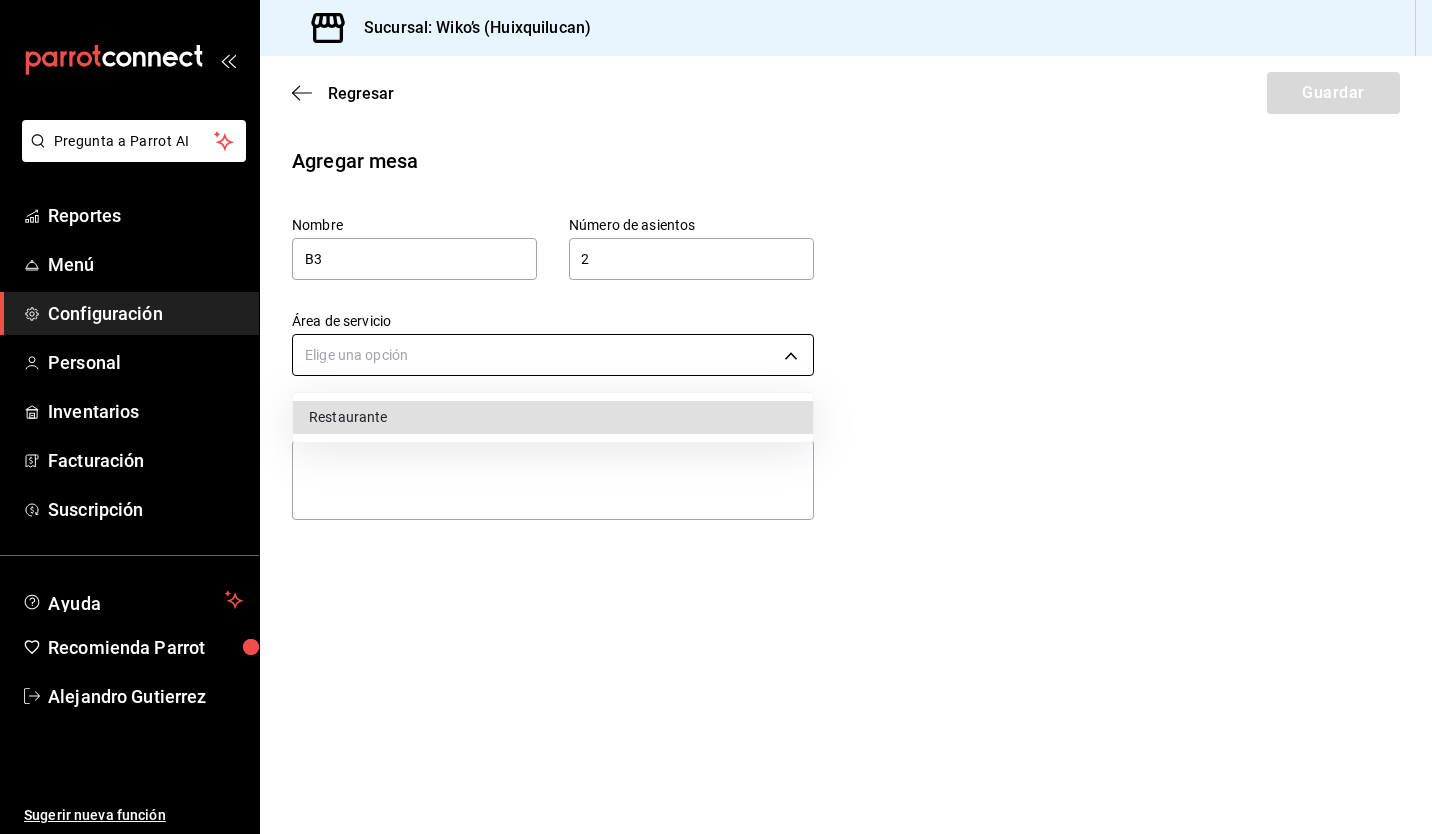 click on "Pregunta a Parrot AI Reportes   Menú   Configuración   Personal   Inventarios   Facturación   Suscripción   Ayuda Recomienda Parrot   [FIRST] [LAST]   Sugerir nueva función   Sucursal: Wiko’s ([CITY]) Regresar Guardar Agregar mesa Nombre B3 Número de asientos 2 Número de asientos Área de servicio Elige una opción Descripción (opcional) x GANA 1 MES GRATIS EN TU SUSCRIPCIÓN AQUÍ ¿Recuerdas cómo empezó tu restaurante?
Hoy puedes ayudar a un colega a tener el mismo cambio que tú viviste.
Recomienda Parrot directamente desde tu Portal Administrador.
Es fácil y rápido.
🎁 Por cada restaurante que se una, ganas 1 mes gratis. Ver video tutorial Ir a video Pregunta a Parrot AI Reportes   Menú   Configuración   Personal   Inventarios   Facturación   Suscripción   Ayuda Recomienda Parrot   [FIRST] [LAST]   Sugerir nueva función   Visitar centro de ayuda ([PHONE]) soporte@[DOMAIN].io Visitar centro de ayuda ([PHONE]) soporte@[DOMAIN].io Restaurante" at bounding box center [716, 417] 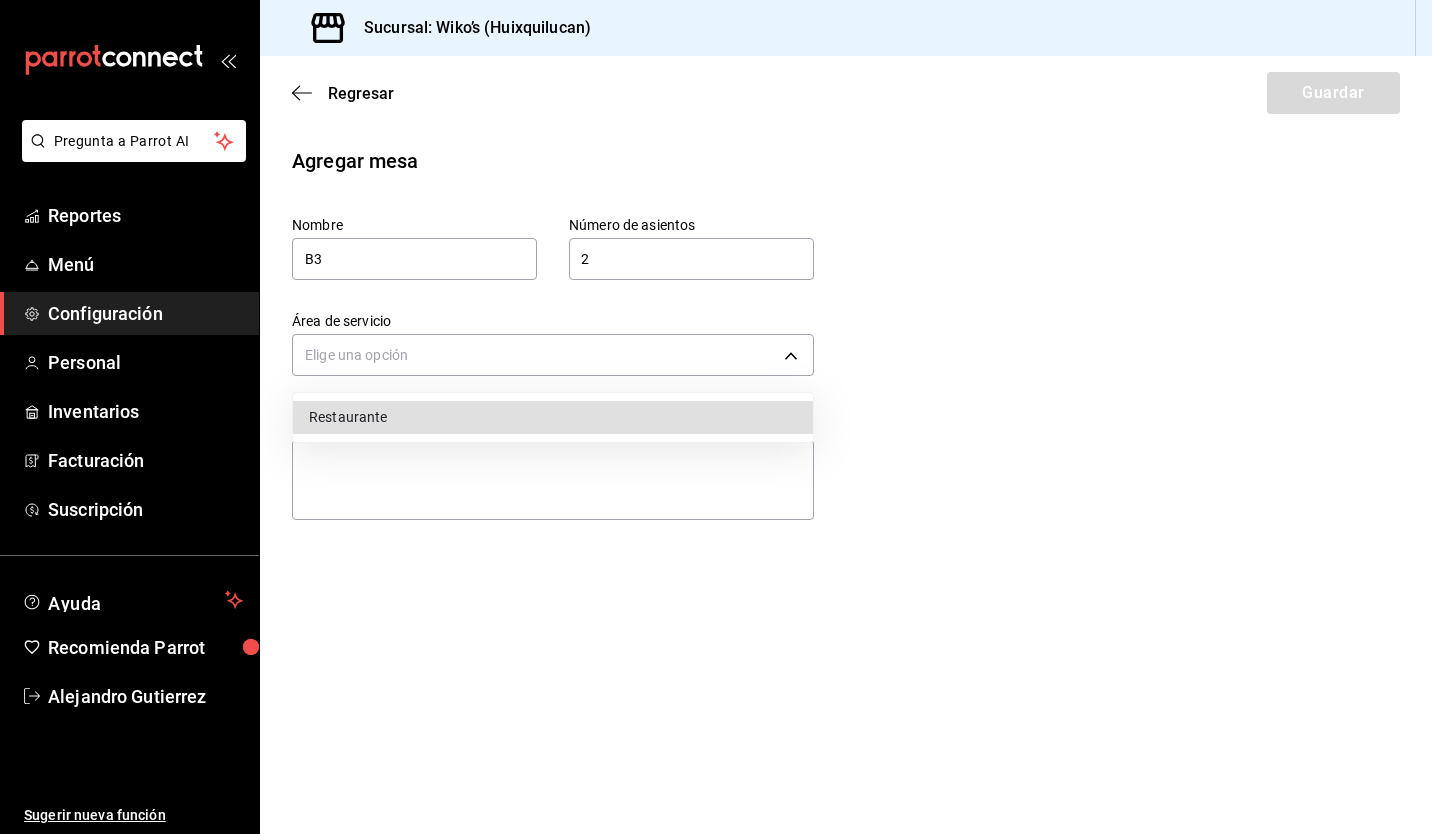 click on "Restaurante" at bounding box center (553, 417) 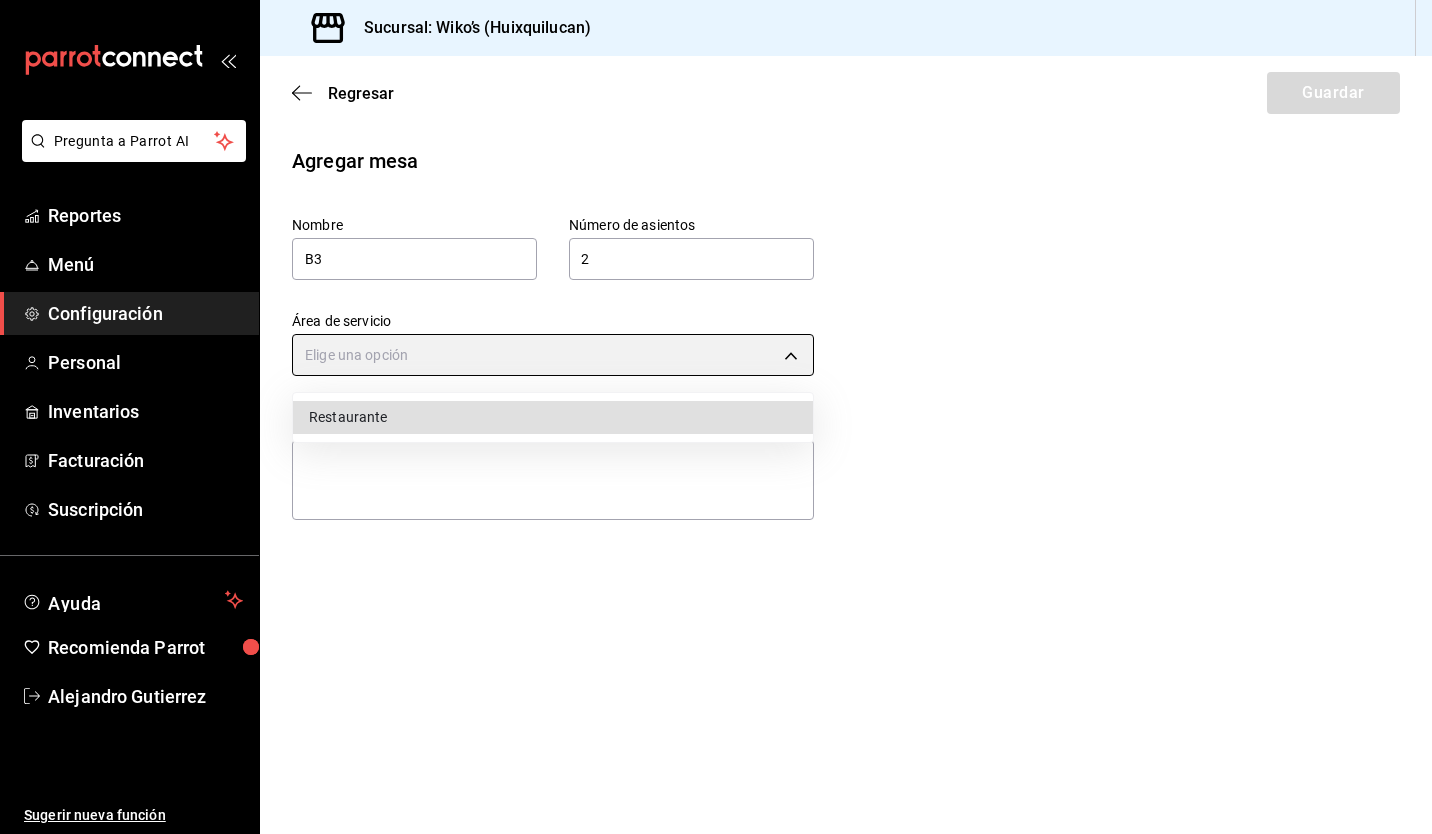 type on "c4c15fc0-0338-4dcc-885e-b02997df26e5" 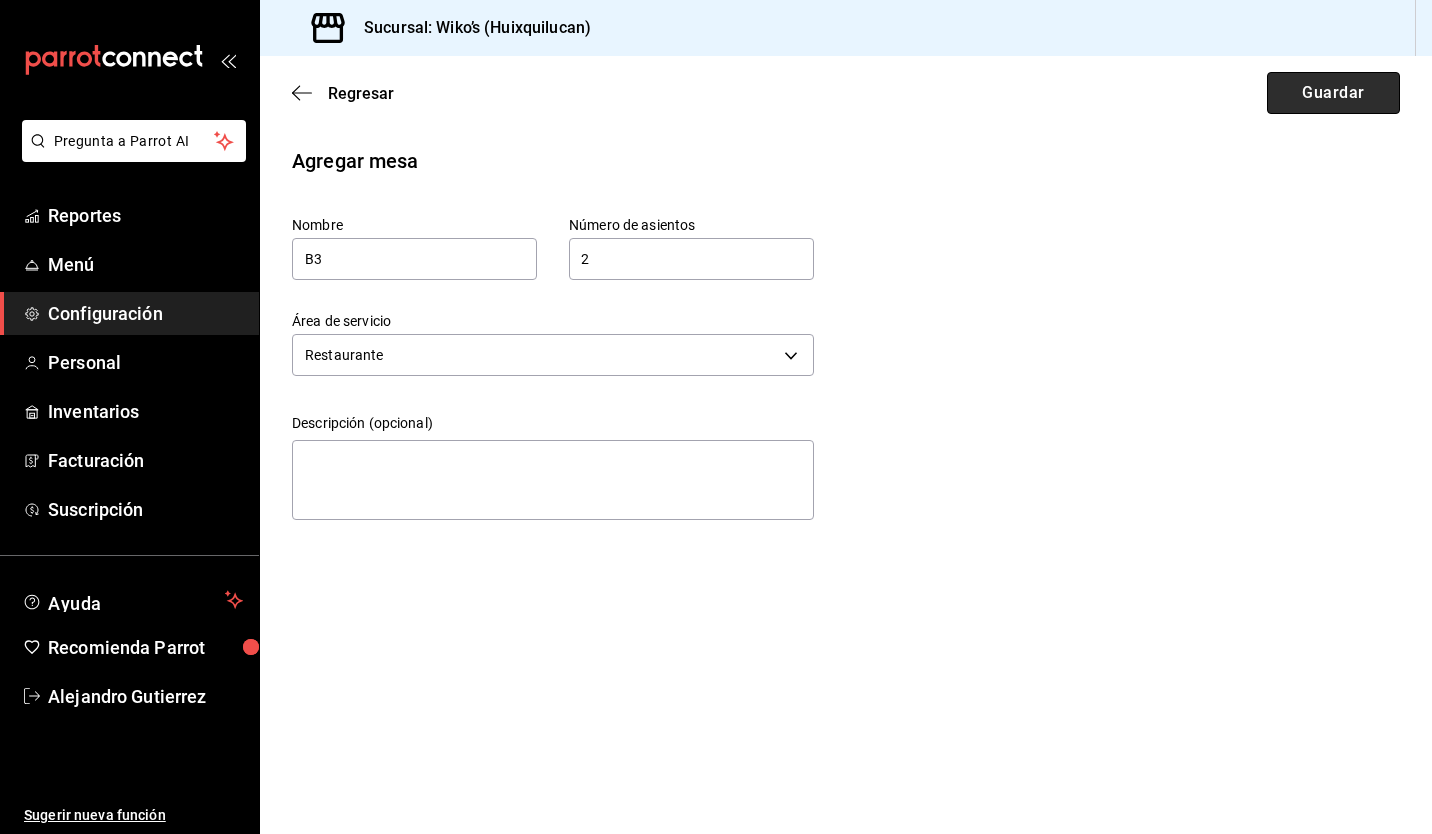 click on "Guardar" at bounding box center (1333, 93) 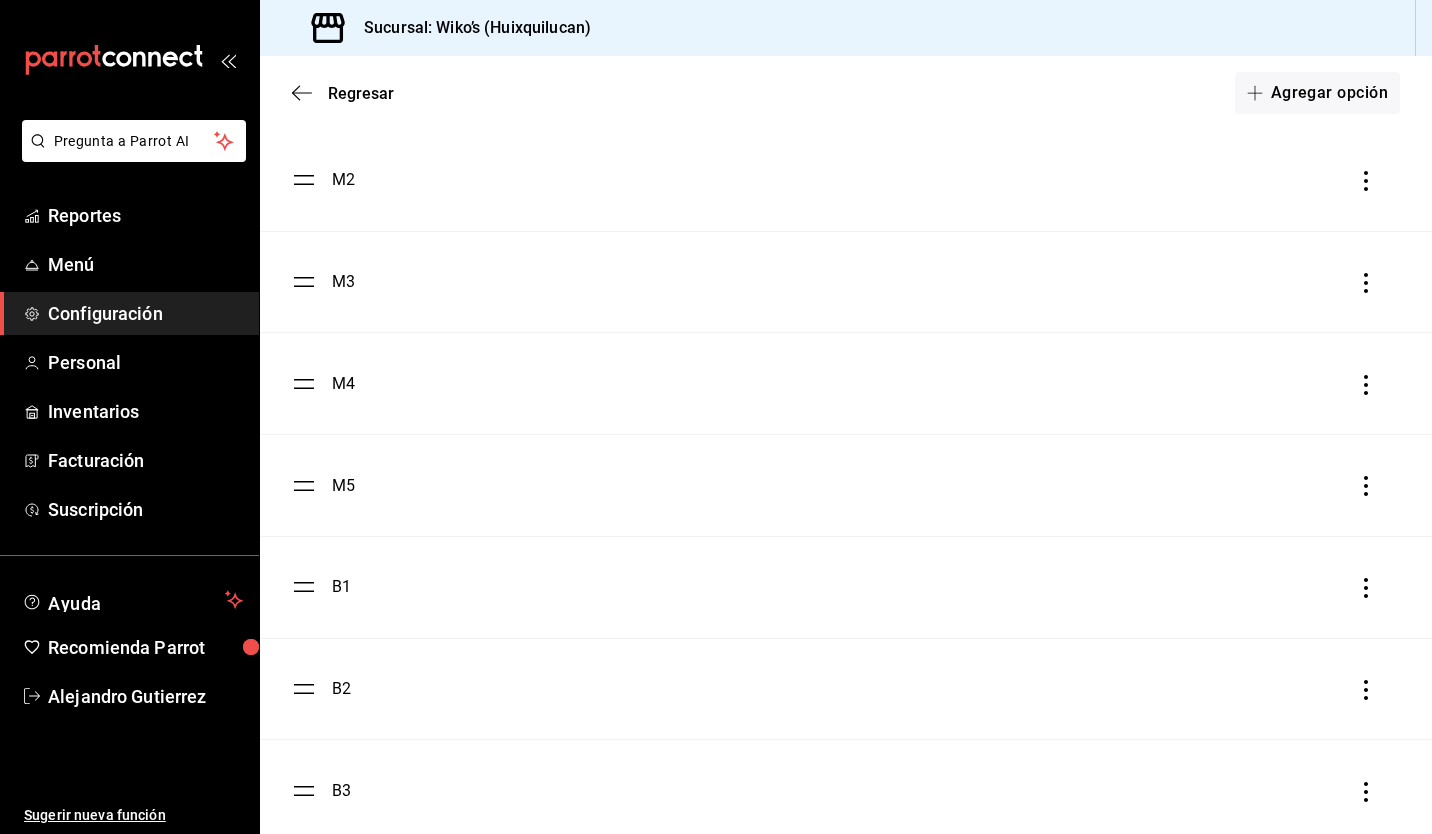 scroll, scrollTop: 304, scrollLeft: 0, axis: vertical 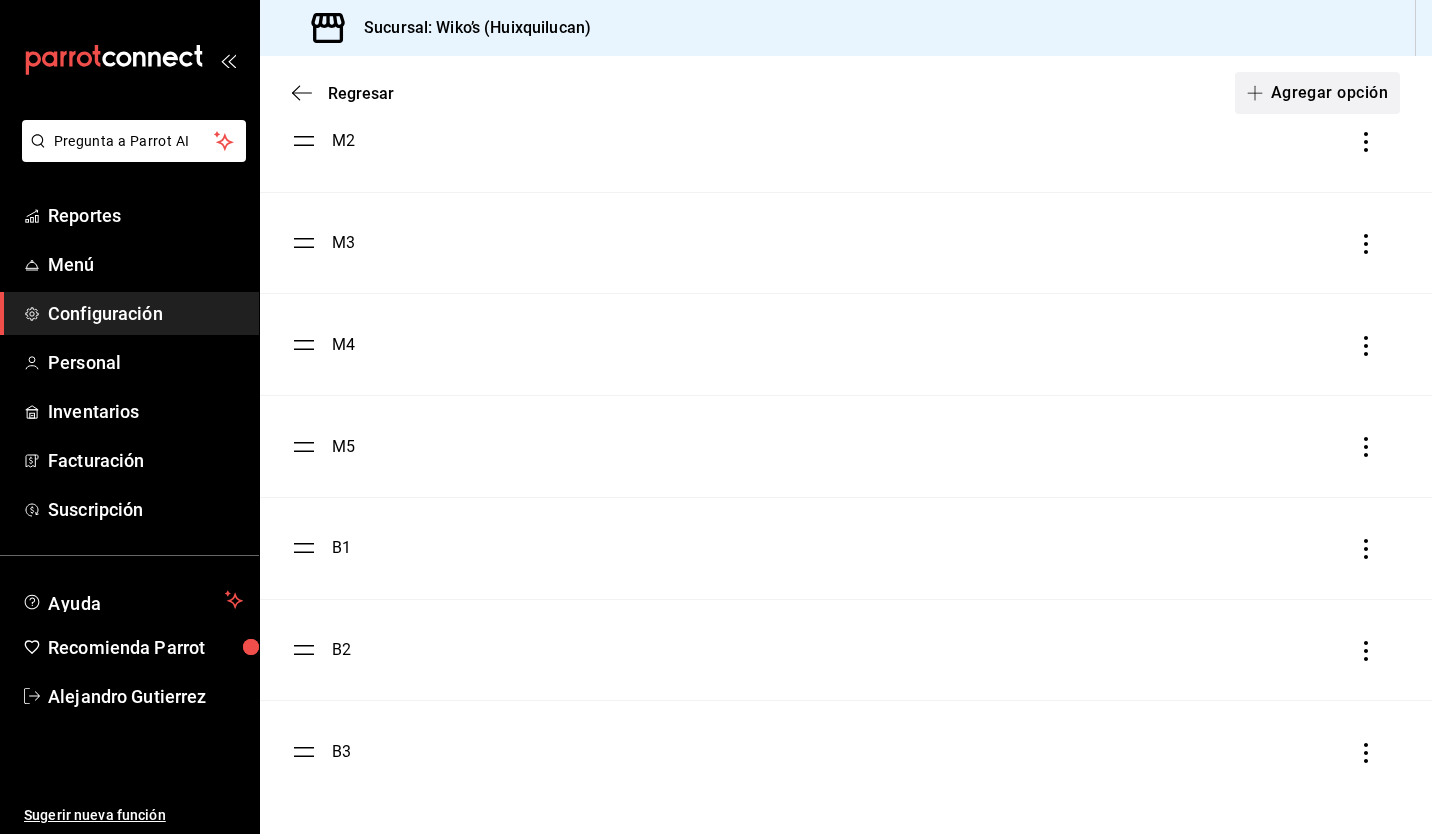 click on "Agregar opción" at bounding box center (1317, 93) 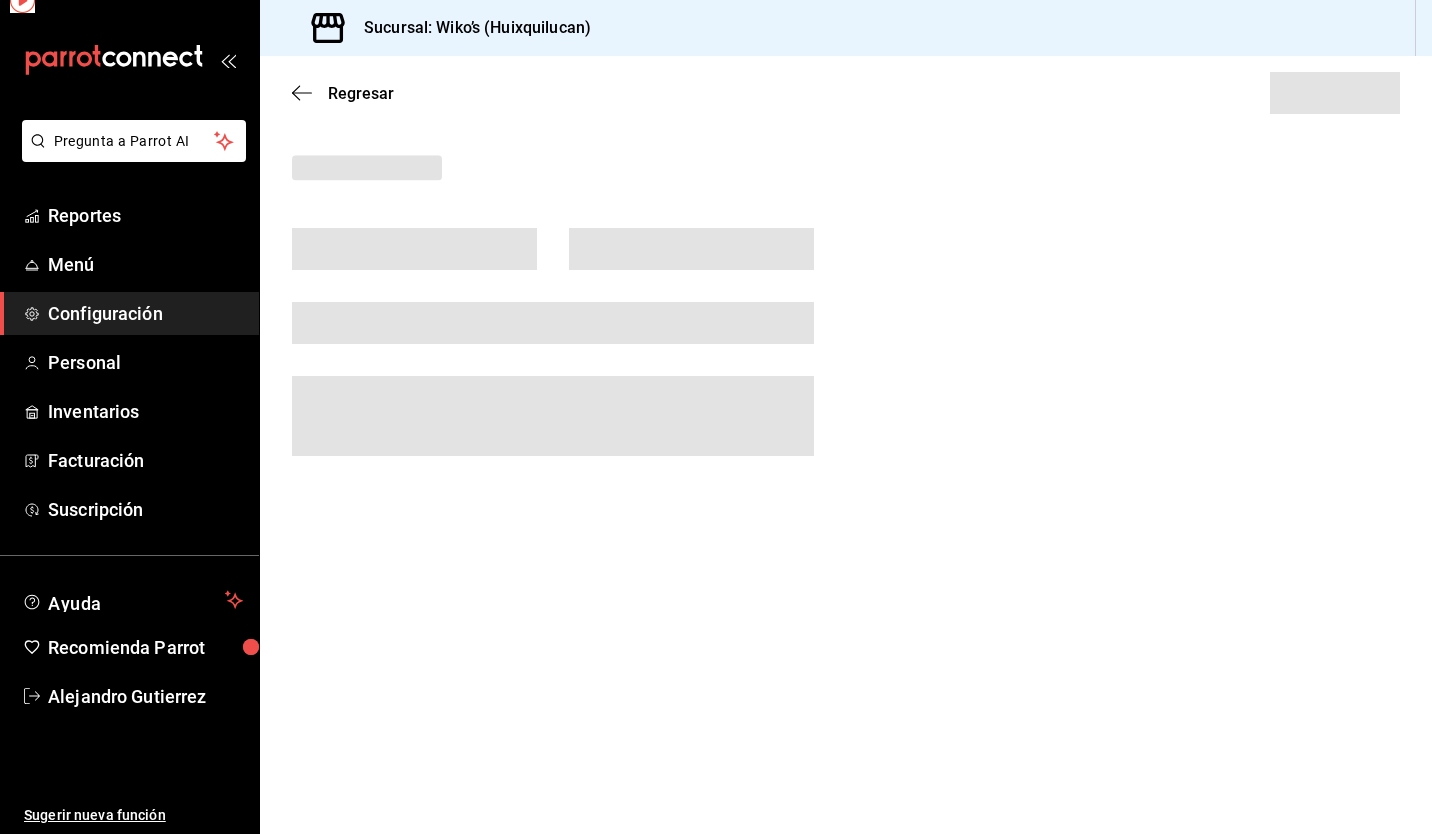 scroll, scrollTop: 0, scrollLeft: 0, axis: both 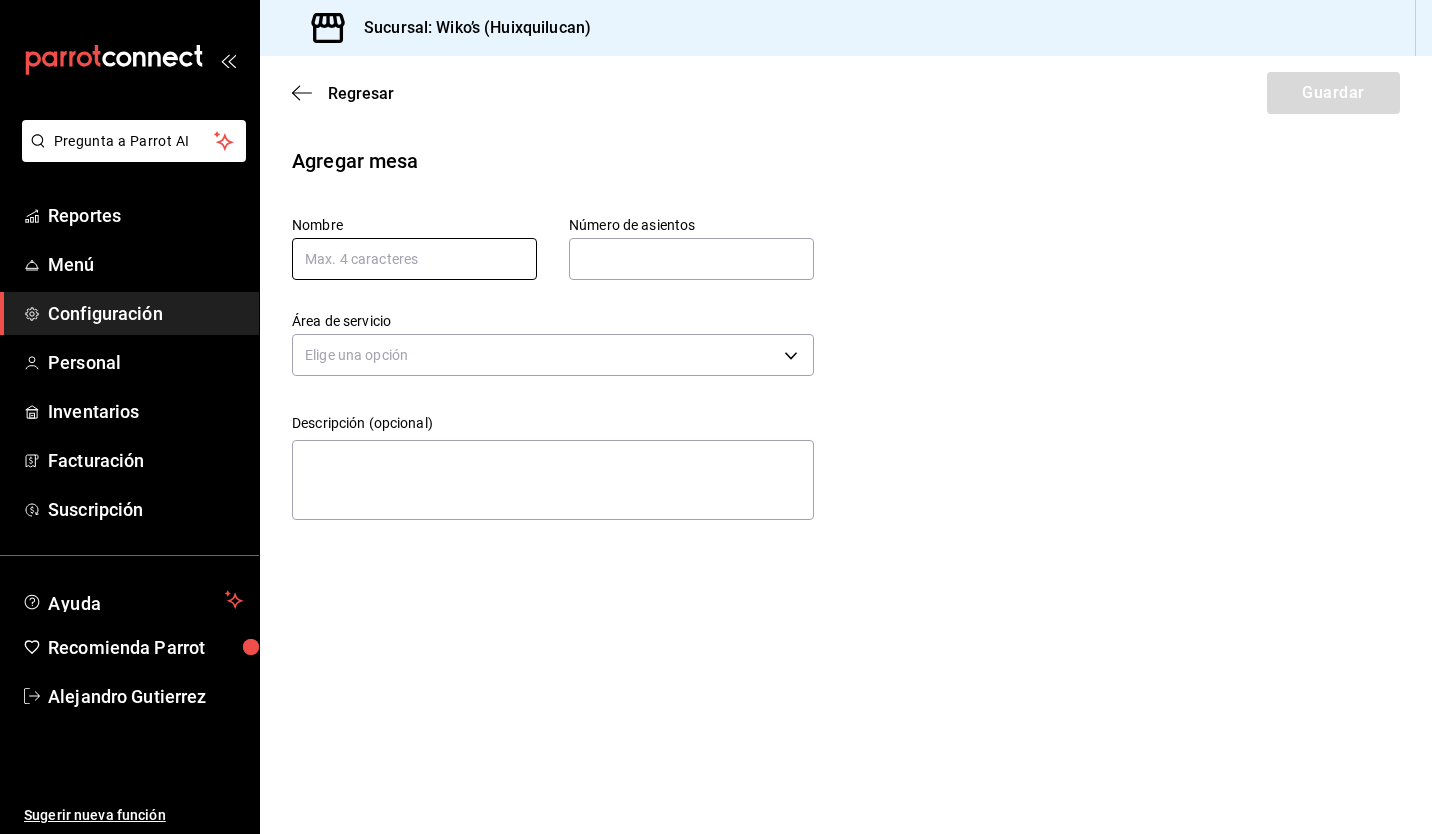 click at bounding box center (414, 259) 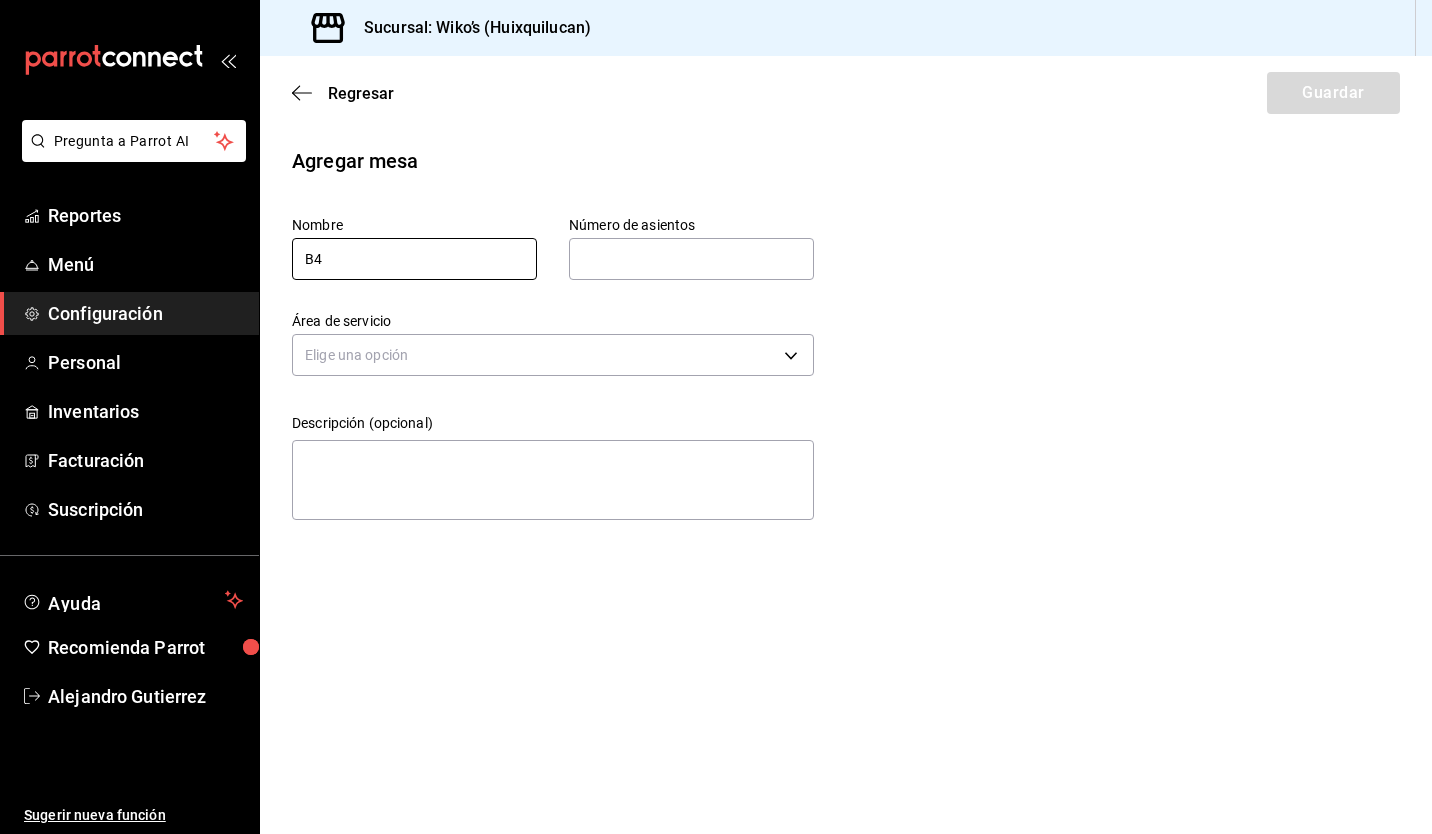 type on "B4" 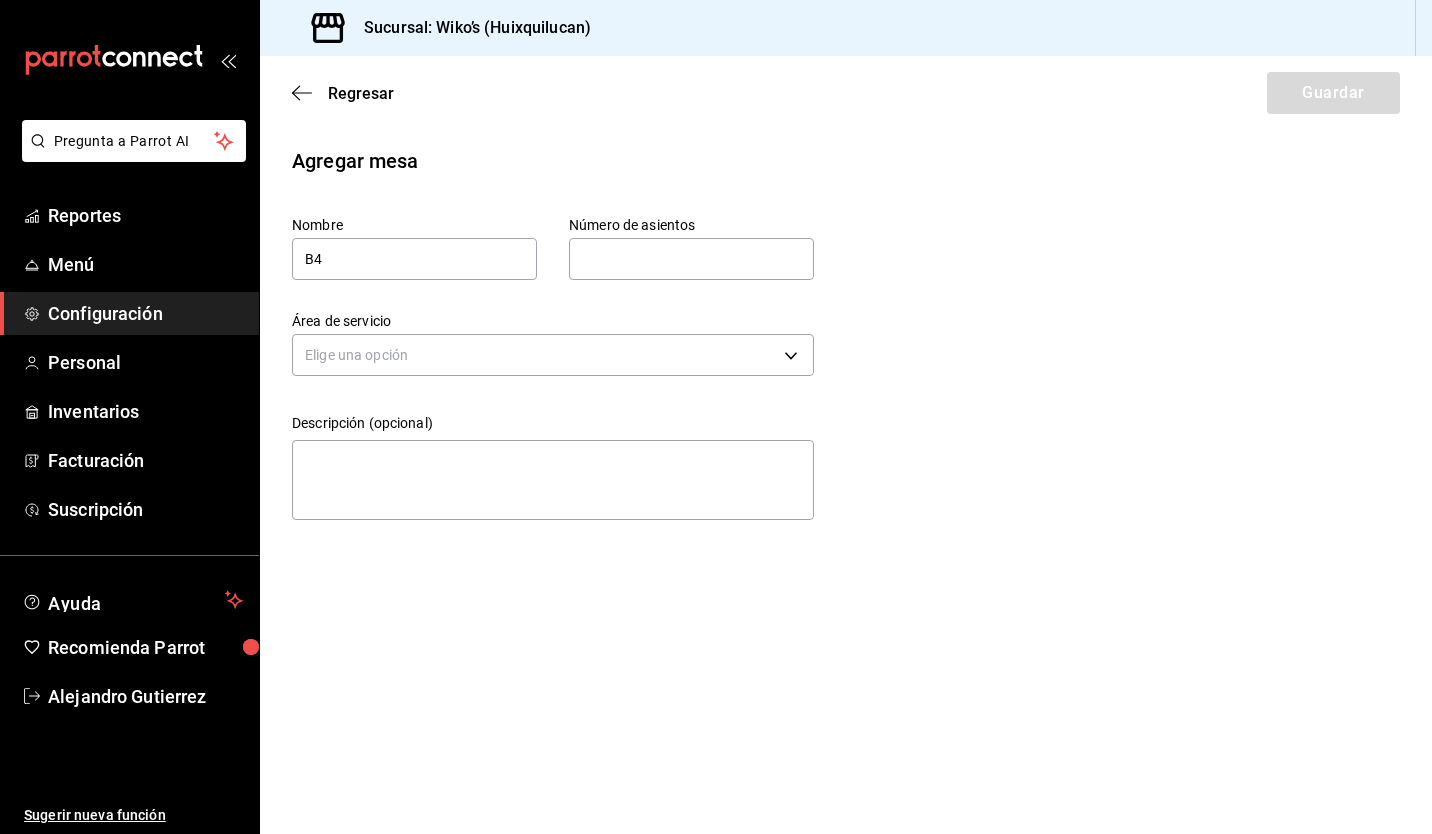 click at bounding box center (691, 259) 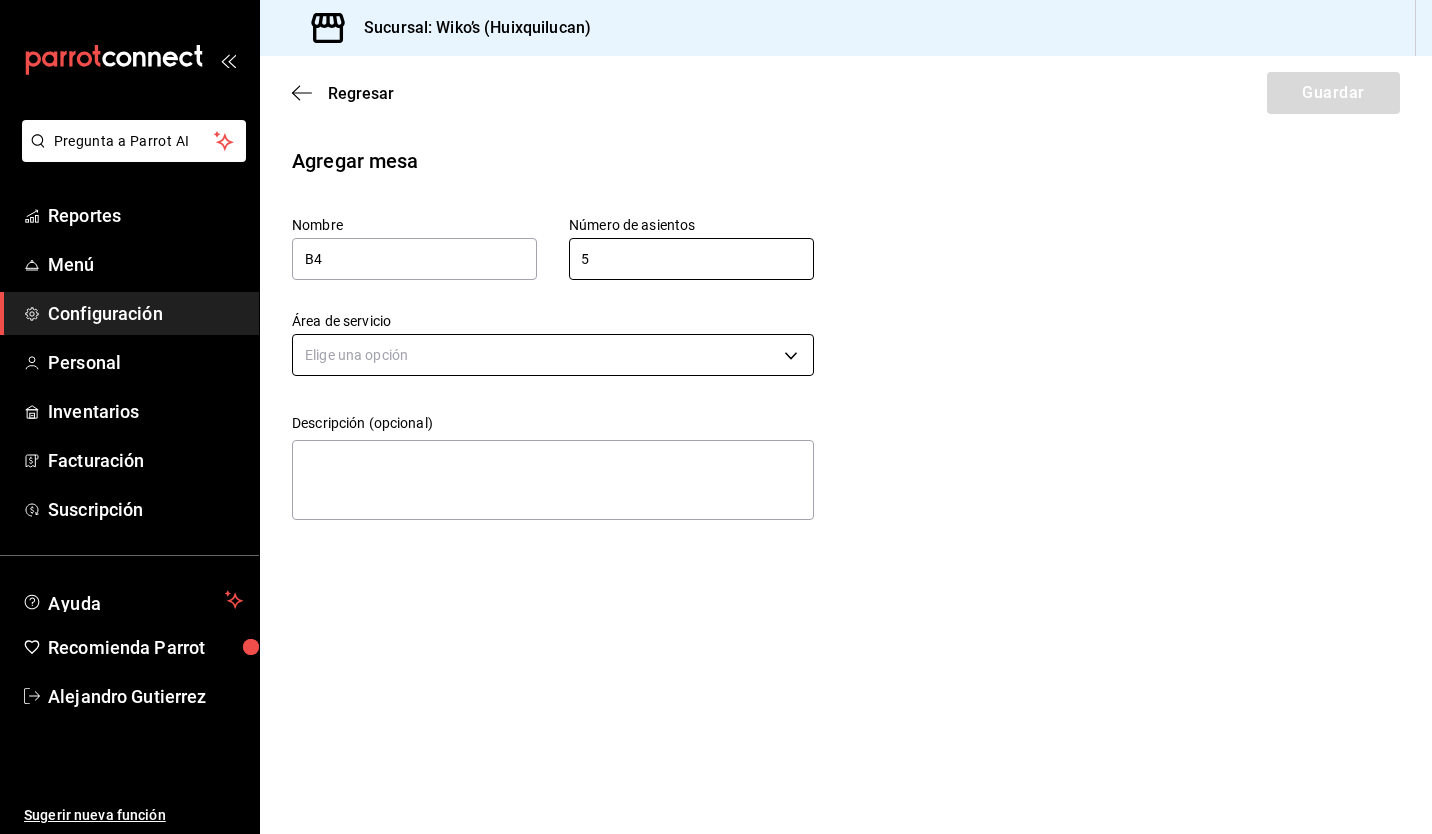 type on "5" 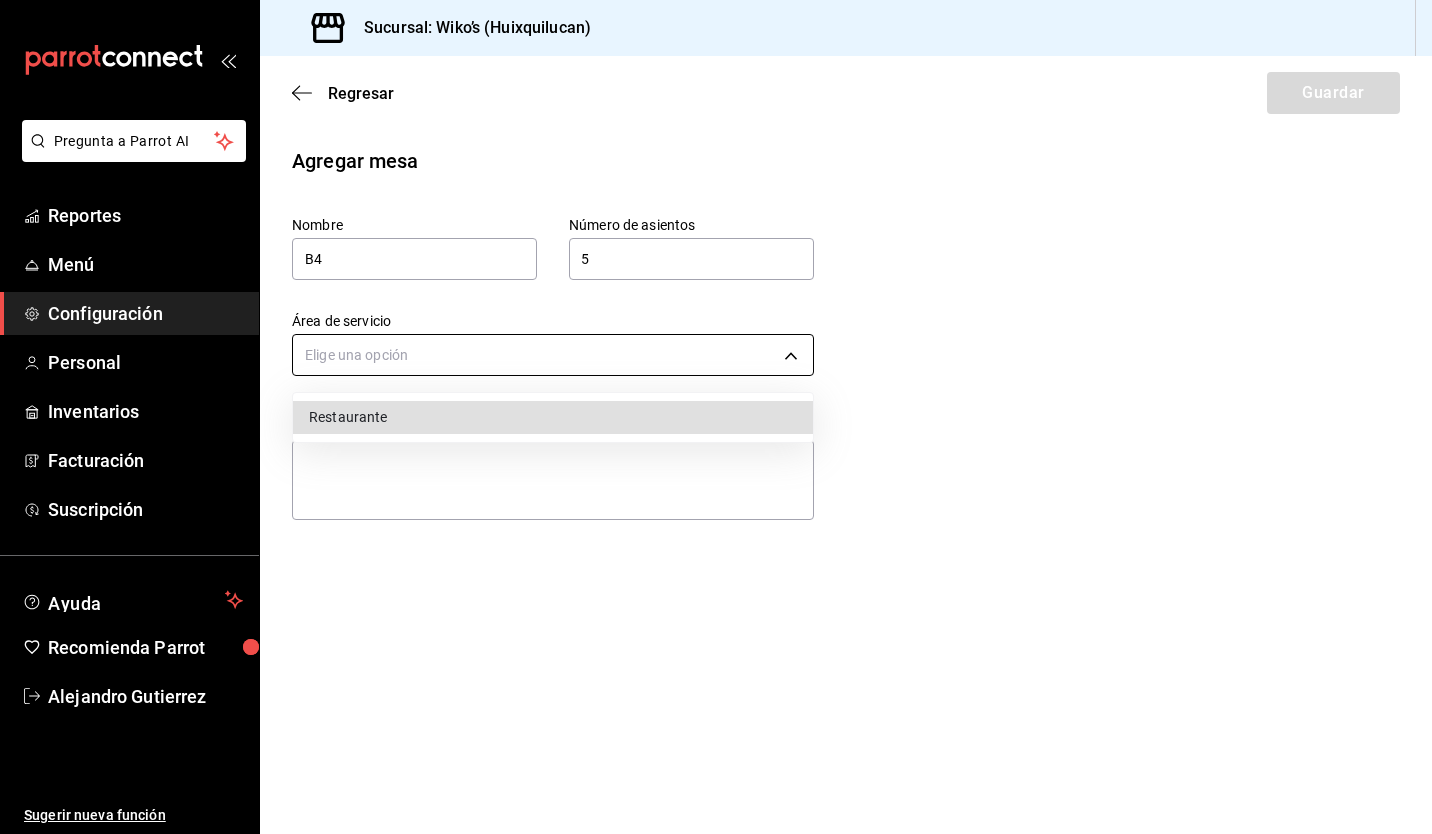click on "Pregunta a Parrot AI Reportes   Menú   Configuración   Personal   Inventarios   Facturación   Suscripción   Ayuda Recomienda Parrot   [FIRST] [LAST]   Sugerir nueva función   Sucursal: Wiko’s ([CITY]) Regresar Guardar Agregar mesa Nombre B4 Número de asientos 5 Número de asientos Área de servicio Elige una opción Descripción (opcional) x GANA 1 MES GRATIS EN TU SUSCRIPCIÓN AQUÍ ¿Recuerdas cómo empezó tu restaurante?
Hoy puedes ayudar a un colega a tener el mismo cambio que tú viviste.
Recomienda Parrot directamente desde tu Portal Administrador.
Es fácil y rápido.
🎁 Por cada restaurante que se una, ganas 1 mes gratis. Ver video tutorial Ir a video Pregunta a Parrot AI Reportes   Menú   Configuración   Personal   Inventarios   Facturación   Suscripción   Ayuda Recomienda Parrot   [FIRST] [LAST]   Sugerir nueva función   Visitar centro de ayuda ([PHONE]) soporte@[DOMAIN].io Visitar centro de ayuda ([PHONE]) soporte@[DOMAIN].io Restaurante" at bounding box center (716, 417) 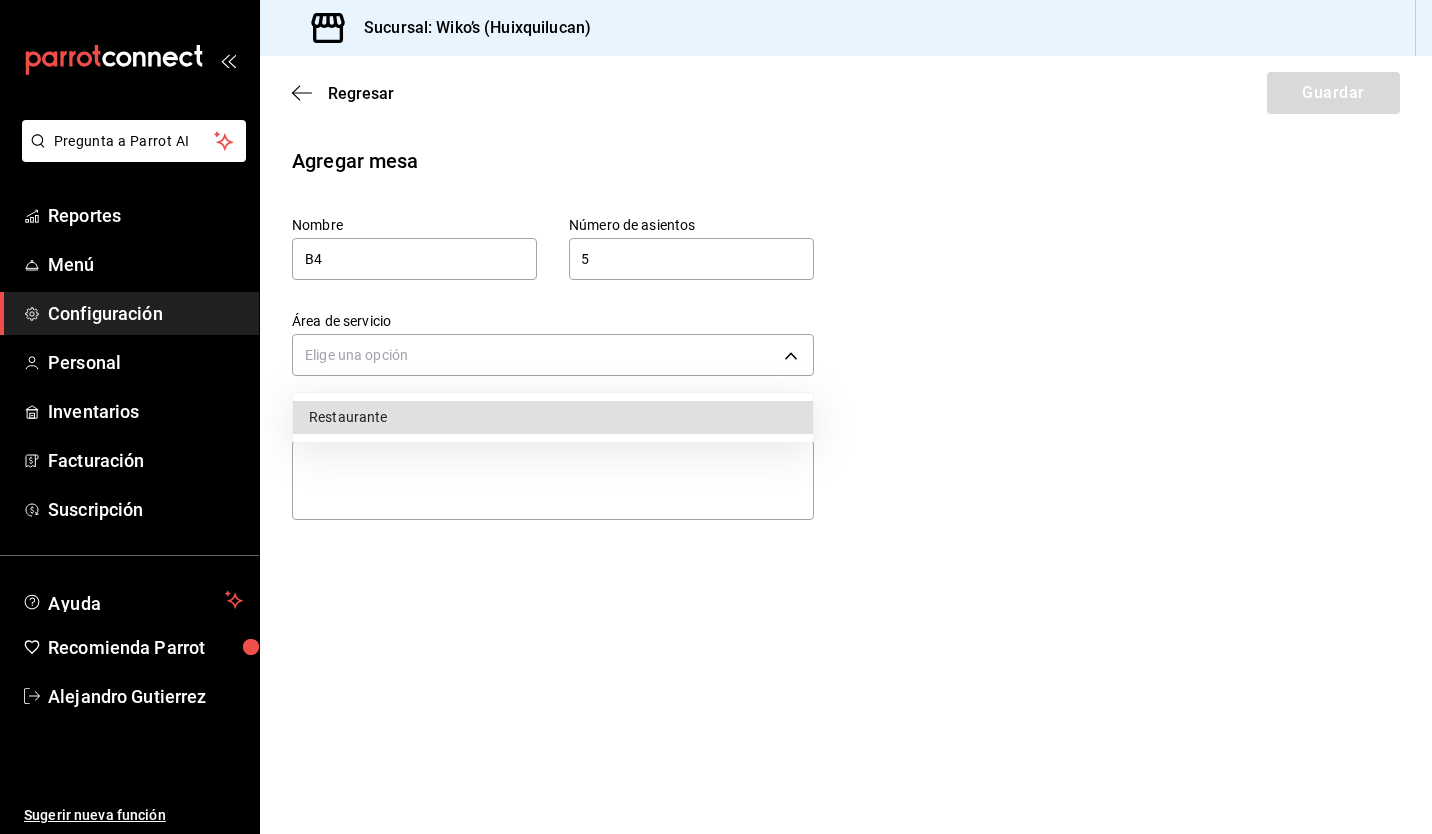 click on "Restaurante" at bounding box center [553, 417] 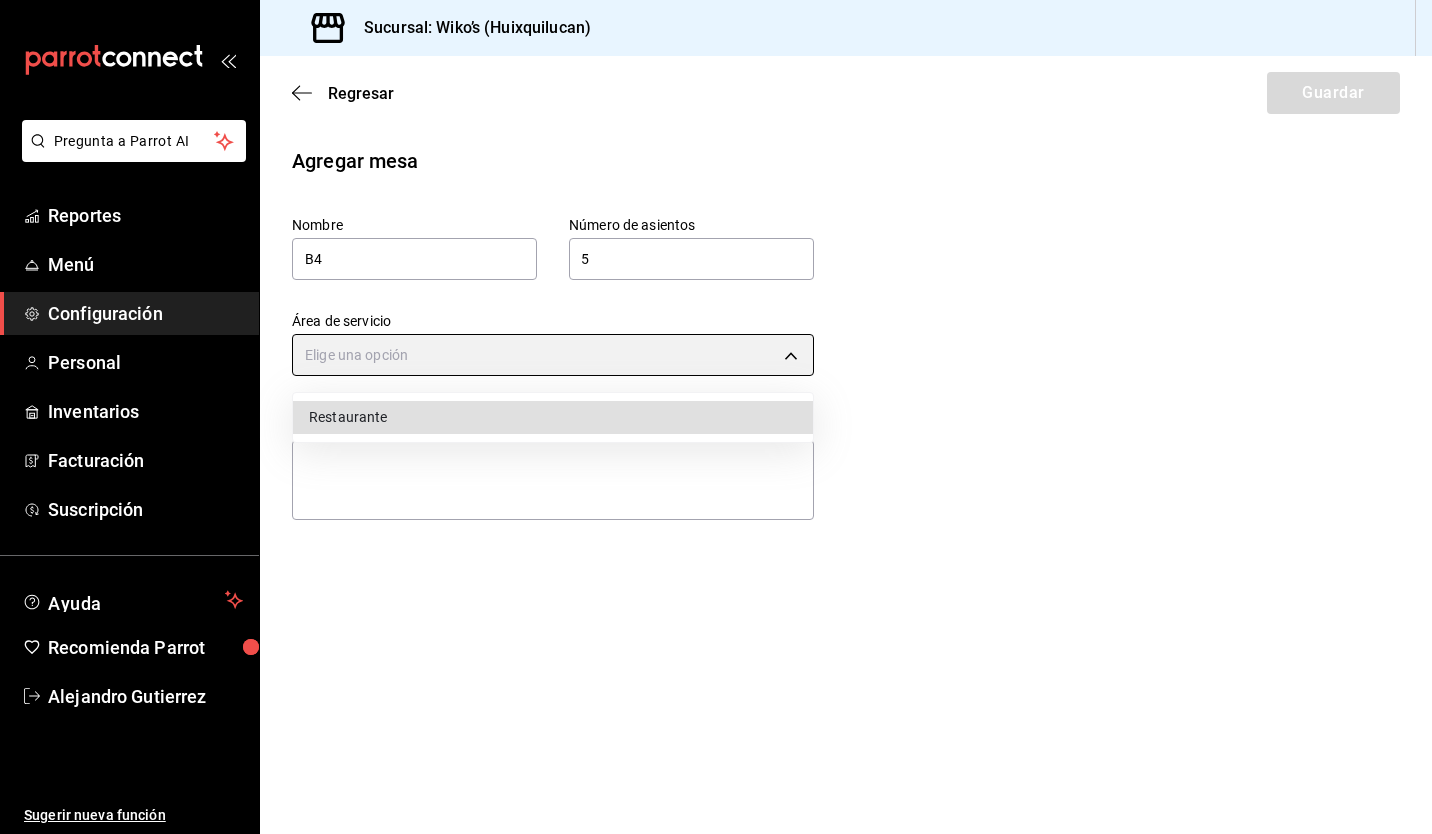 type on "c4c15fc0-0338-4dcc-885e-b02997df26e5" 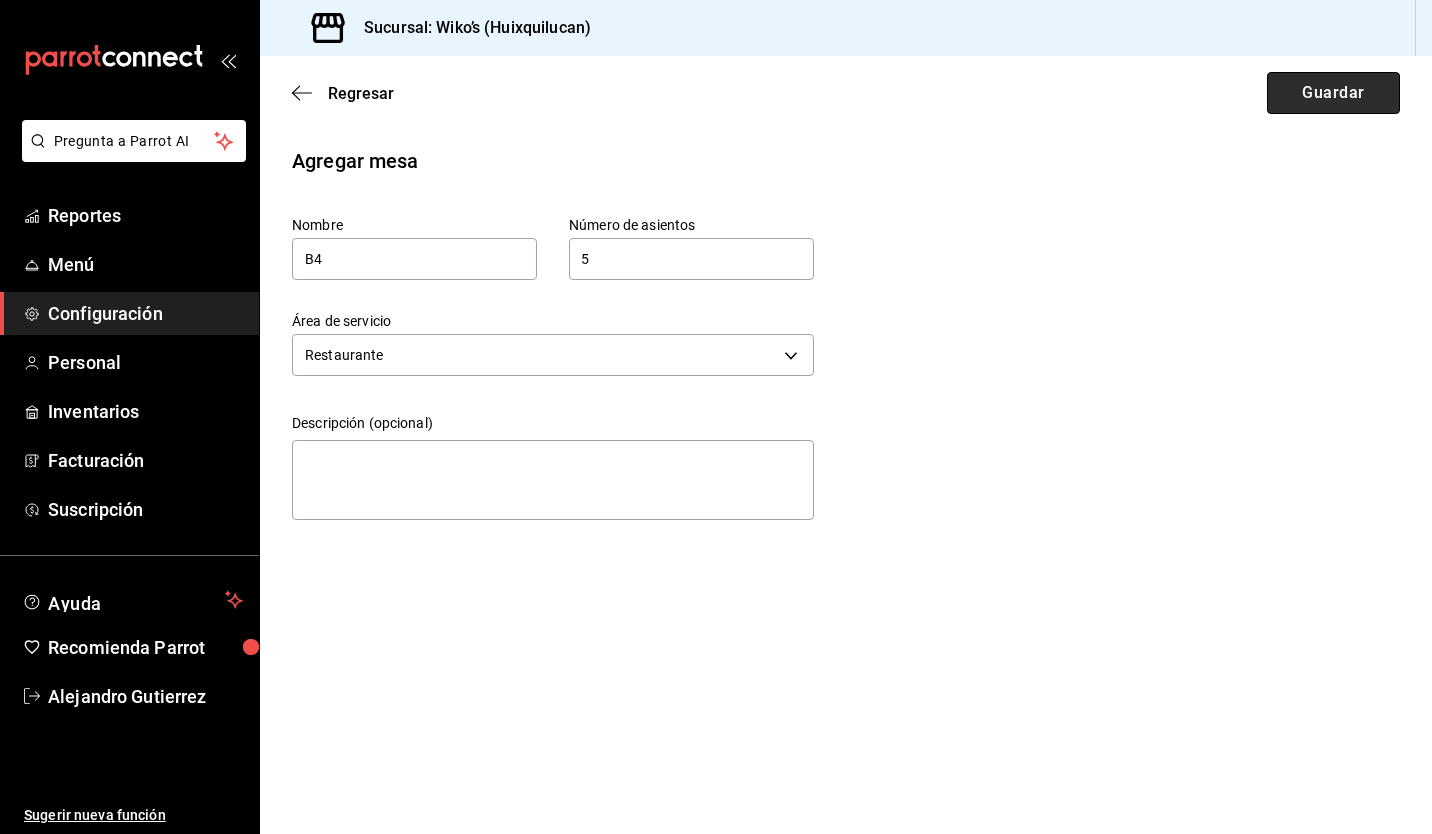 click on "Guardar" at bounding box center [1333, 93] 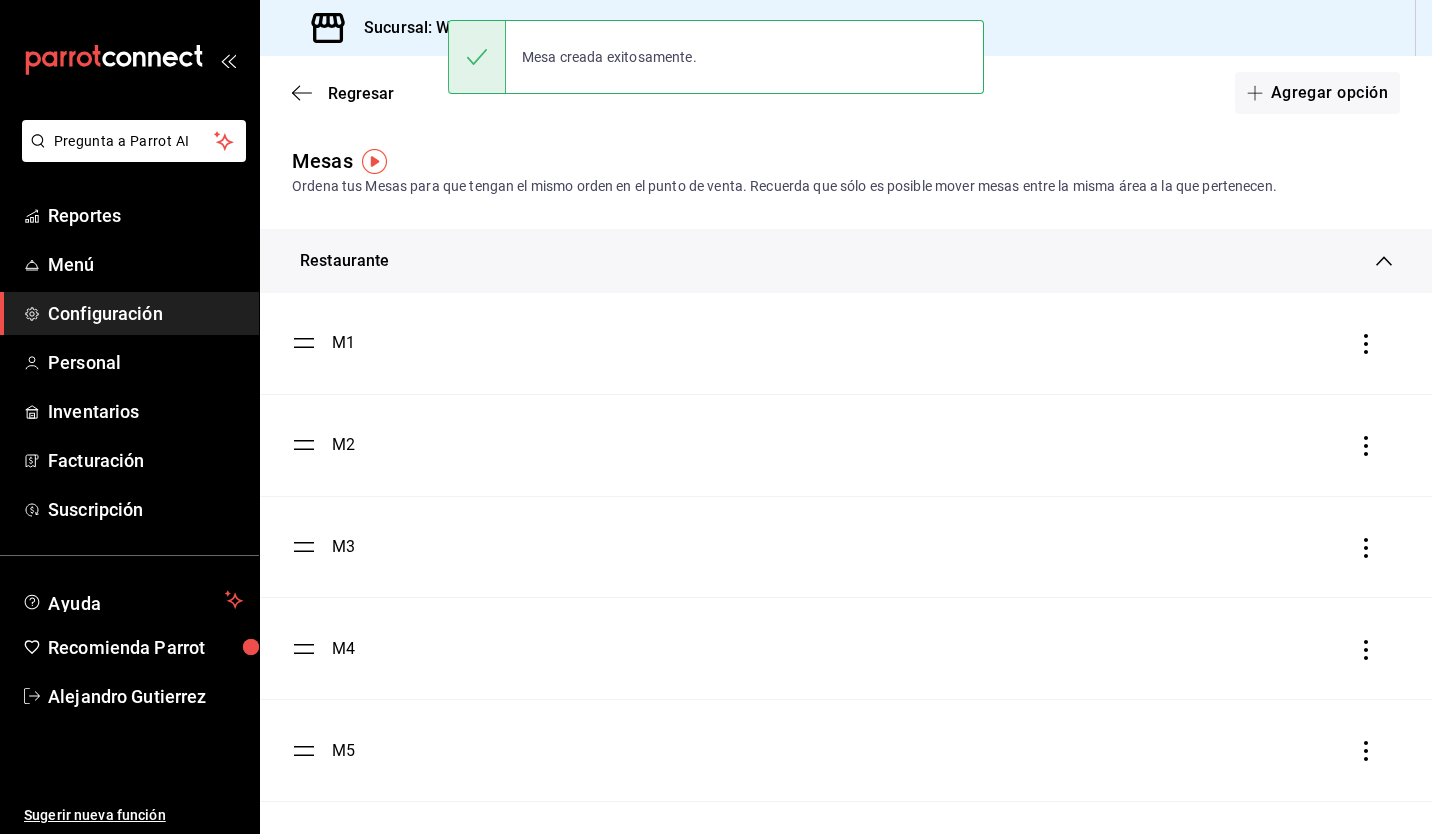 scroll, scrollTop: 406, scrollLeft: 0, axis: vertical 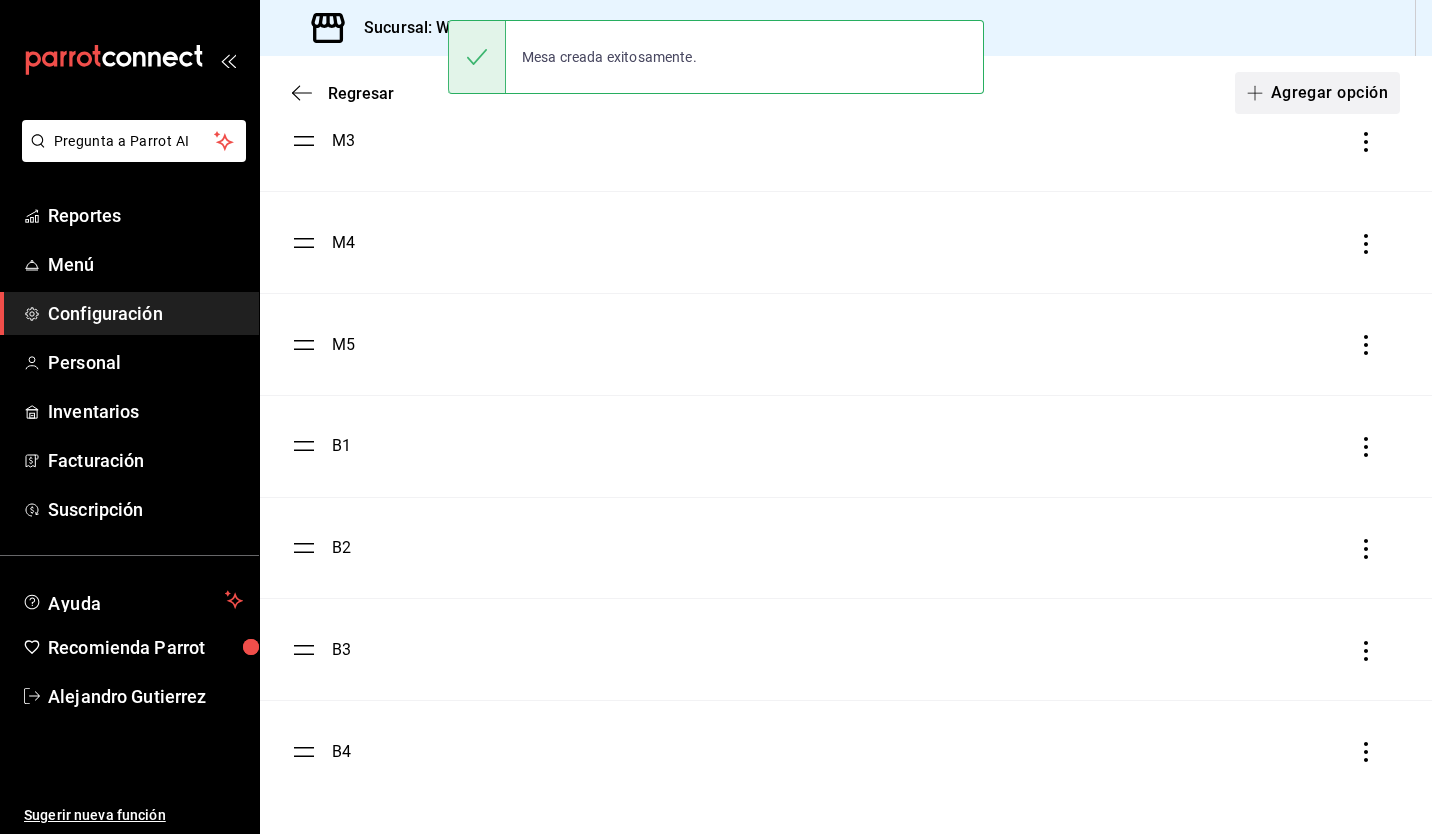 click on "Agregar opción" at bounding box center [1317, 93] 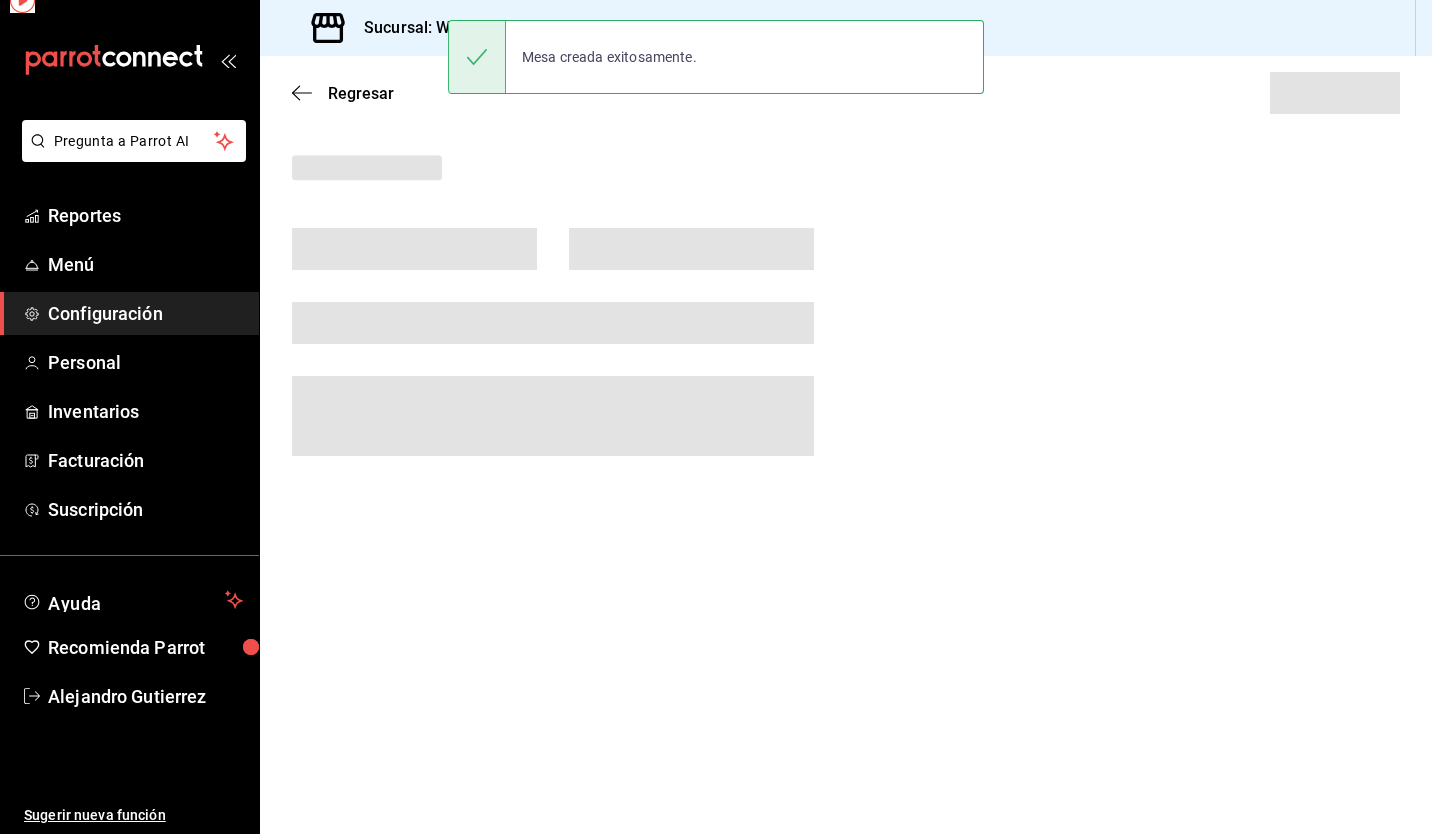 scroll, scrollTop: 0, scrollLeft: 0, axis: both 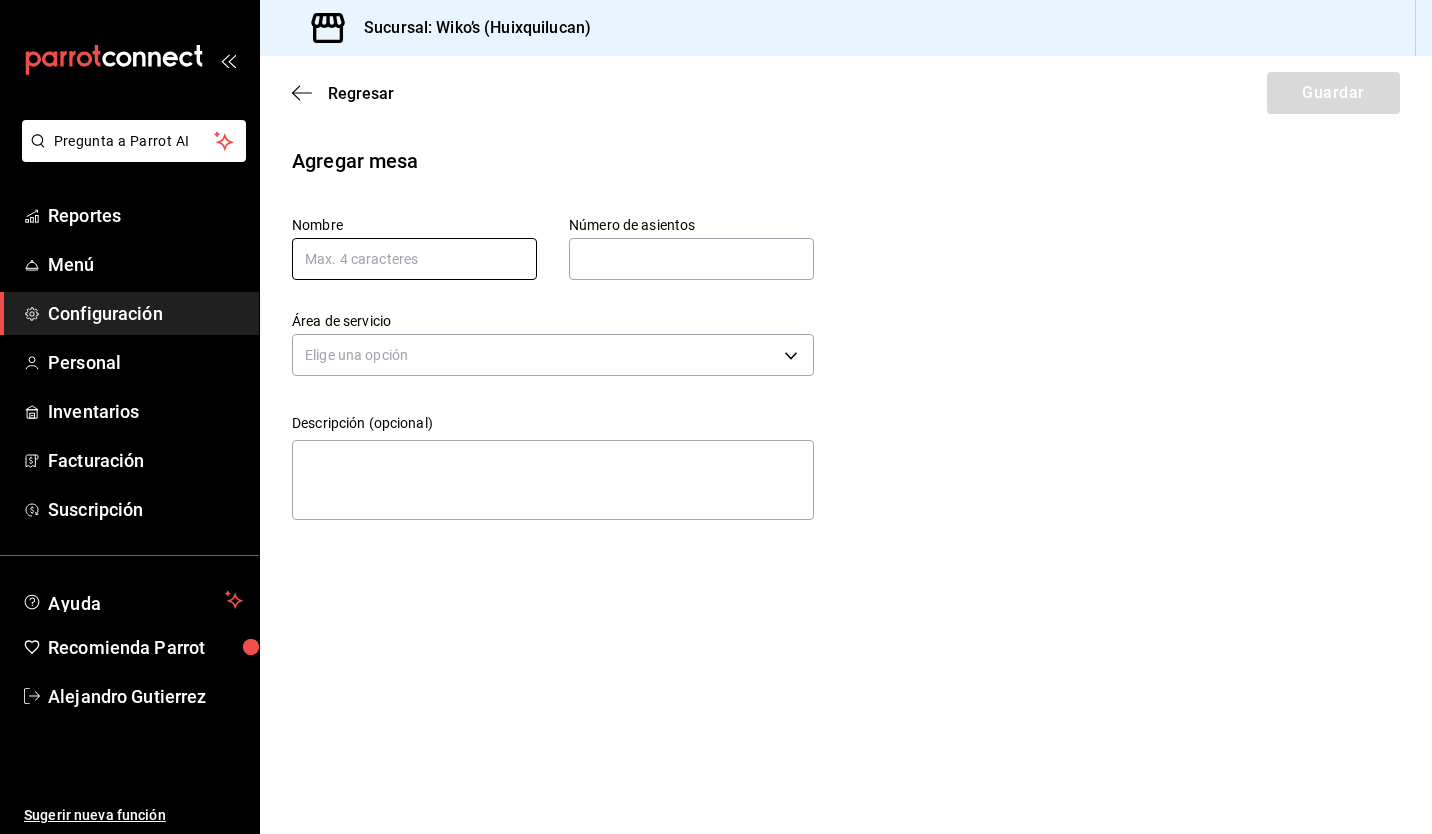 click at bounding box center [414, 259] 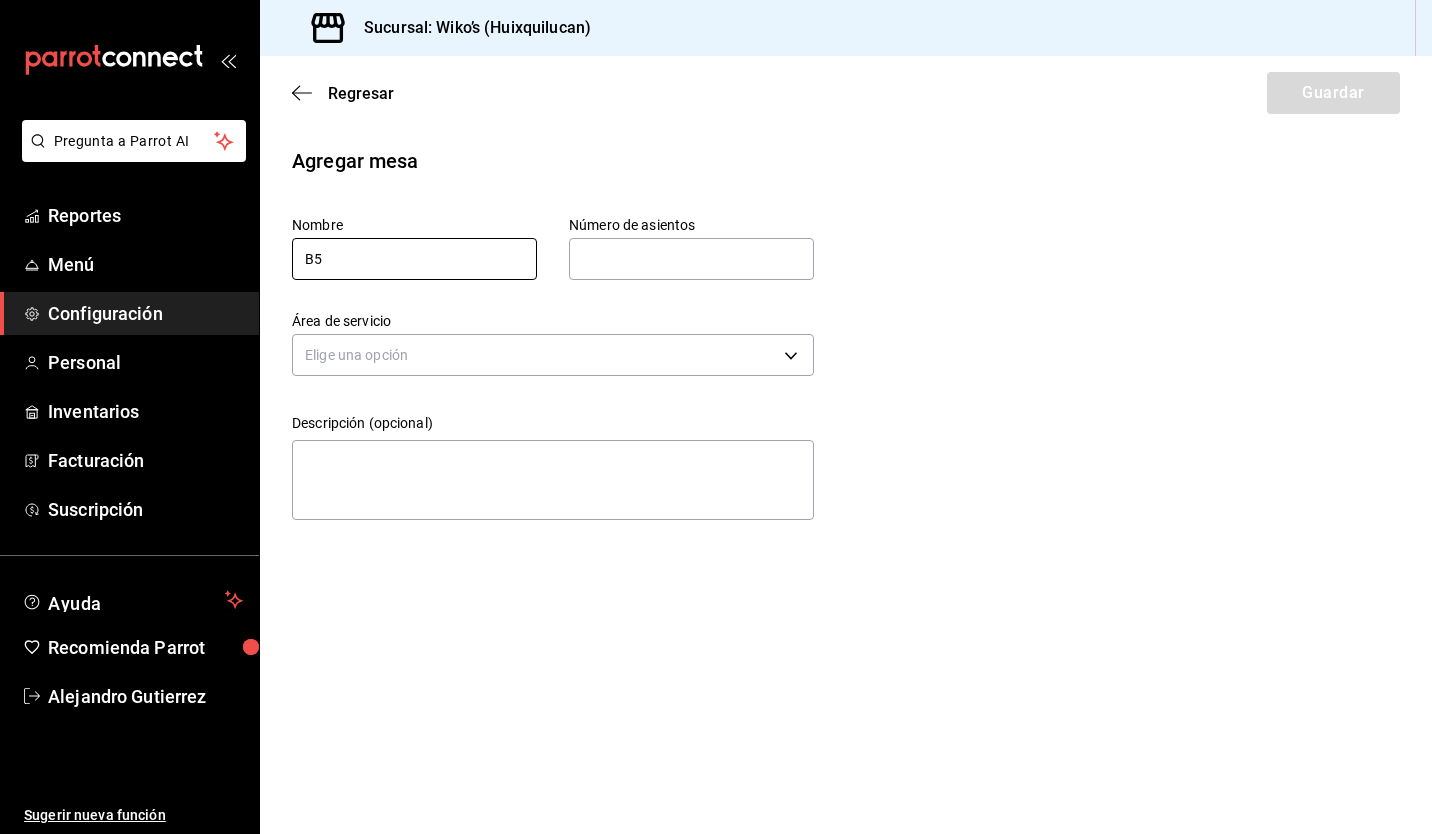 type on "B5" 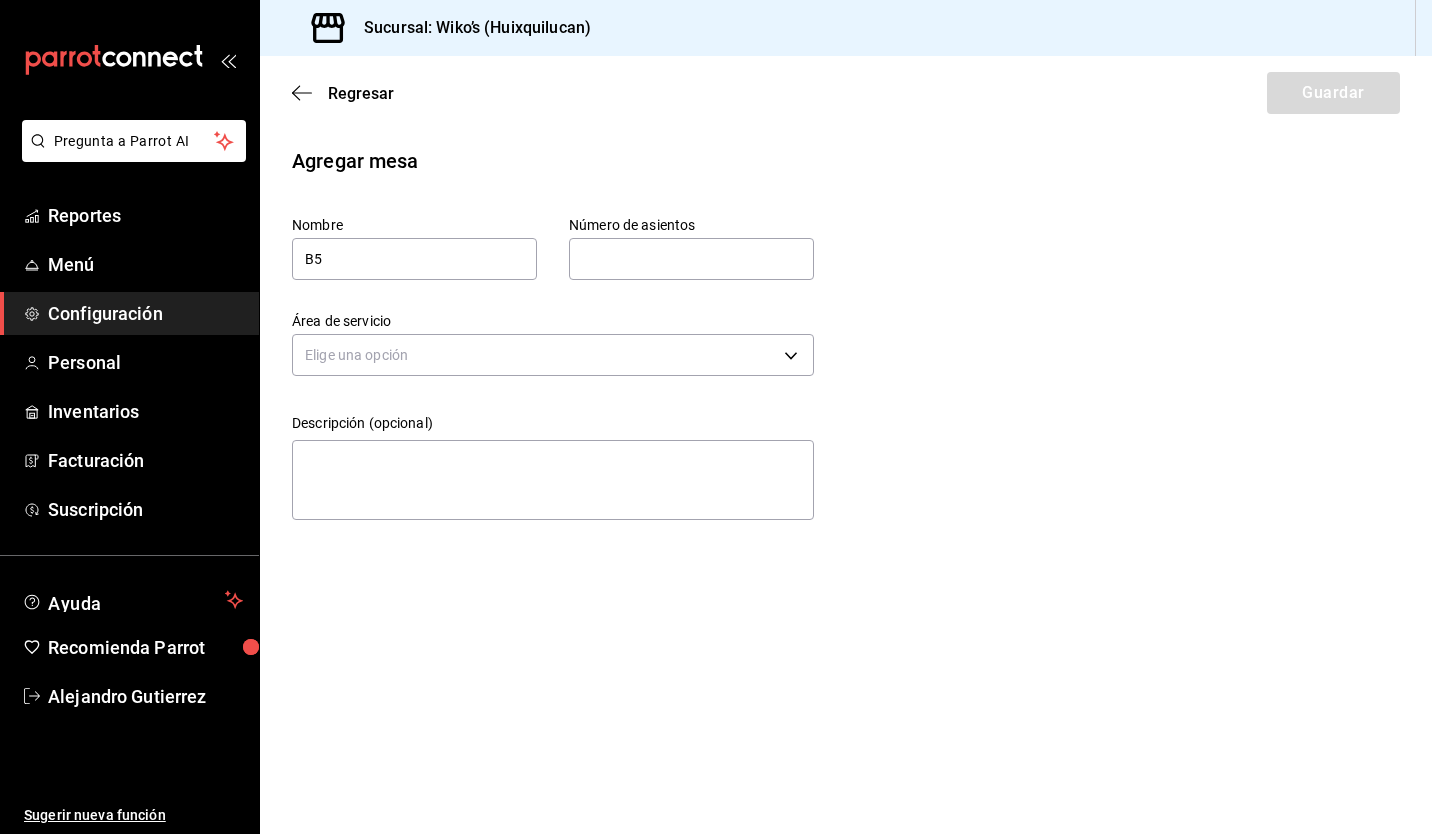 click at bounding box center (691, 259) 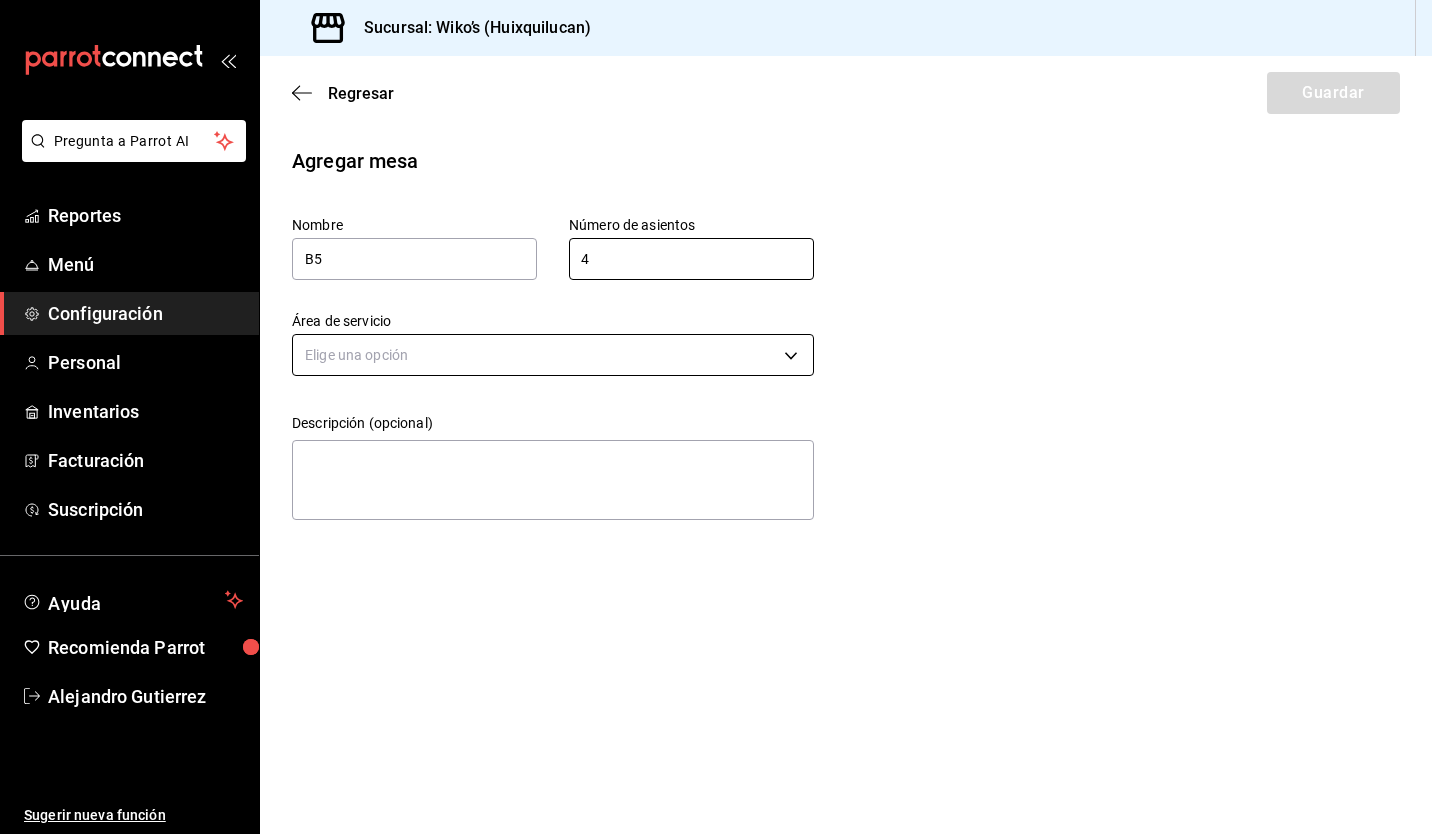 type on "4" 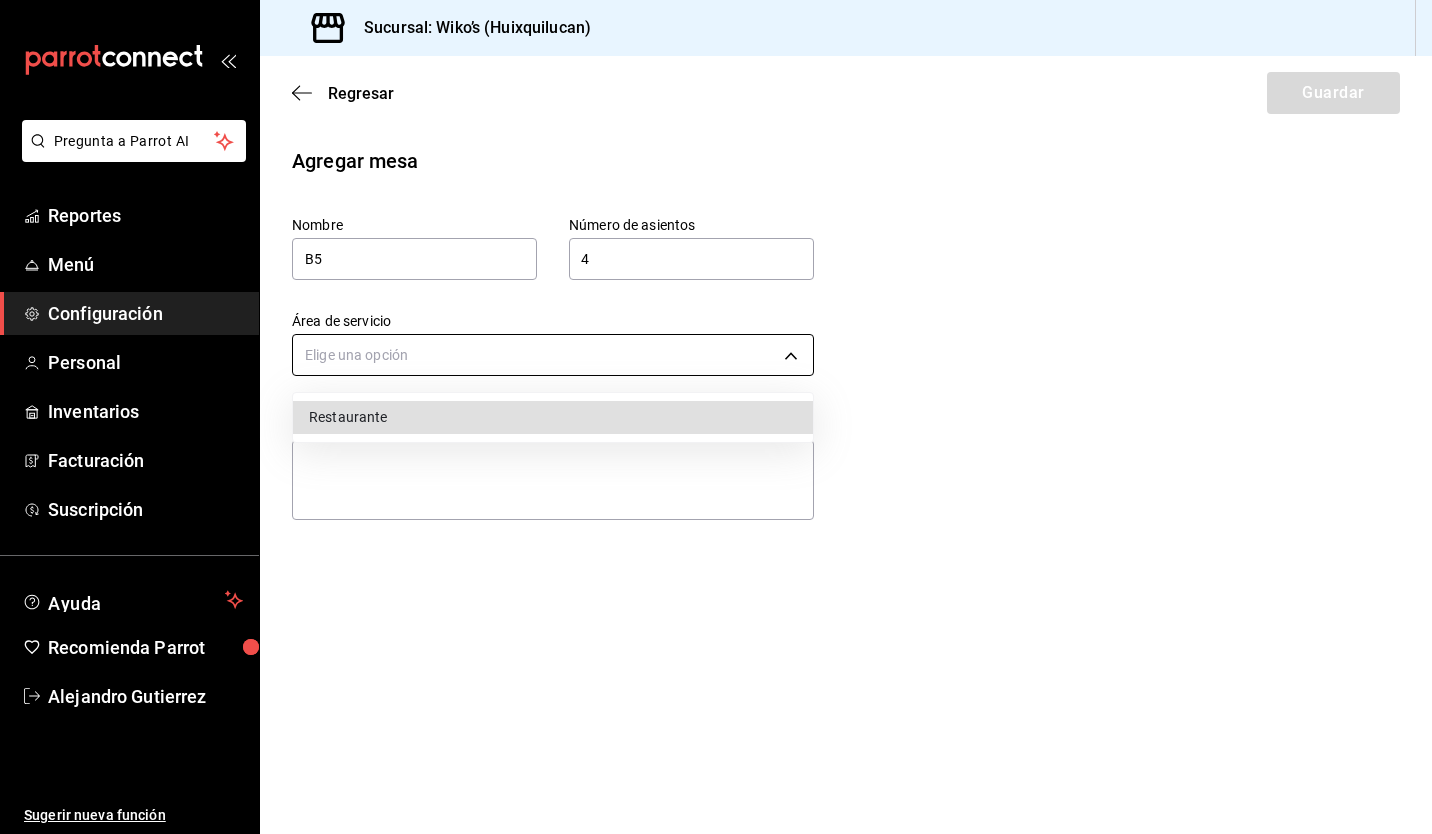 click on "Pregunta a Parrot AI Reportes   Menú   Configuración   Personal   Inventarios   Facturación   Suscripción   Ayuda Recomienda Parrot   [FIRST] [LAST]   Sugerir nueva función   Sucursal: Wiko’s ([CITY]) Regresar Guardar Agregar mesa Nombre B5 Número de asientos 4 Número de asientos Área de servicio Elige una opción Descripción (opcional) x GANA 1 MES GRATIS EN TU SUSCRIPCIÓN AQUÍ ¿Recuerdas cómo empezó tu restaurante?
Hoy puedes ayudar a un colega a tener el mismo cambio que tú viviste.
Recomienda Parrot directamente desde tu Portal Administrador.
Es fácil y rápido.
🎁 Por cada restaurante que se una, ganas 1 mes gratis. Ver video tutorial Ir a video Pregunta a Parrot AI Reportes   Menú   Configuración   Personal   Inventarios   Facturación   Suscripción   Ayuda Recomienda Parrot   [FIRST] [LAST]   Sugerir nueva función   Visitar centro de ayuda ([PHONE]) soporte@[DOMAIN].io Visitar centro de ayuda ([PHONE]) soporte@[DOMAIN].io Restaurante" at bounding box center (716, 417) 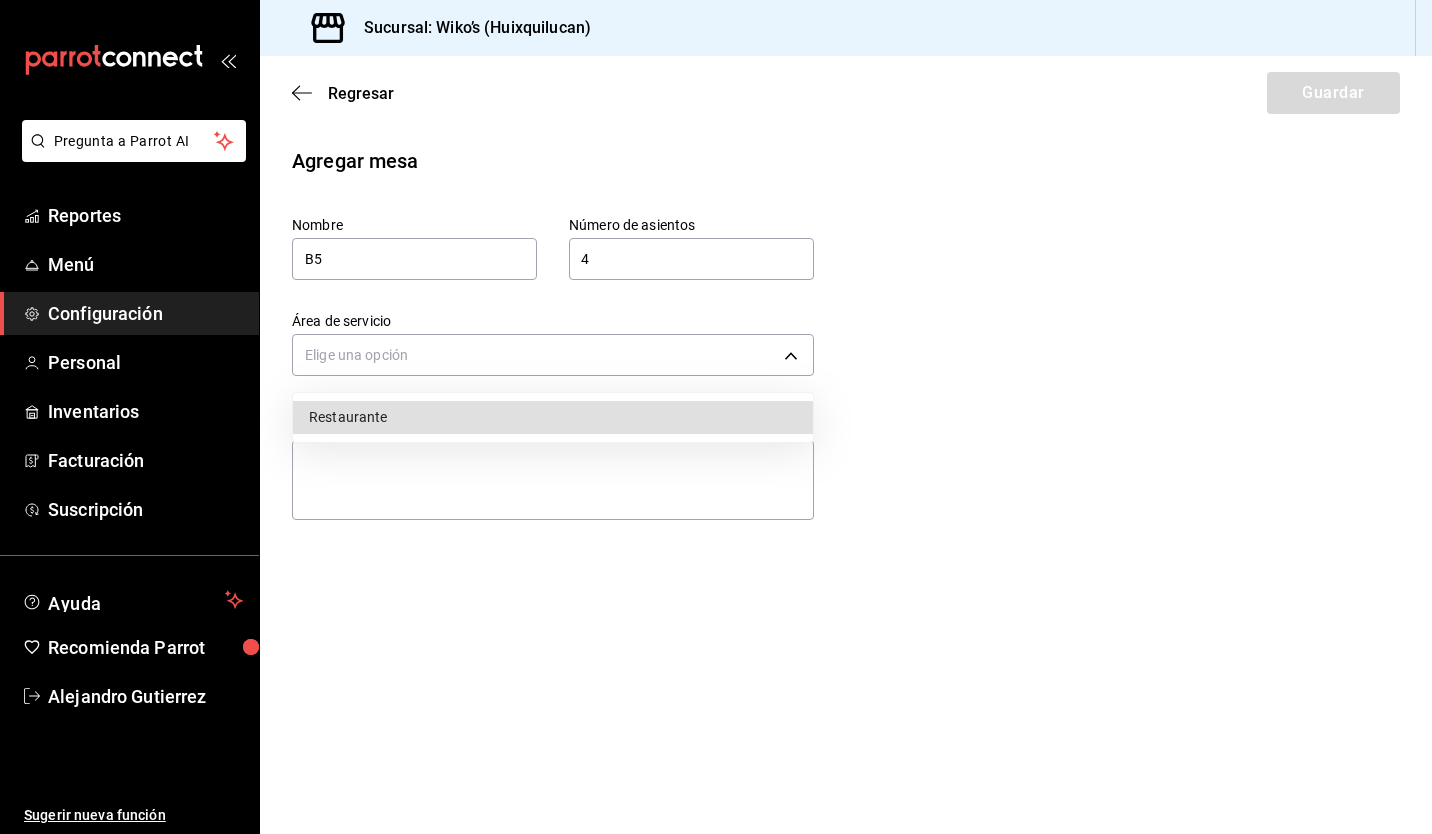 click on "Restaurante" at bounding box center (553, 417) 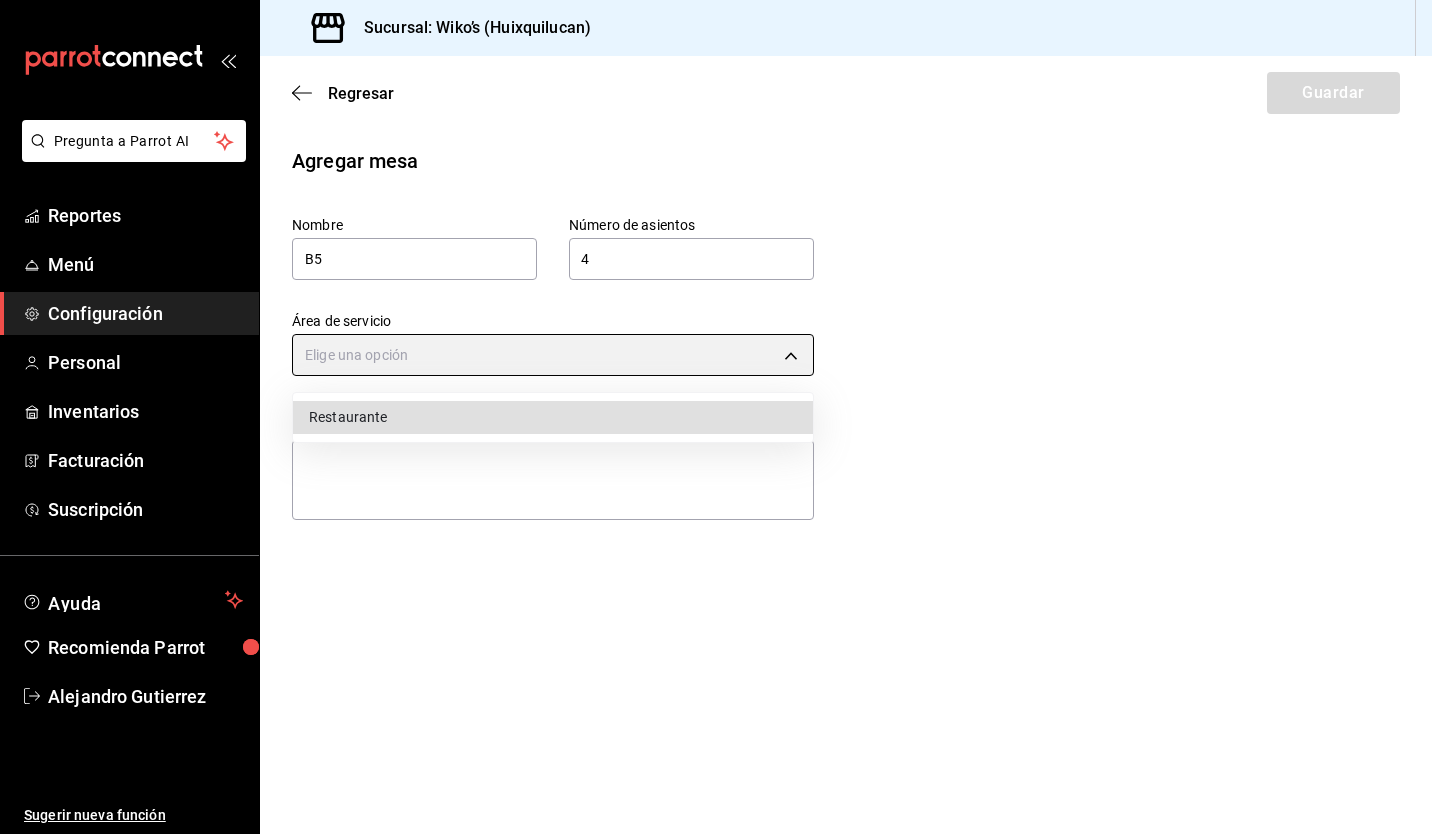 type on "c4c15fc0-0338-4dcc-885e-b02997df26e5" 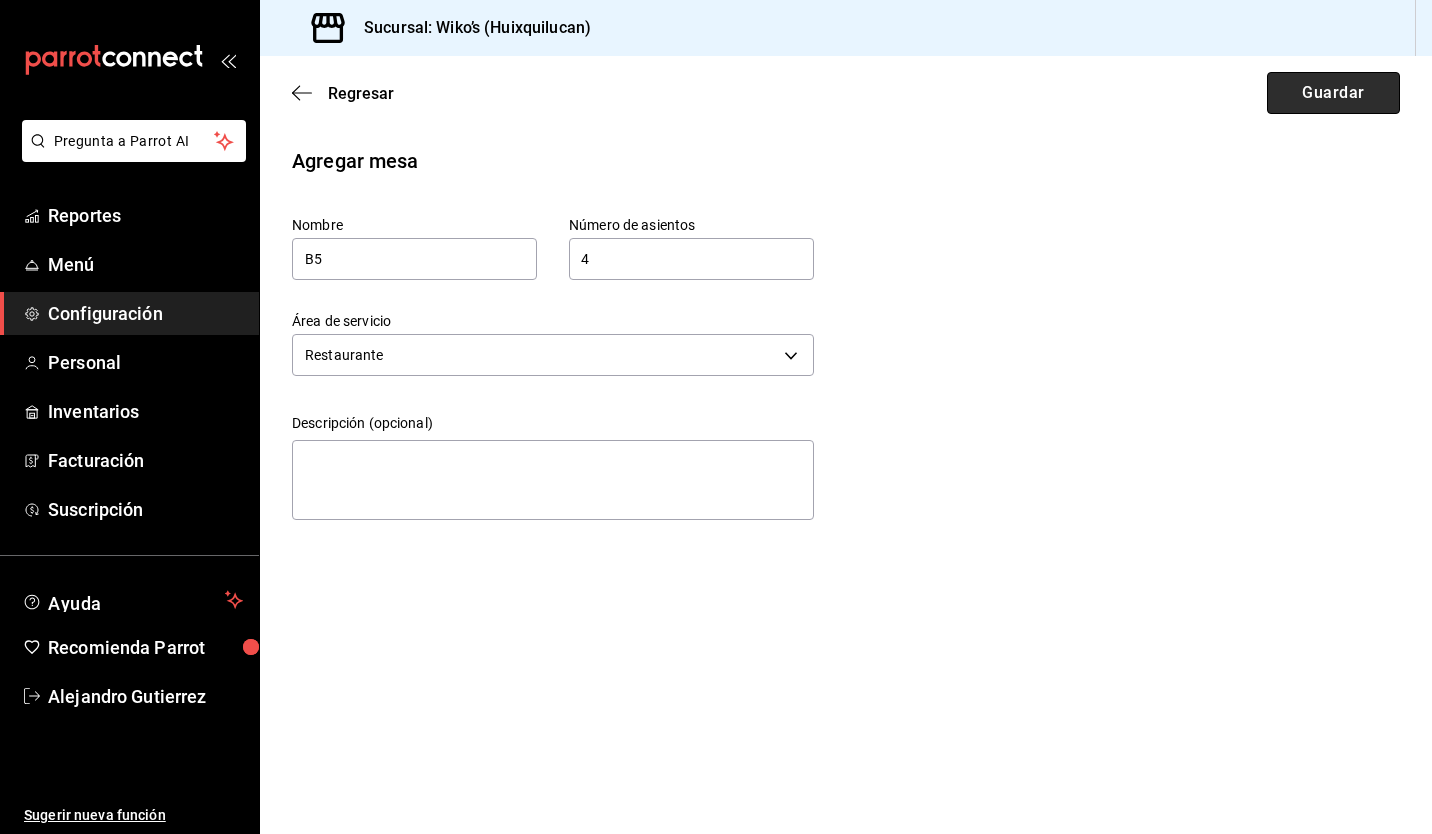 click on "Guardar" at bounding box center [1333, 93] 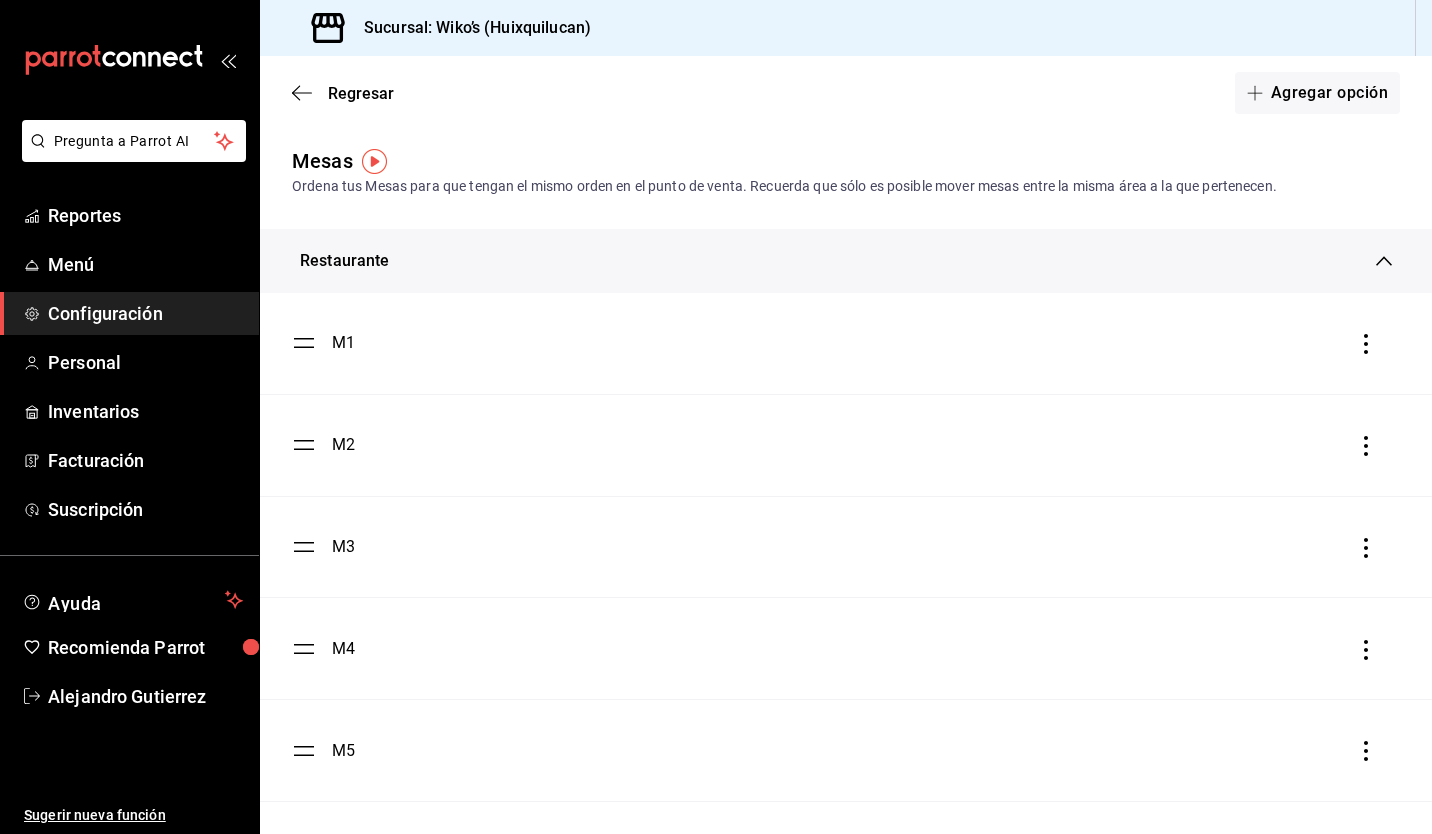 scroll, scrollTop: 508, scrollLeft: 0, axis: vertical 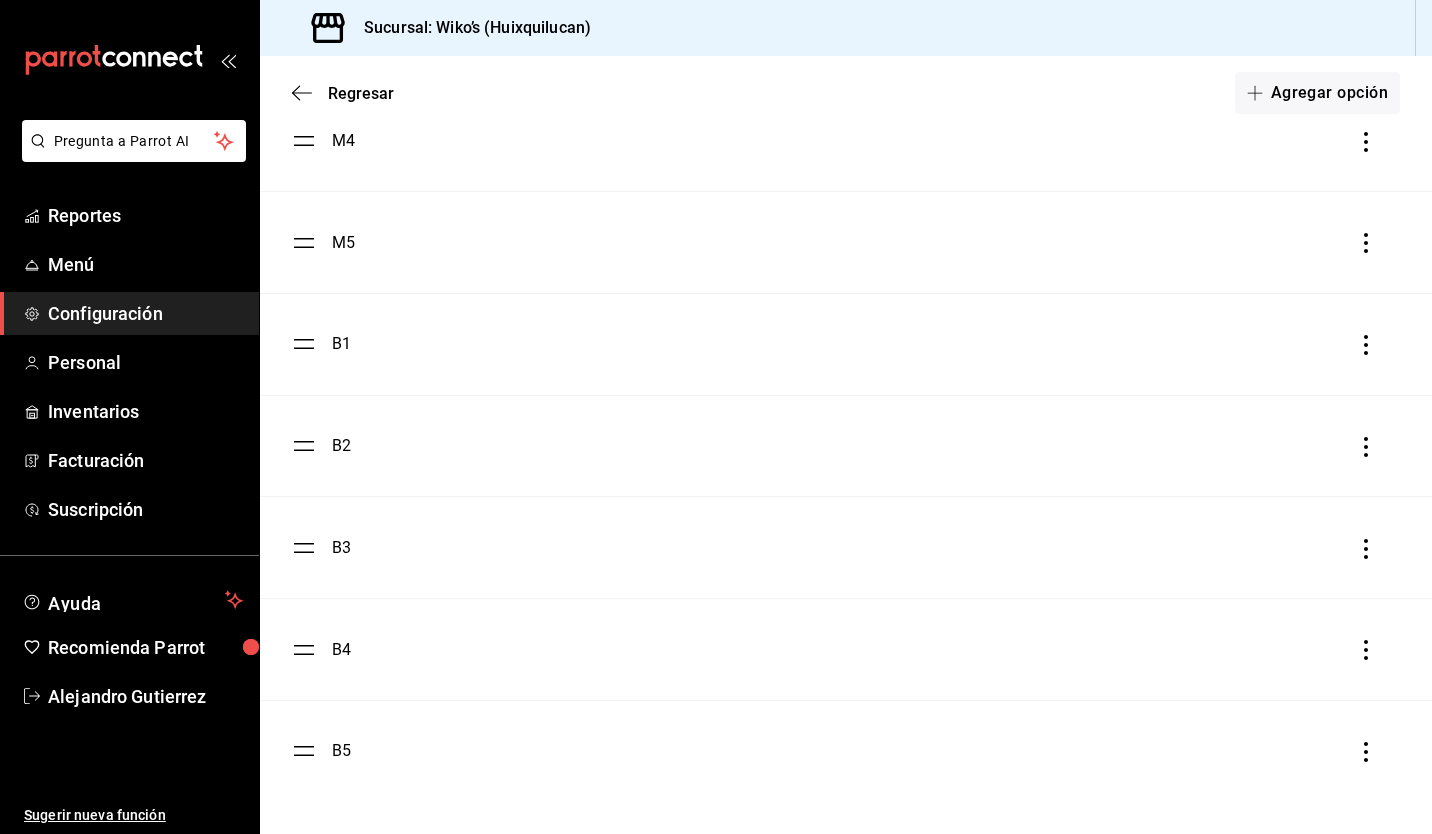 click on "B4" at bounding box center (341, 650) 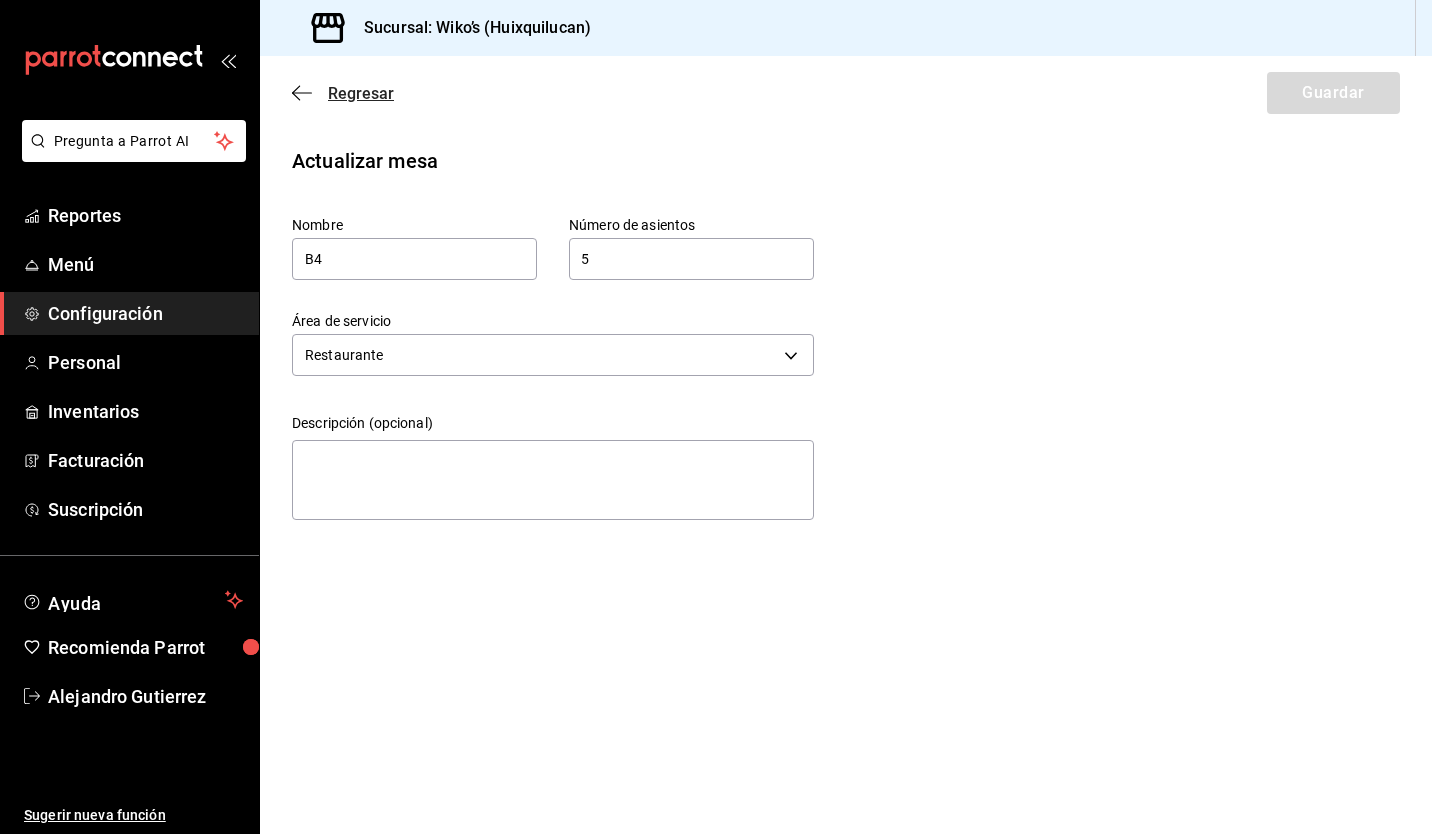 click 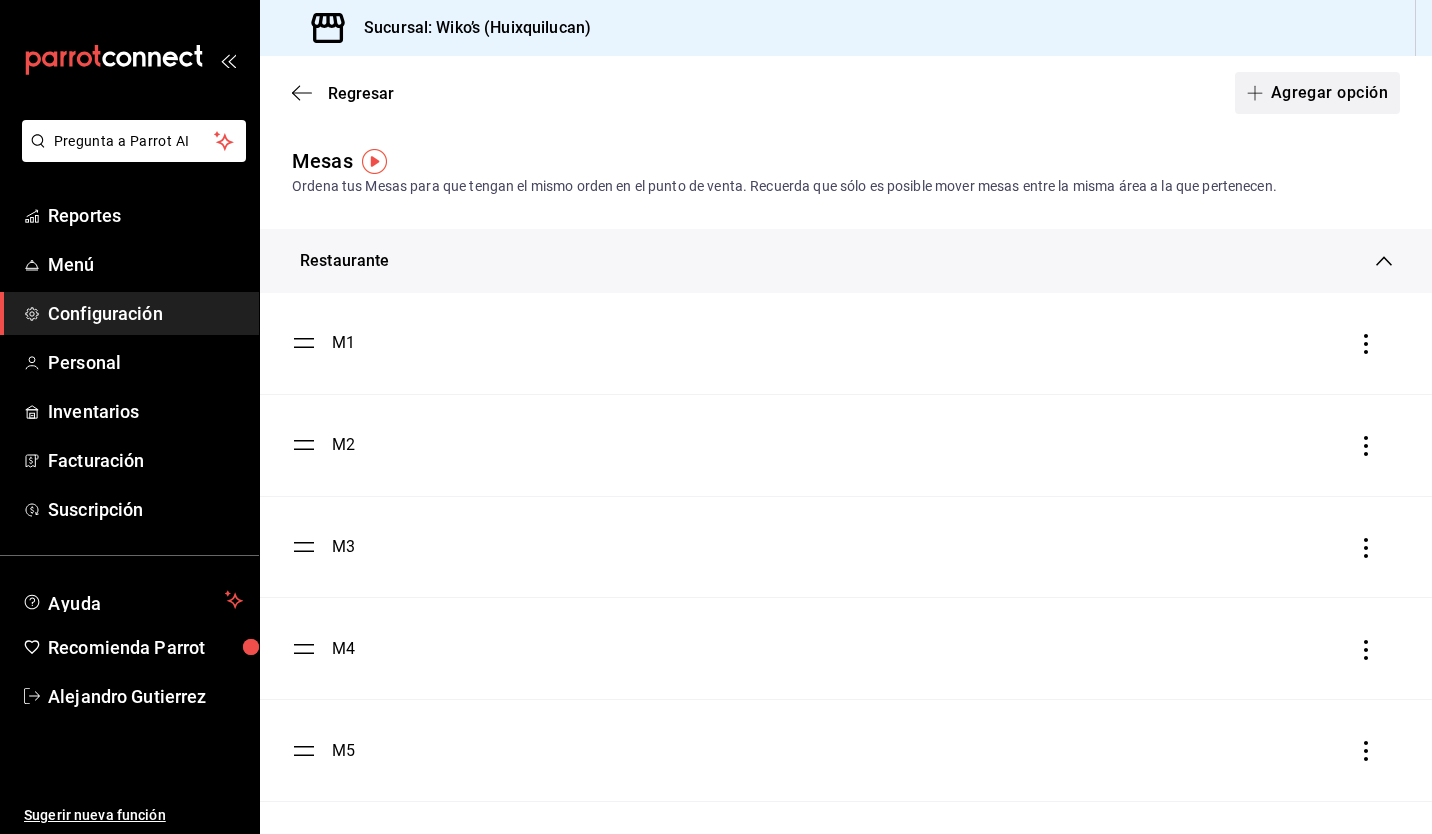 click on "Agregar opción" at bounding box center (1317, 93) 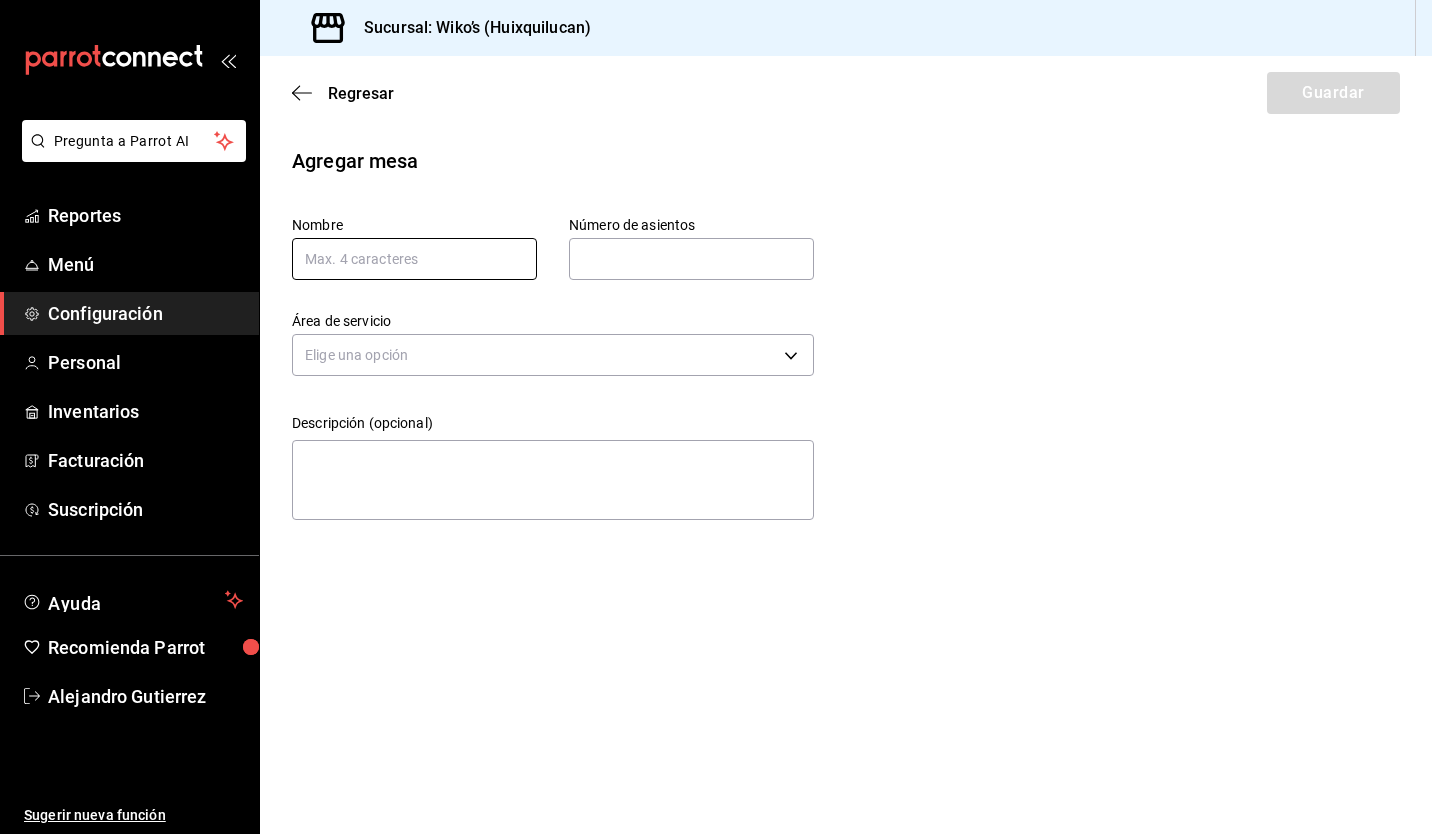 click at bounding box center (414, 259) 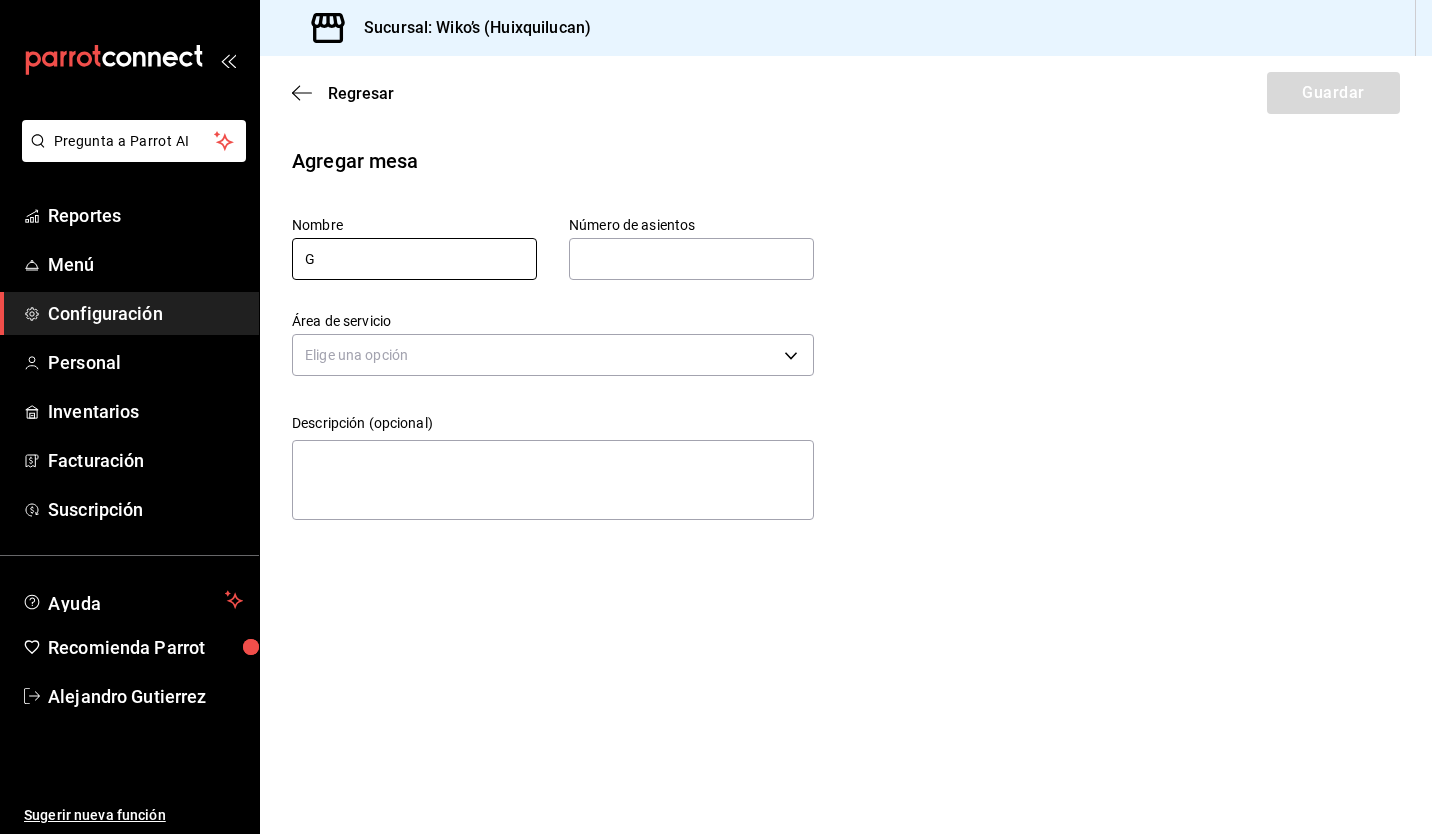 type on "G" 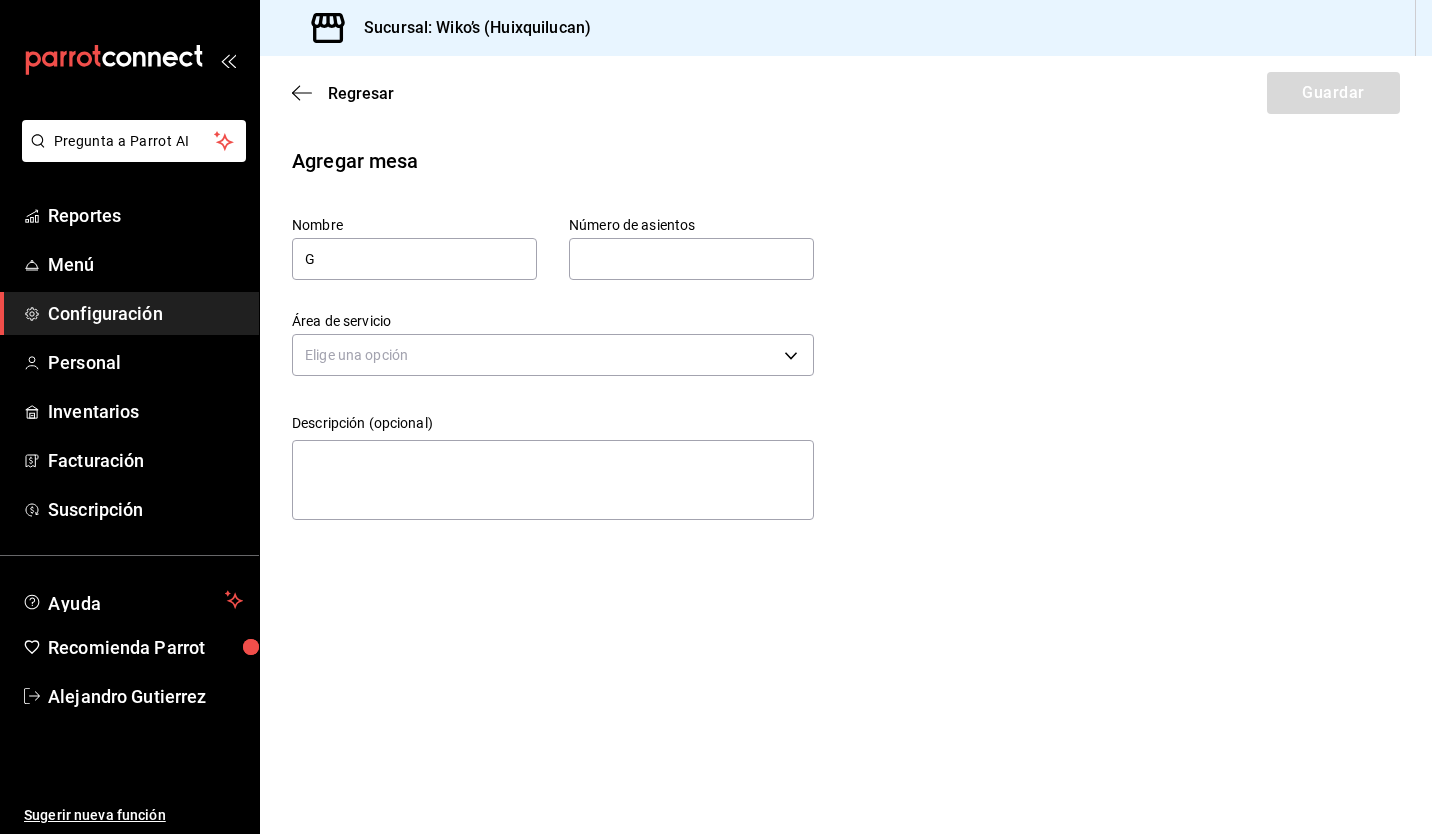 click at bounding box center (691, 259) 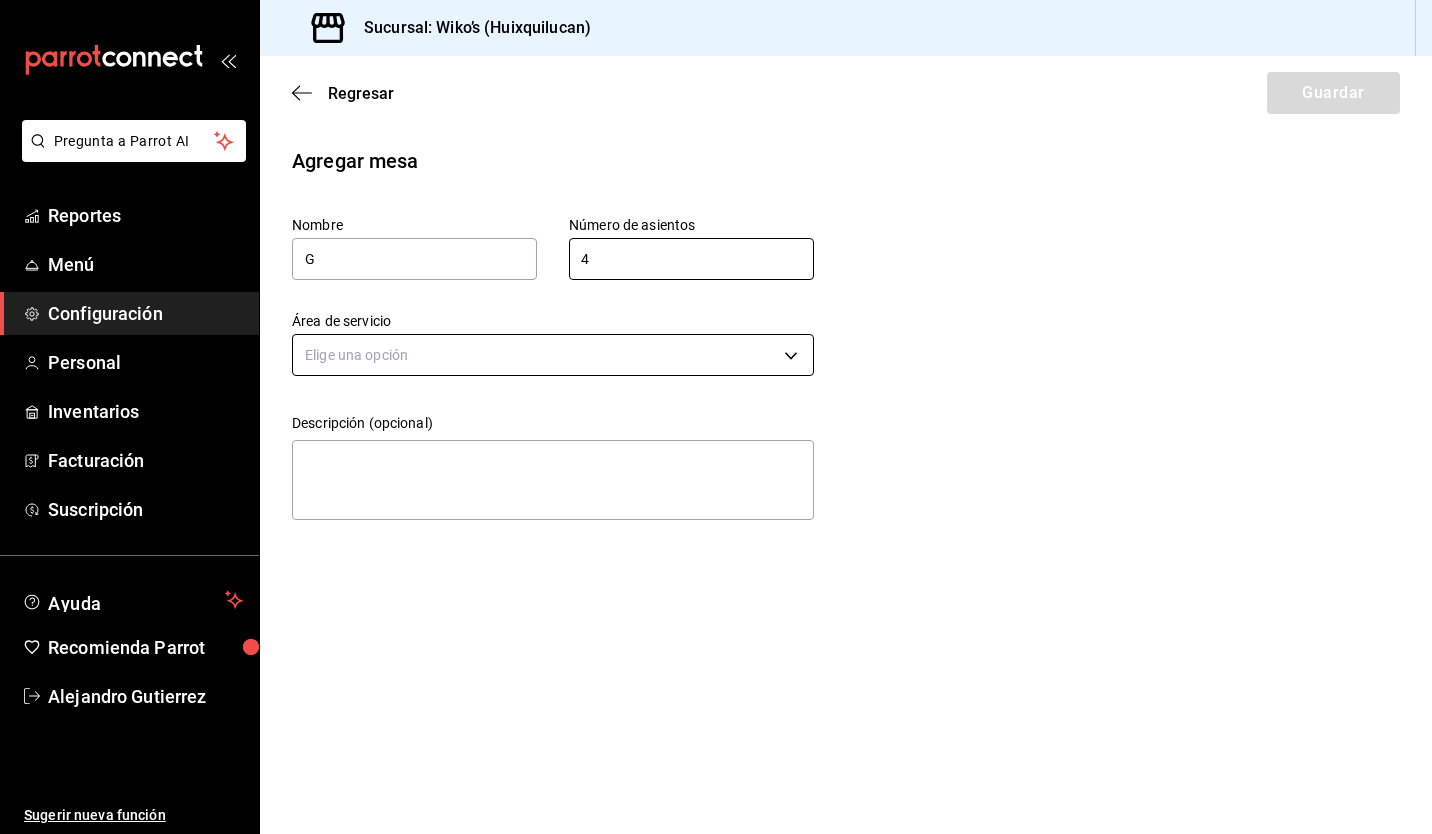 type on "4" 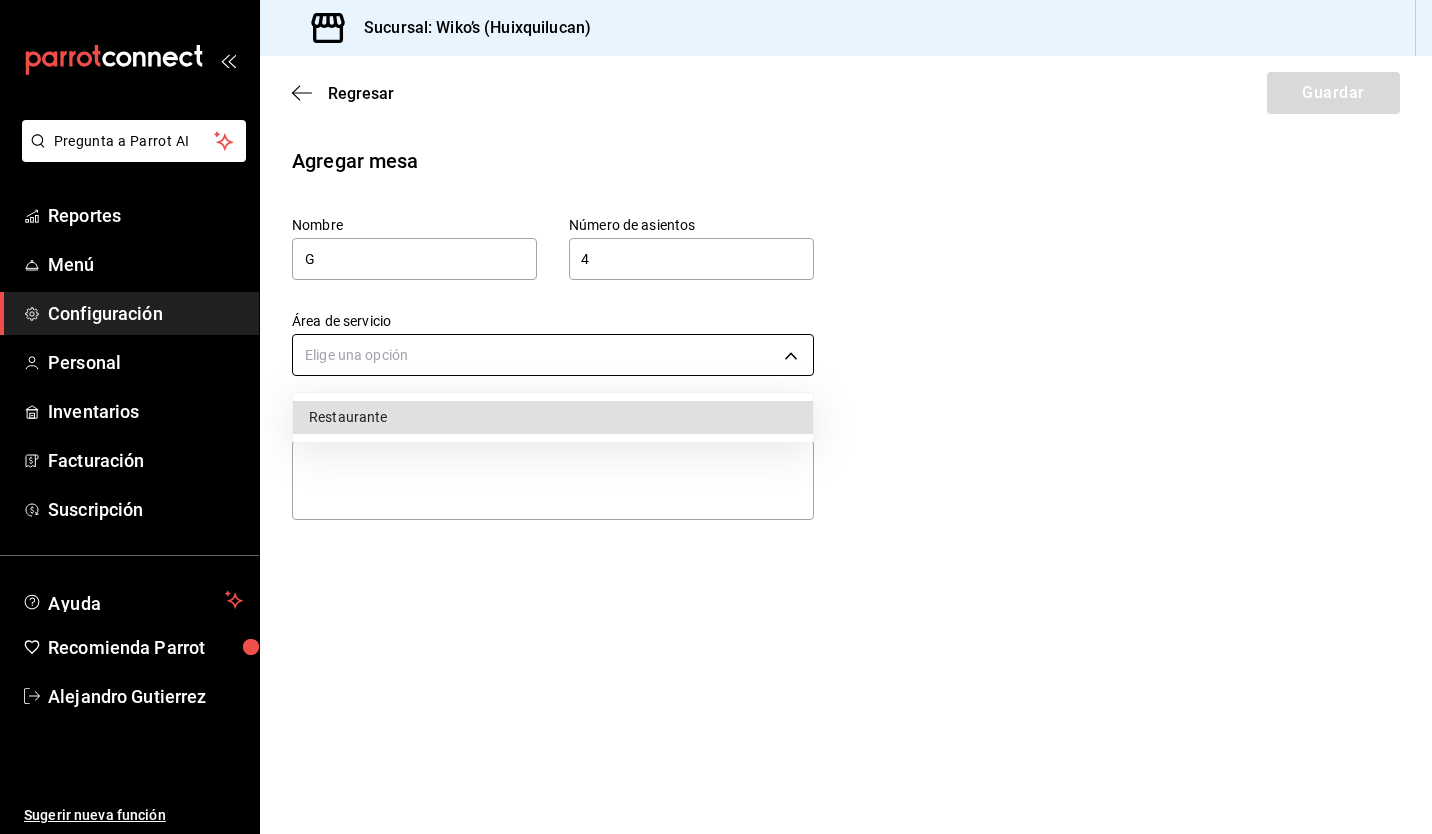 click on "Pregunta a Parrot AI Reportes   Menú   Configuración   Personal   Inventarios   Facturación   Suscripción   Ayuda Recomienda Parrot   [FIRST] [LAST]   Sugerir nueva función   Sucursal: Wiko’s ([CITY]) Regresar Guardar Agregar mesa Nombre G Número de asientos 4 Número de asientos Área de servicio Elige una opción Descripción (opcional) x GANA 1 MES GRATIS EN TU SUSCRIPCIÓN AQUÍ ¿Recuerdas cómo empezó tu restaurante?
Hoy puedes ayudar a un colega a tener el mismo cambio que tú viviste.
Recomienda Parrot directamente desde tu Portal Administrador.
Es fácil y rápido.
🎁 Por cada restaurante que se una, ganas 1 mes gratis. Ver video tutorial Ir a video Pregunta a Parrot AI Reportes   Menú   Configuración   Personal   Inventarios   Facturación   Suscripción   Ayuda Recomienda Parrot   [FIRST] [LAST]   Sugerir nueva función   Visitar centro de ayuda ([PHONE]) soporte@[DOMAIN].io Visitar centro de ayuda ([PHONE]) soporte@[DOMAIN].io Restaurante" at bounding box center [716, 417] 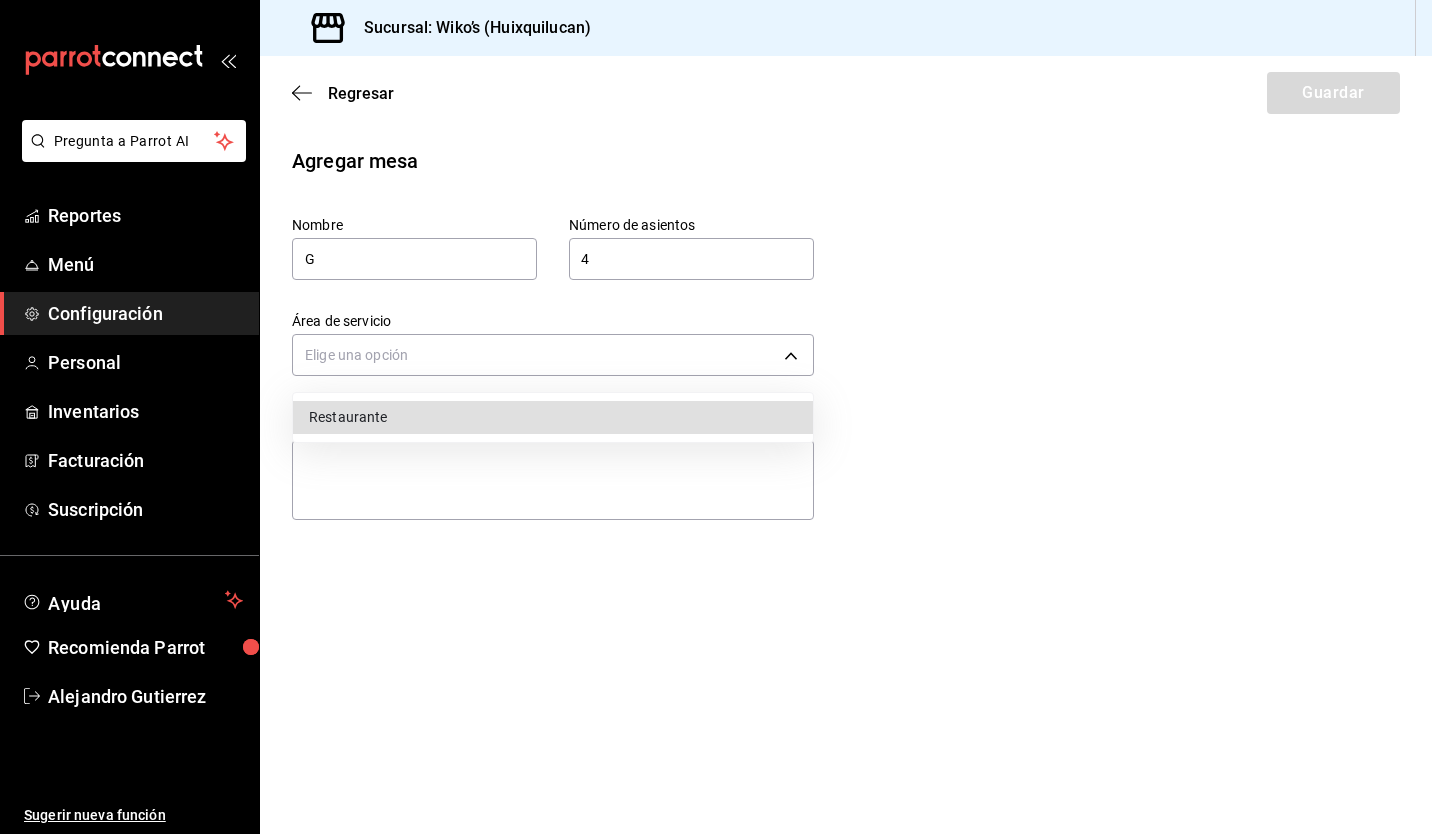 click on "Restaurante" at bounding box center [553, 417] 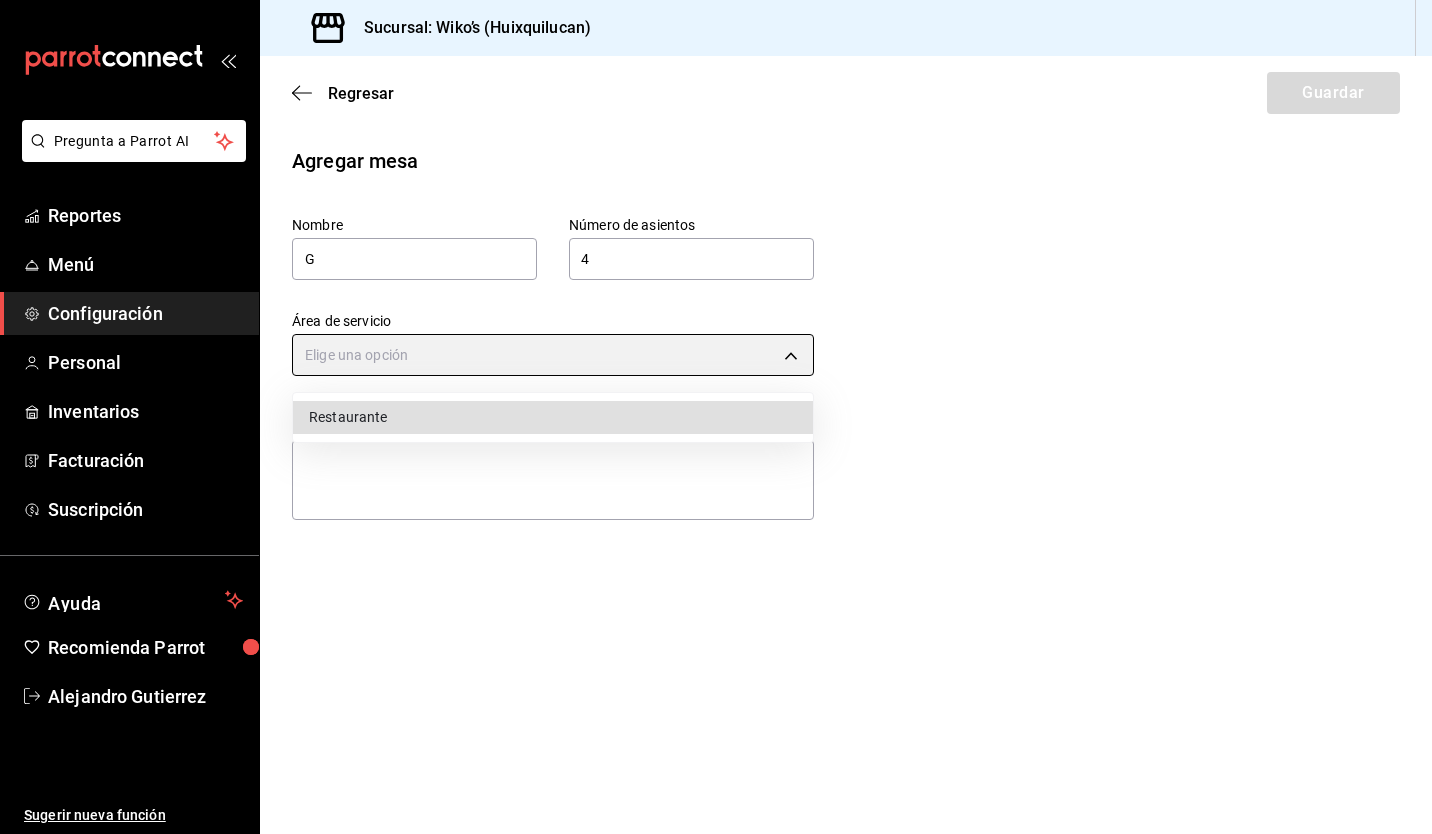 type on "c4c15fc0-0338-4dcc-885e-b02997df26e5" 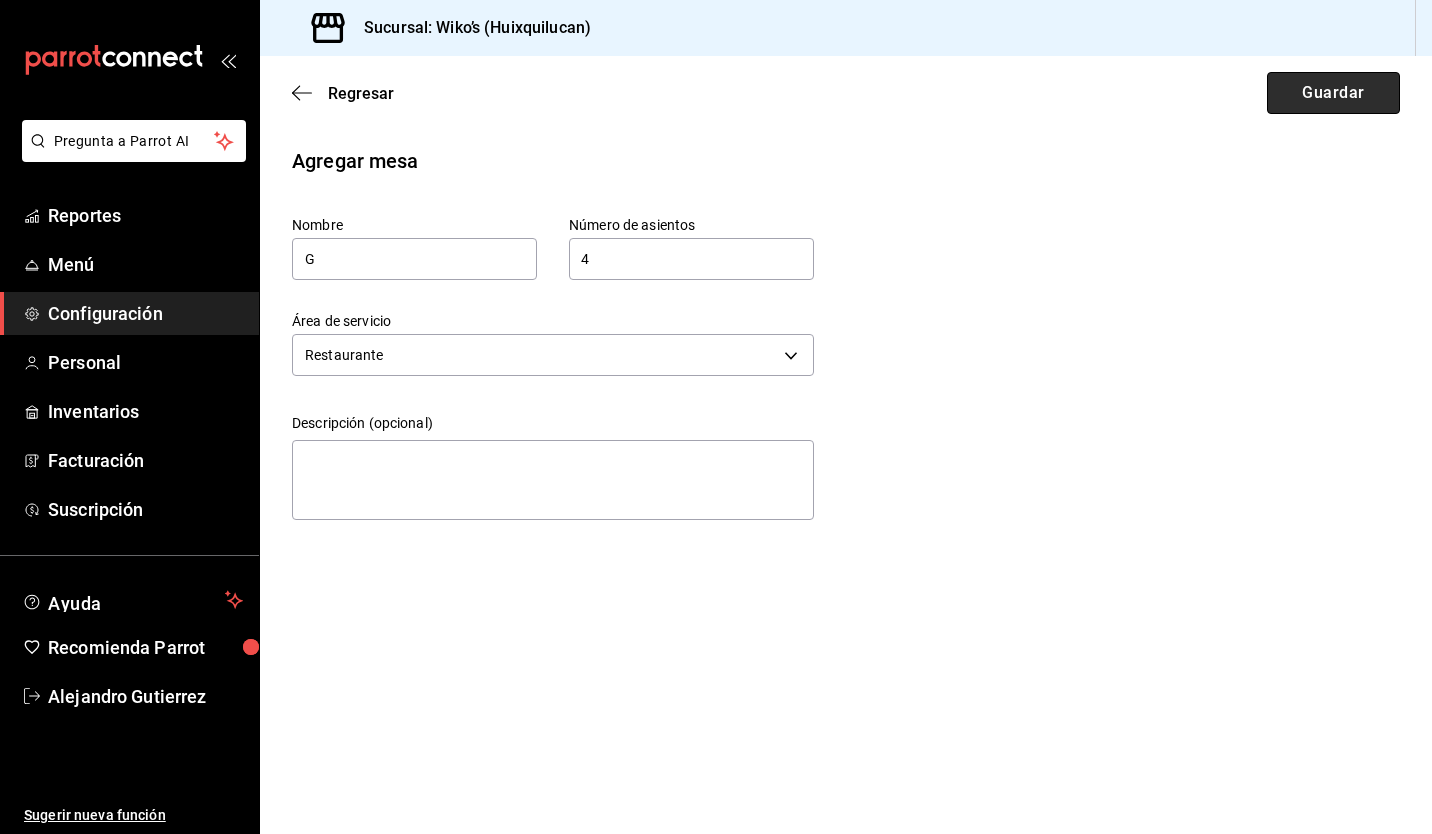 click on "Guardar" at bounding box center [1333, 93] 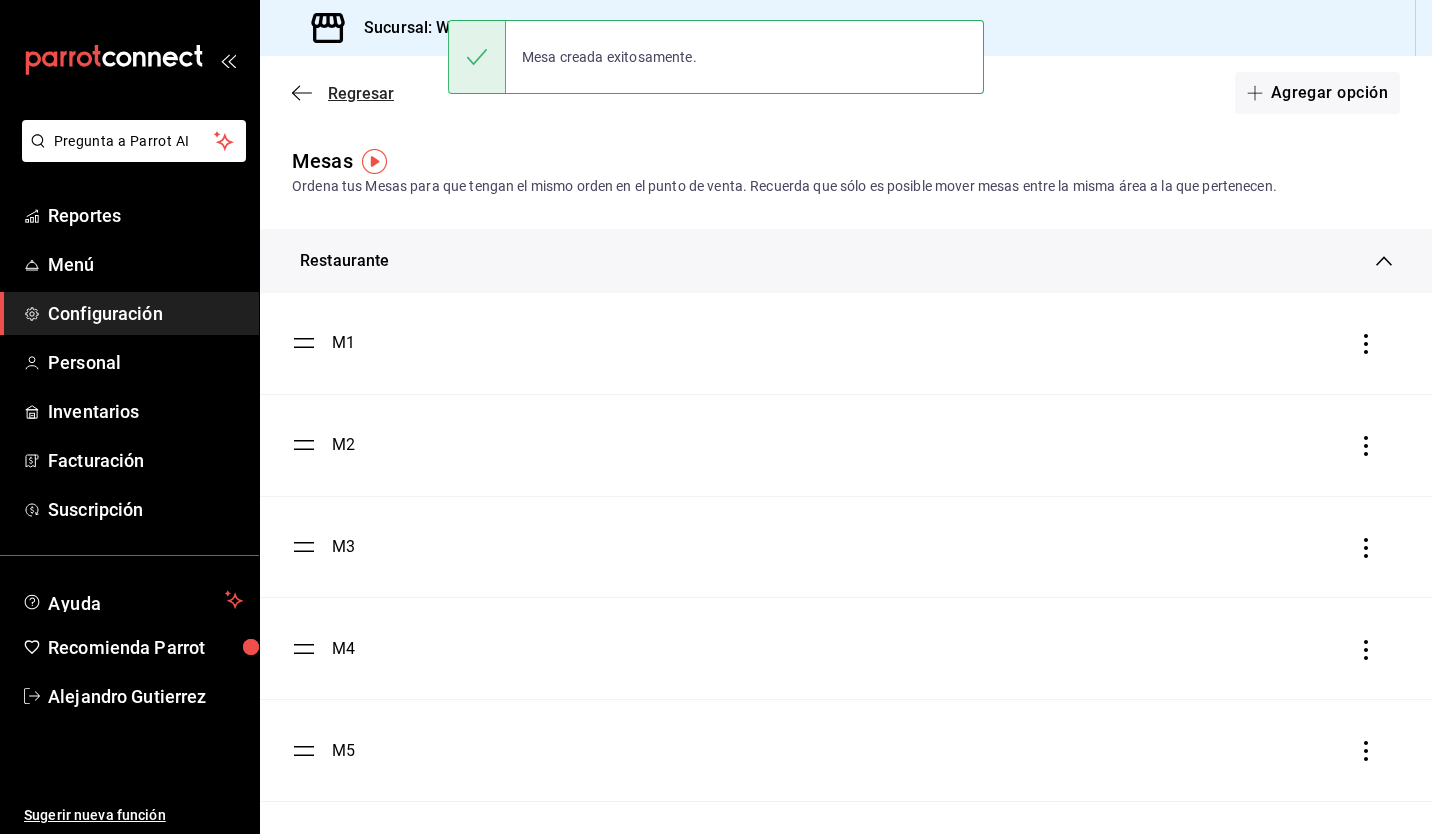 click 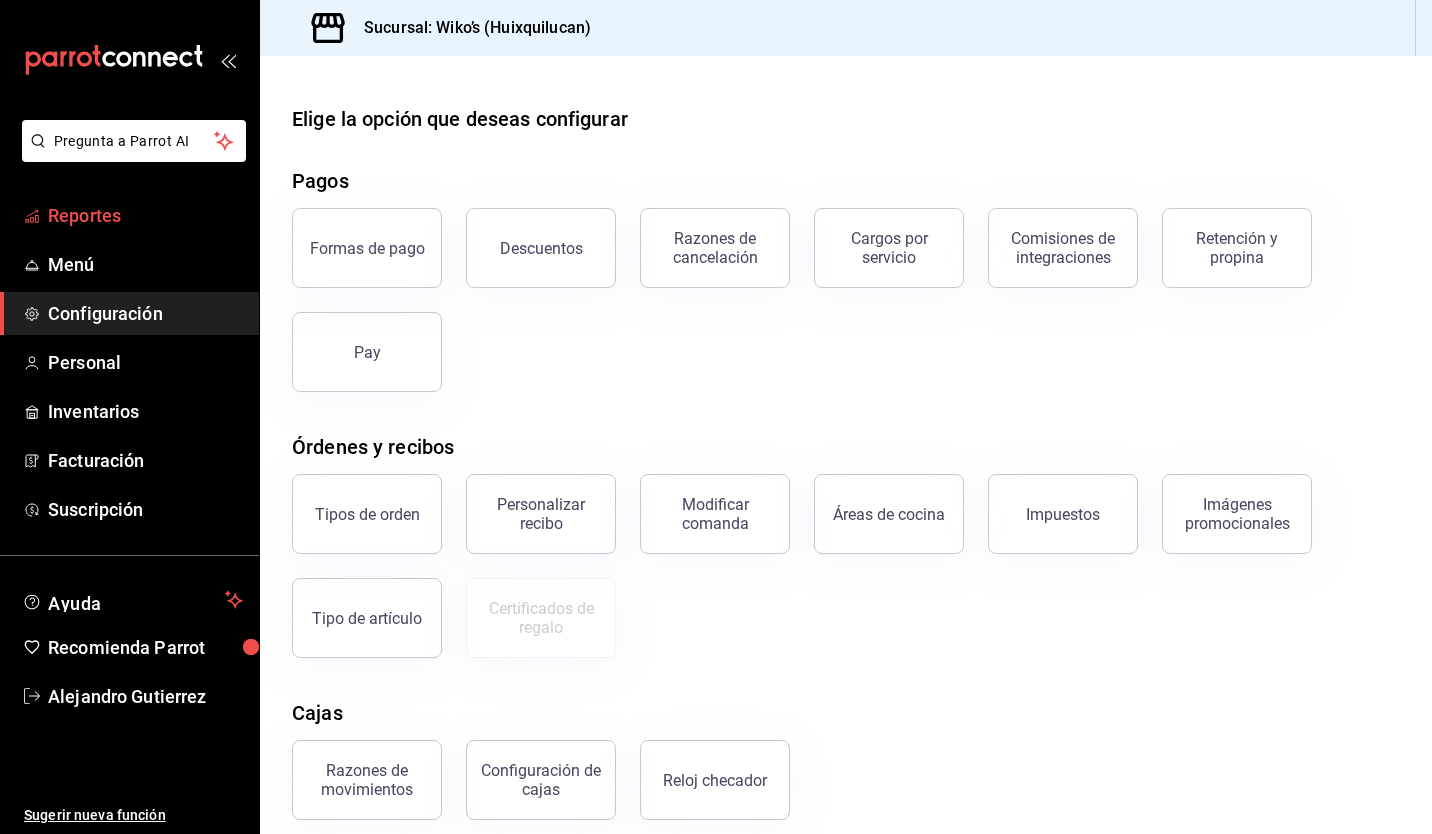 click on "Reportes" at bounding box center [145, 215] 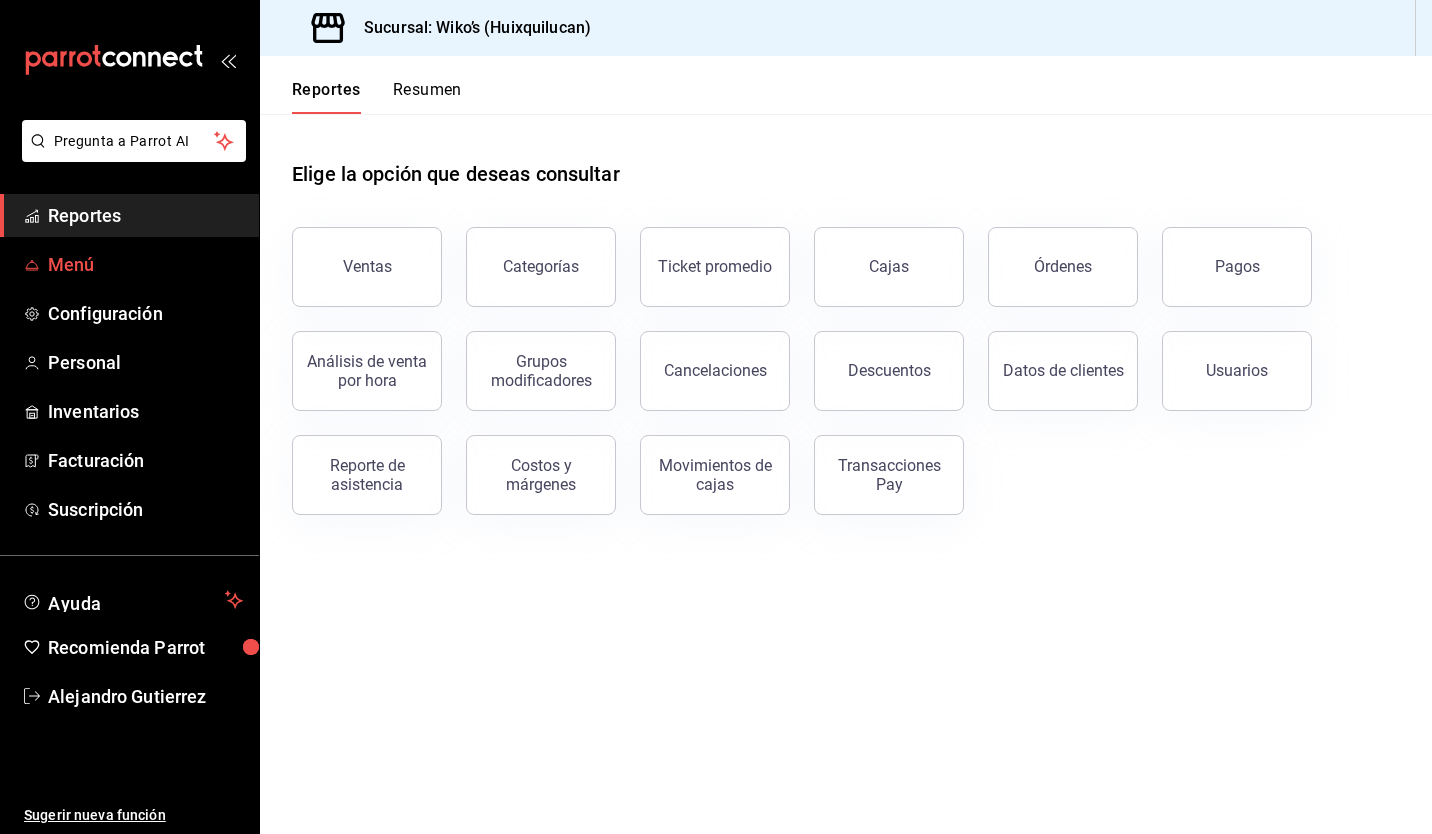 click on "Menú" at bounding box center (145, 264) 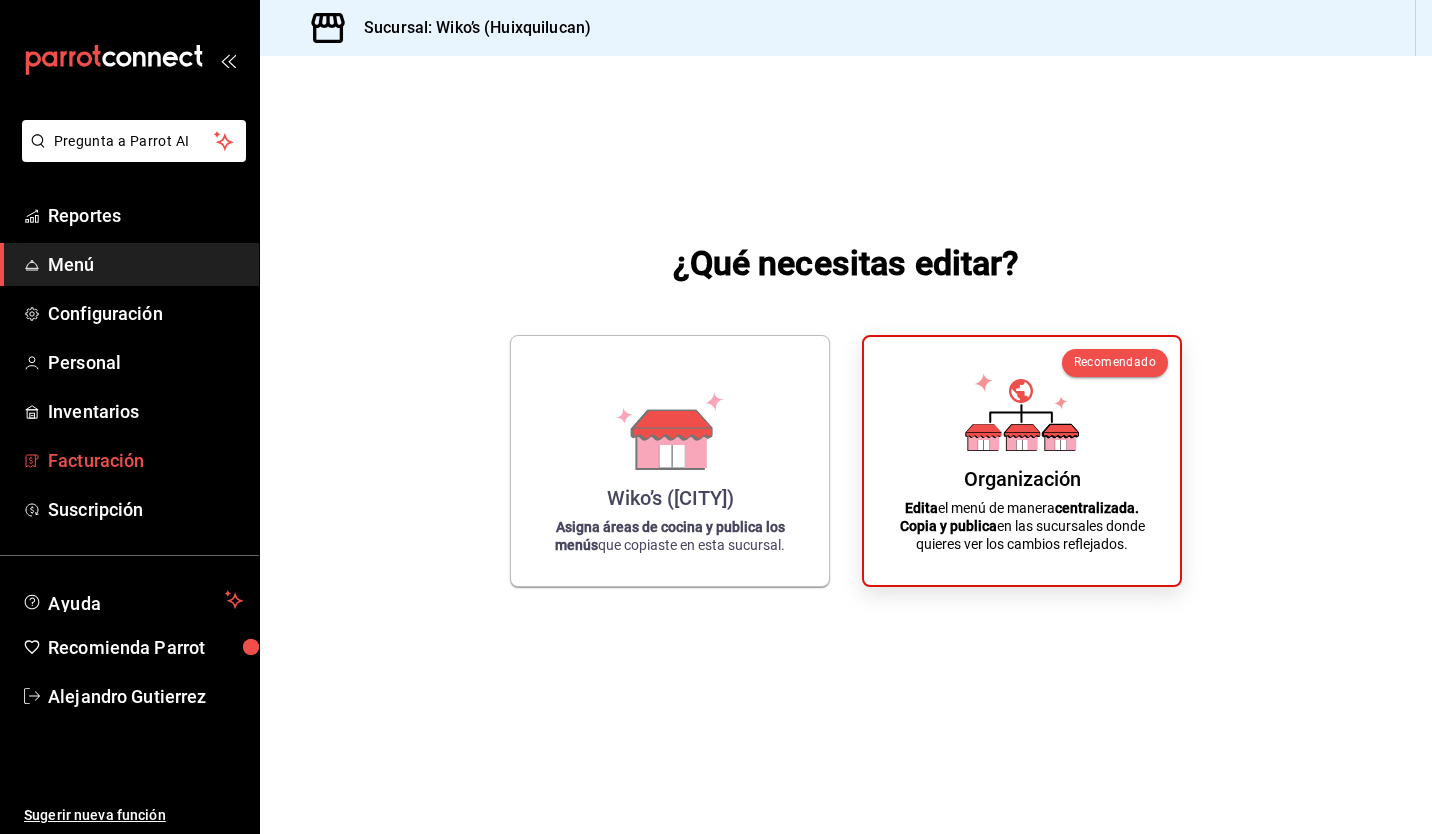 click on "Facturación" at bounding box center (145, 460) 